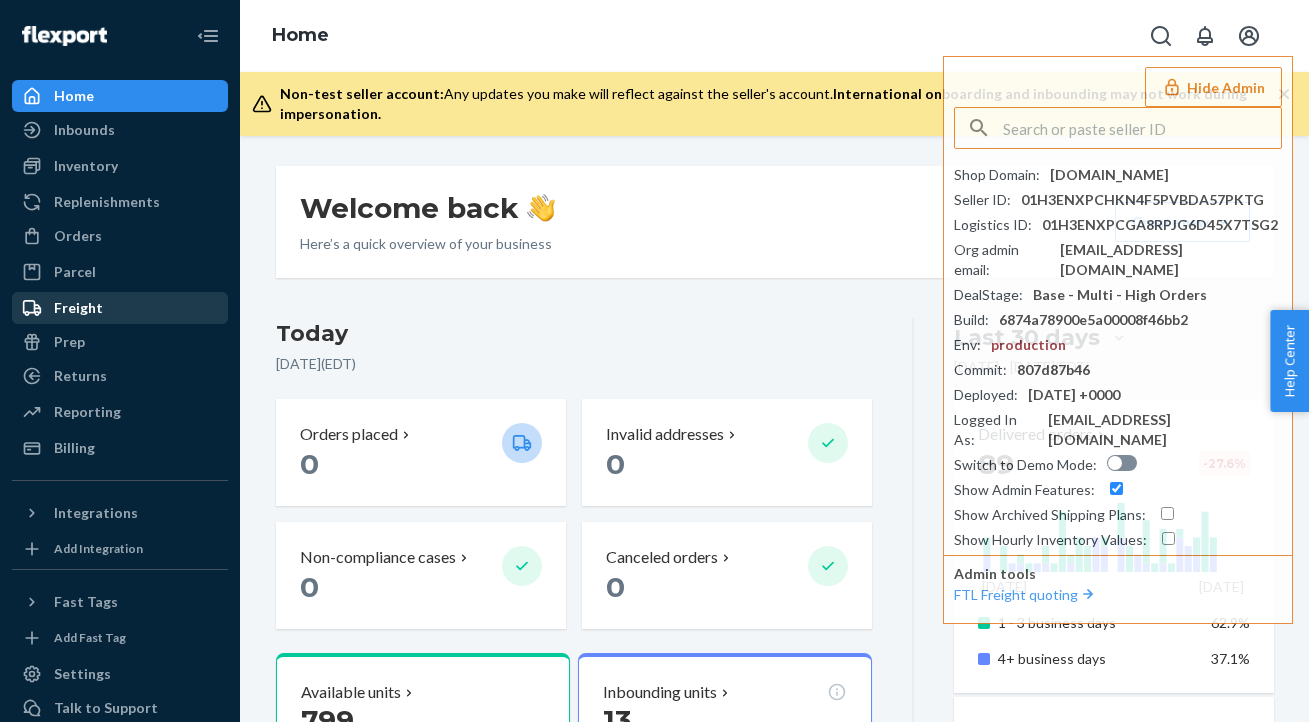 scroll, scrollTop: 0, scrollLeft: 0, axis: both 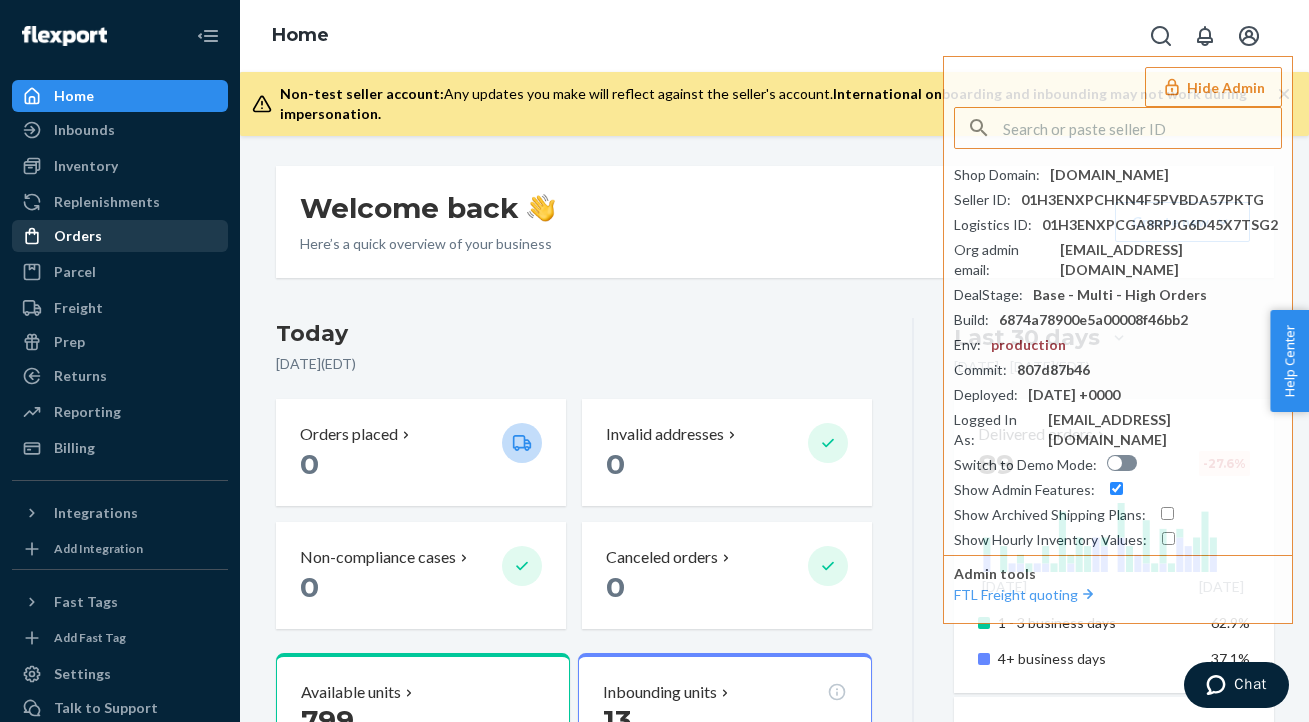click on "Orders" at bounding box center [120, 236] 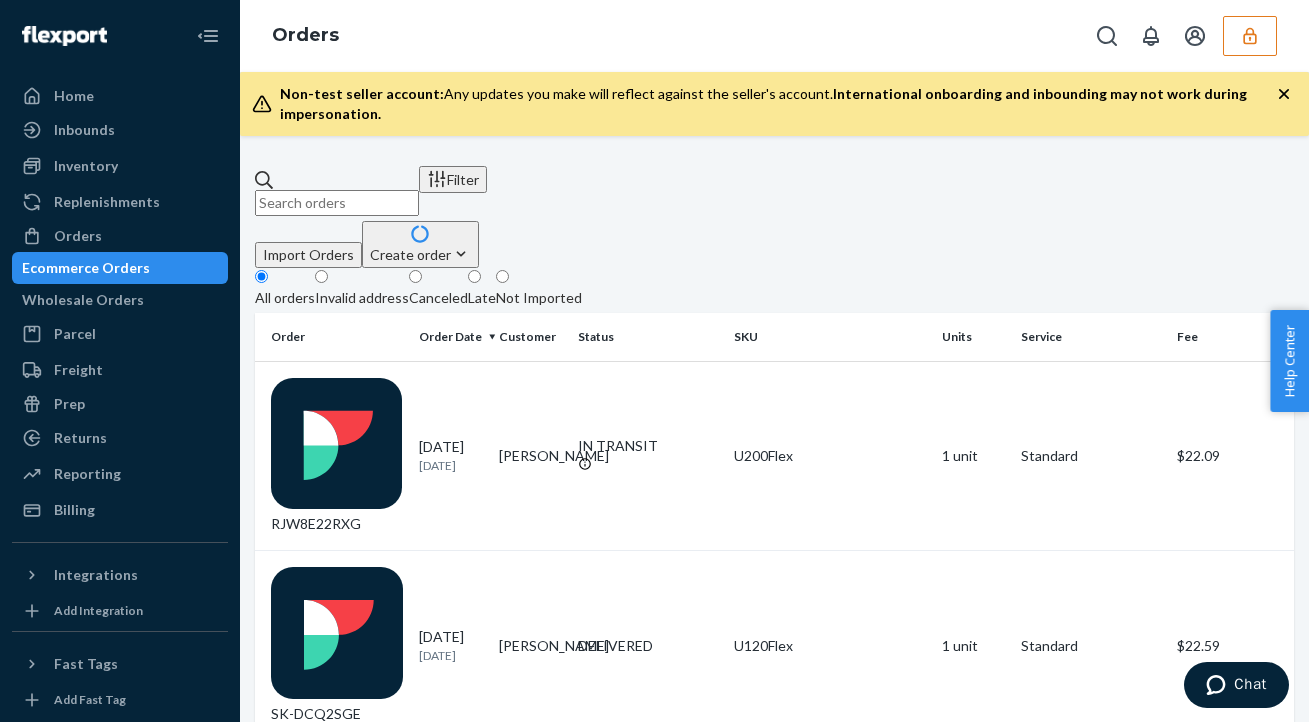 click at bounding box center [337, 203] 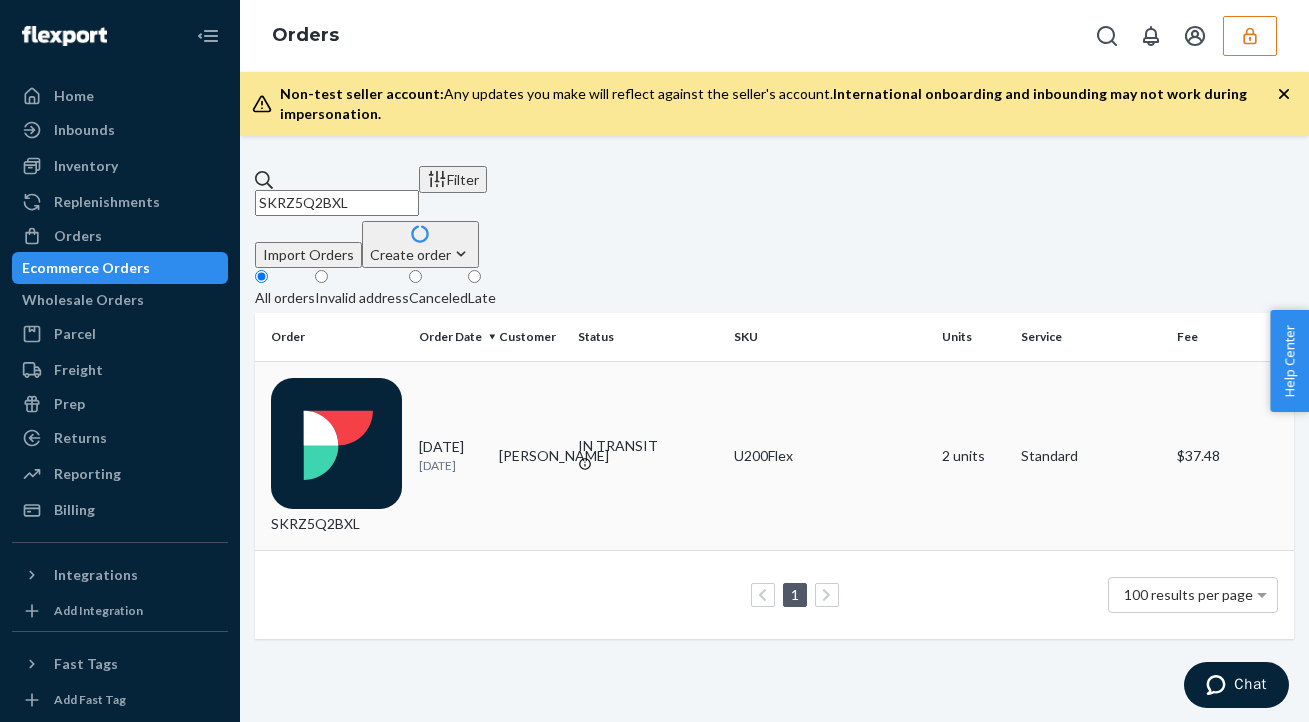 type on "SKRZ5Q2BXL" 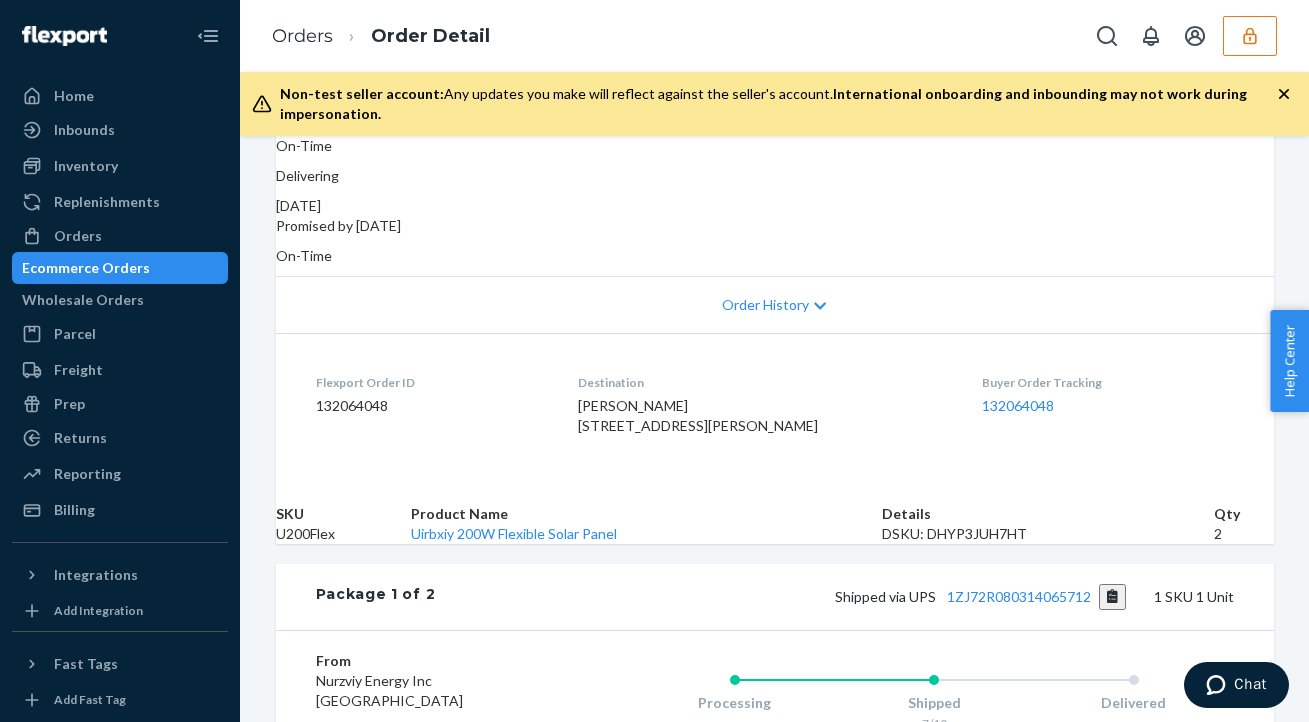 scroll, scrollTop: 648, scrollLeft: 0, axis: vertical 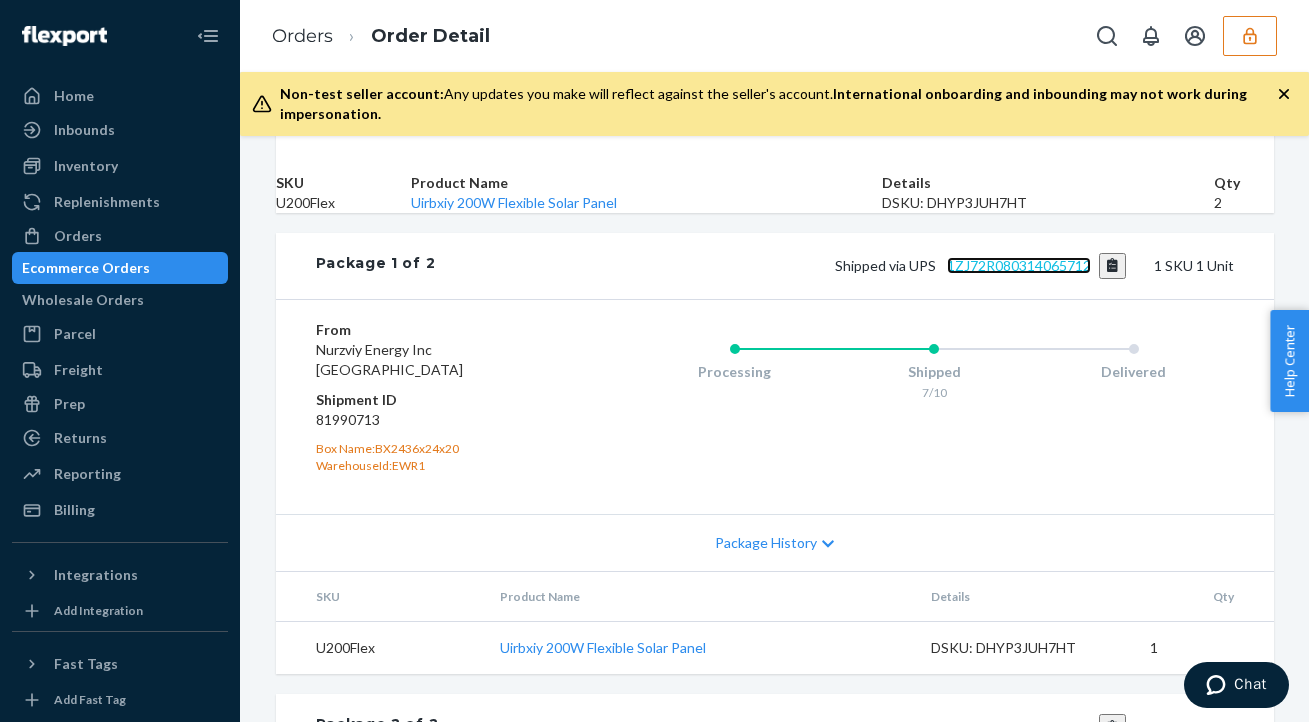 click on "1ZJ72R080314065712" at bounding box center [1019, 265] 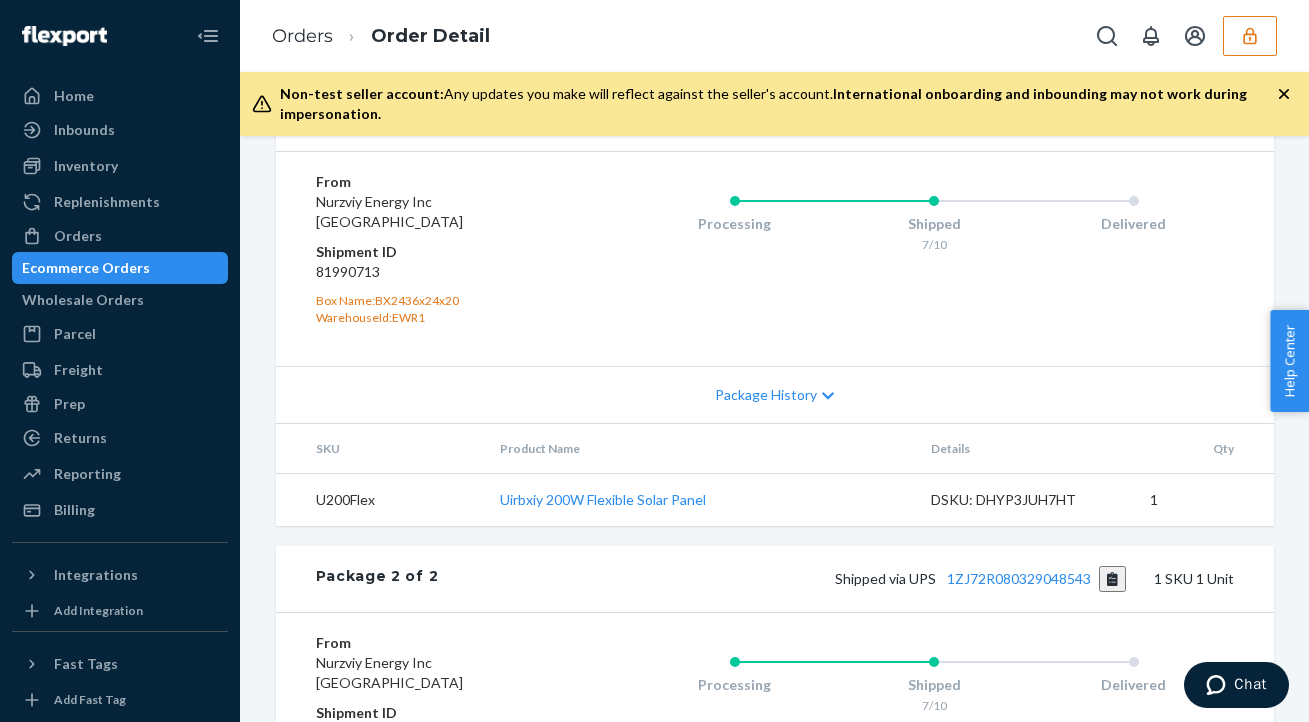 scroll, scrollTop: 1164, scrollLeft: 0, axis: vertical 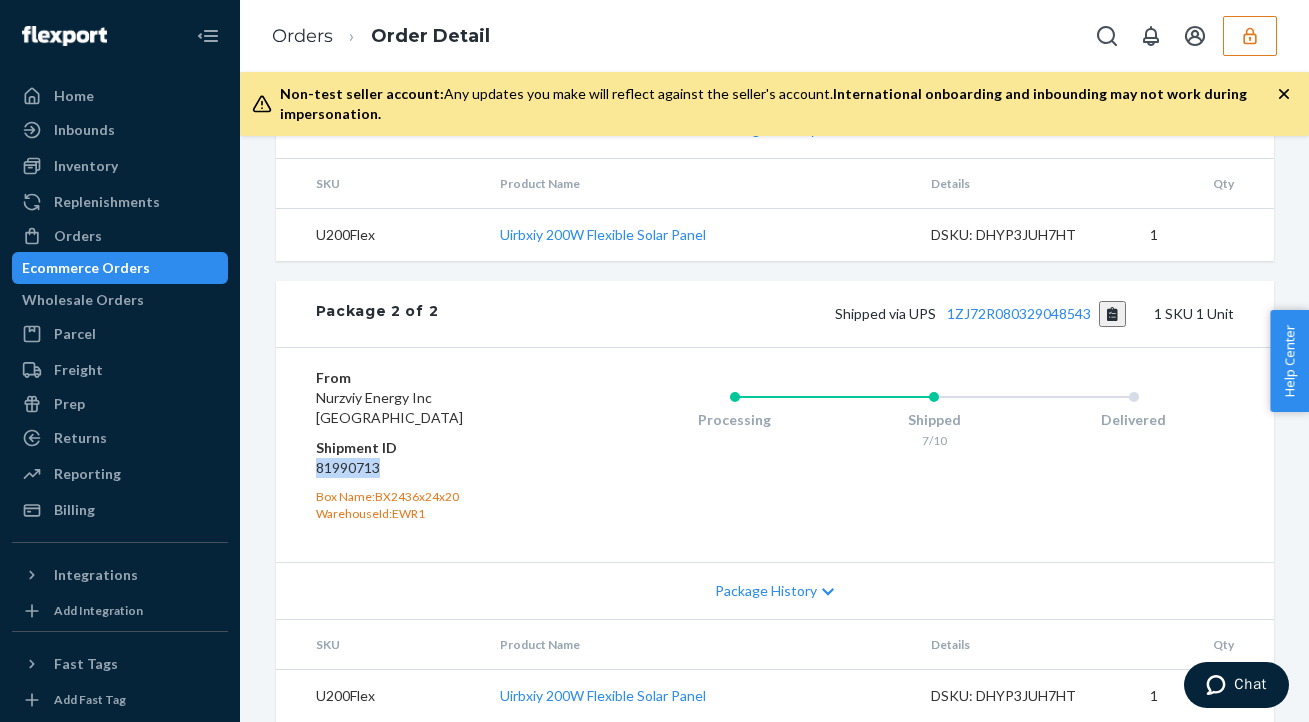 drag, startPoint x: 311, startPoint y: 443, endPoint x: 444, endPoint y: 442, distance: 133.00375 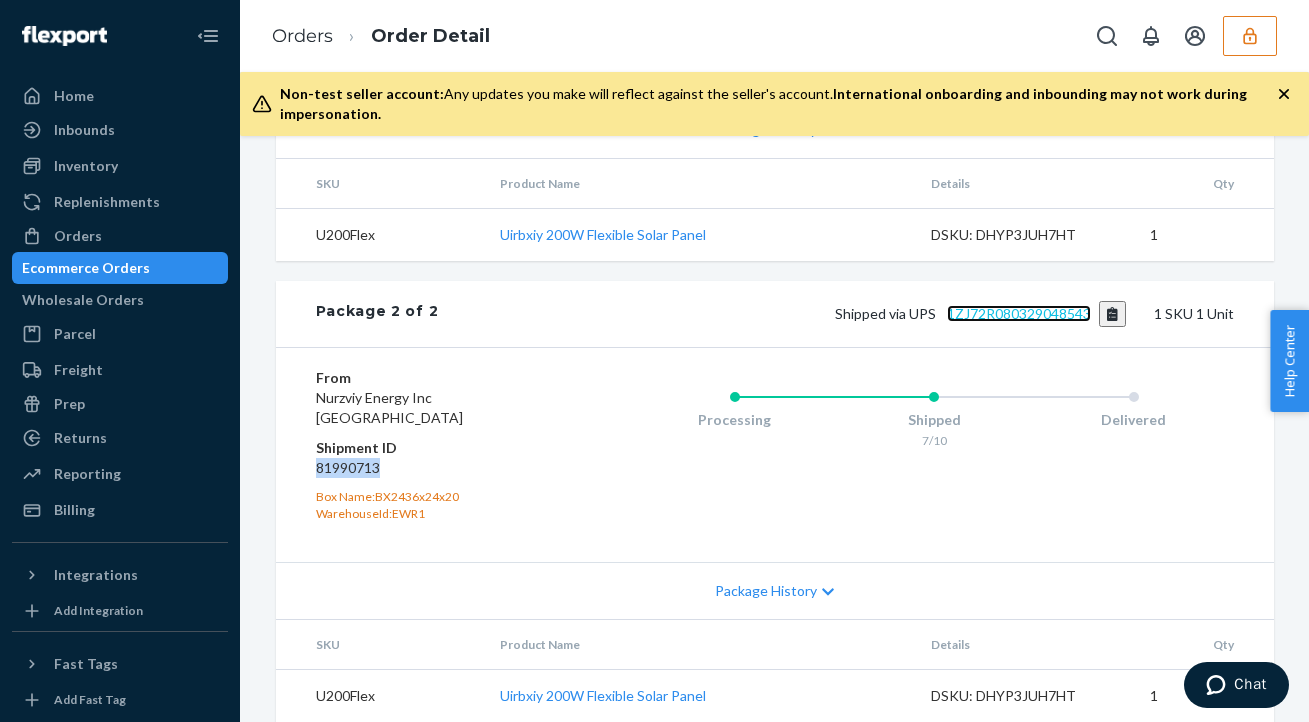 click on "1ZJ72R080329048543" at bounding box center (1019, 313) 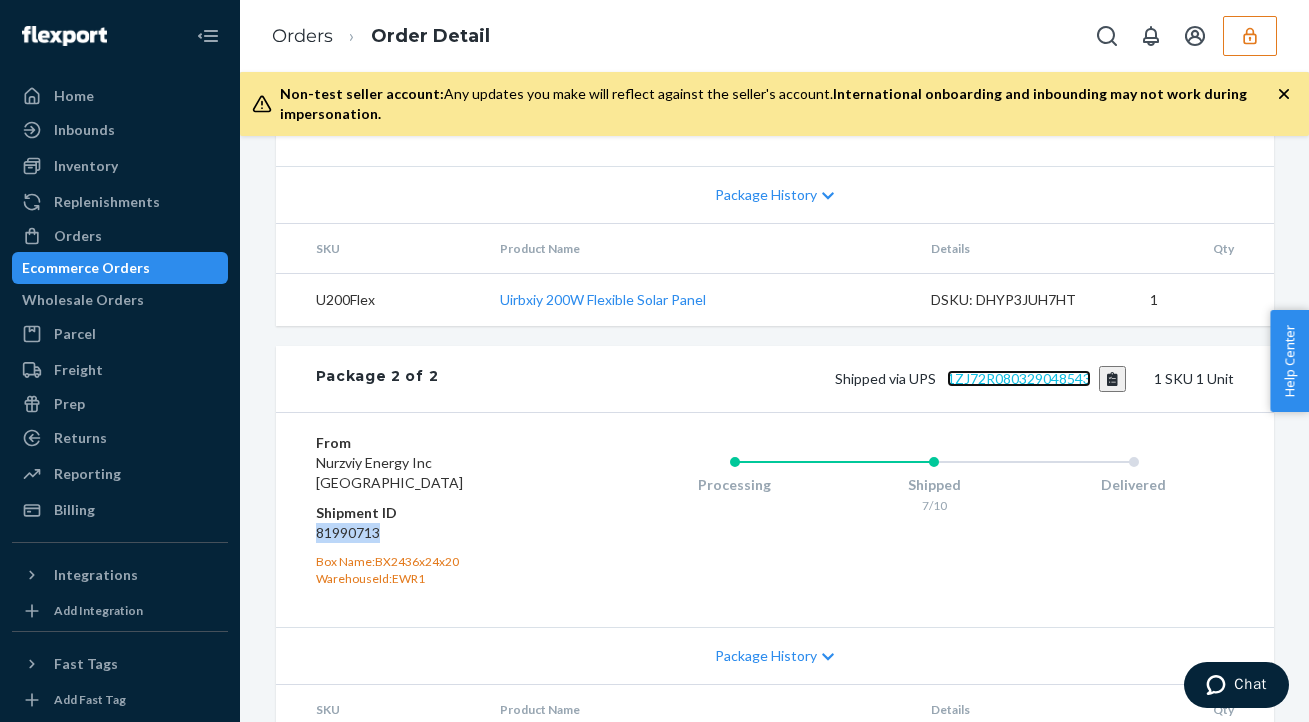 scroll, scrollTop: 877, scrollLeft: 0, axis: vertical 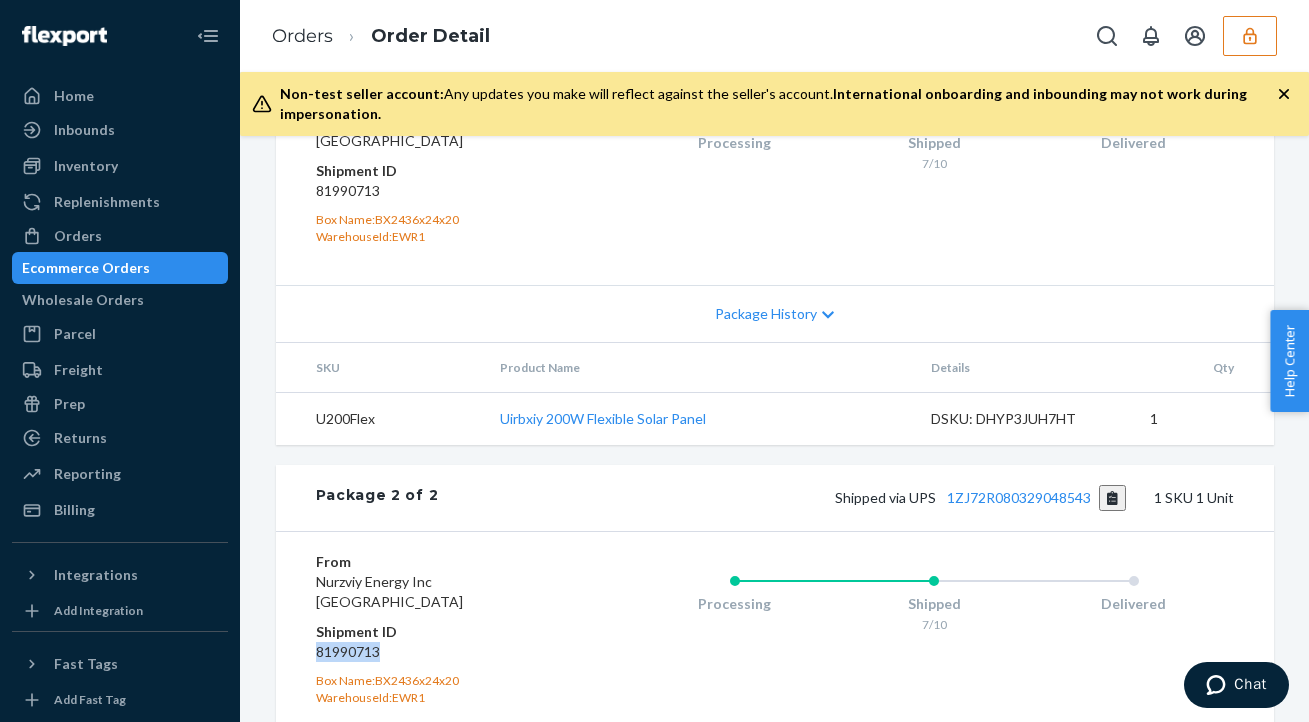 click at bounding box center (1250, 36) 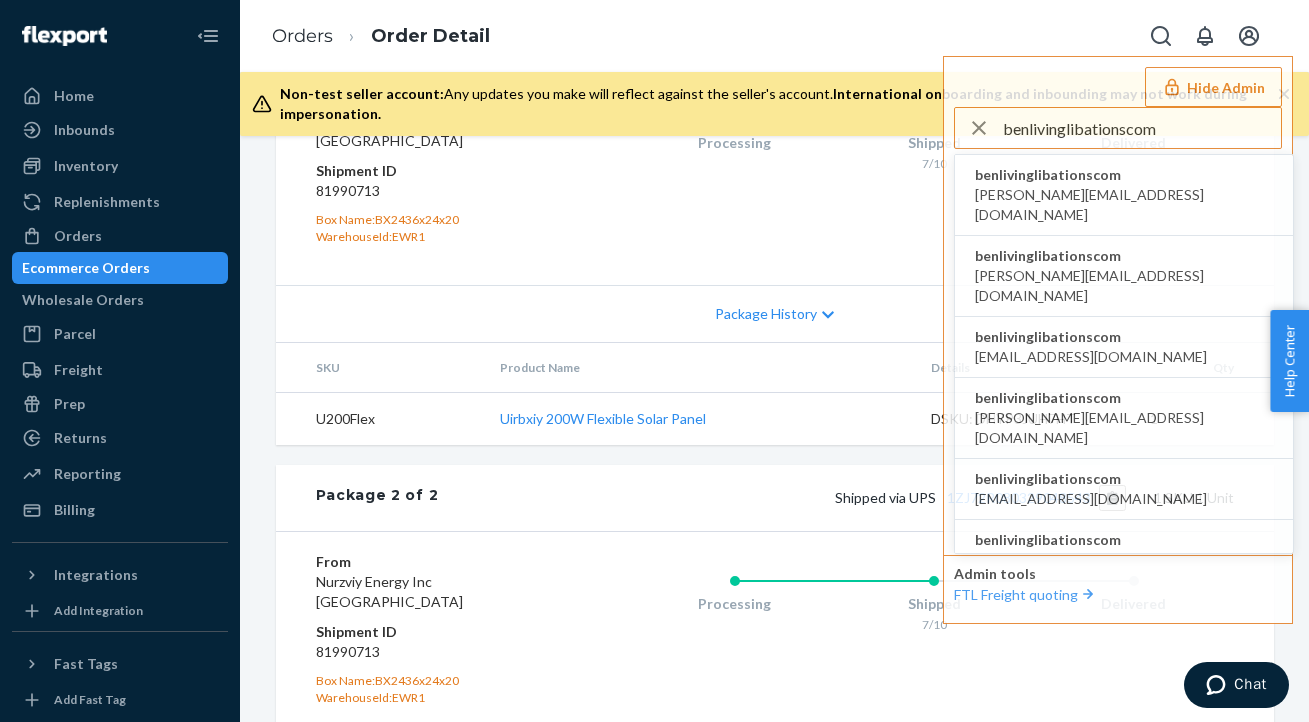 type on "benlivinglibationscom" 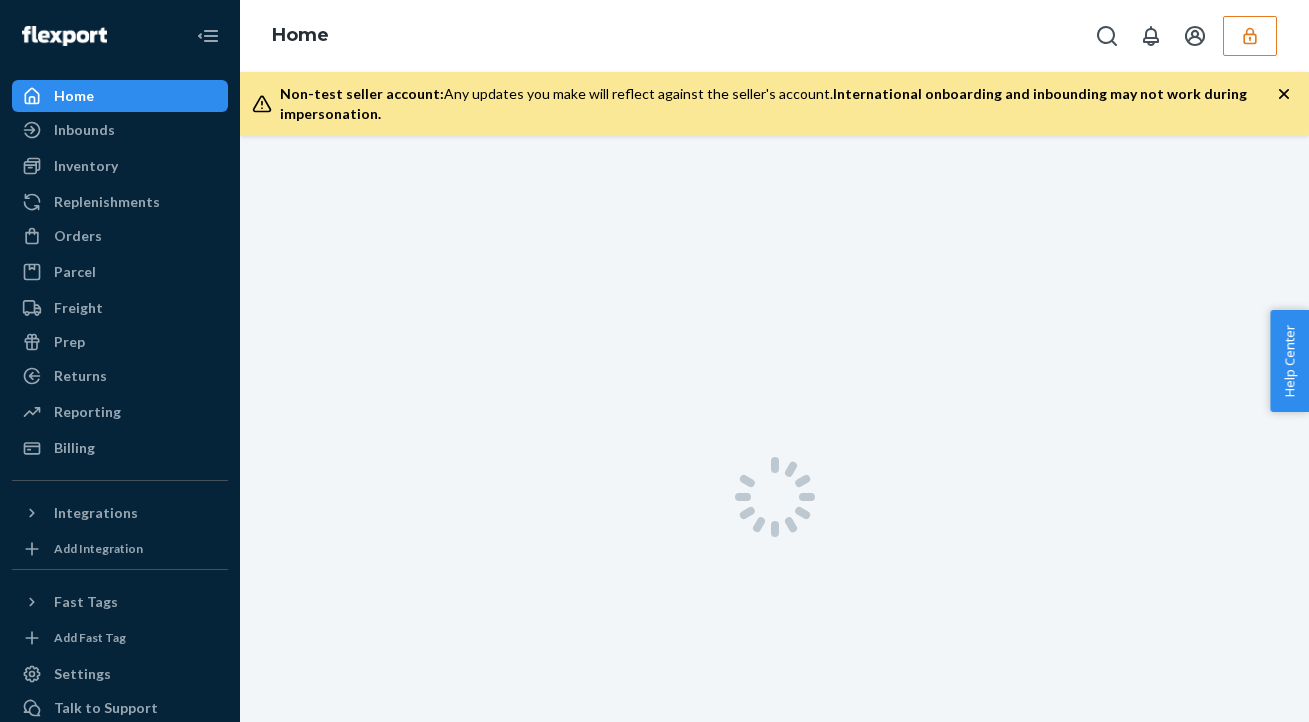 scroll, scrollTop: 0, scrollLeft: 0, axis: both 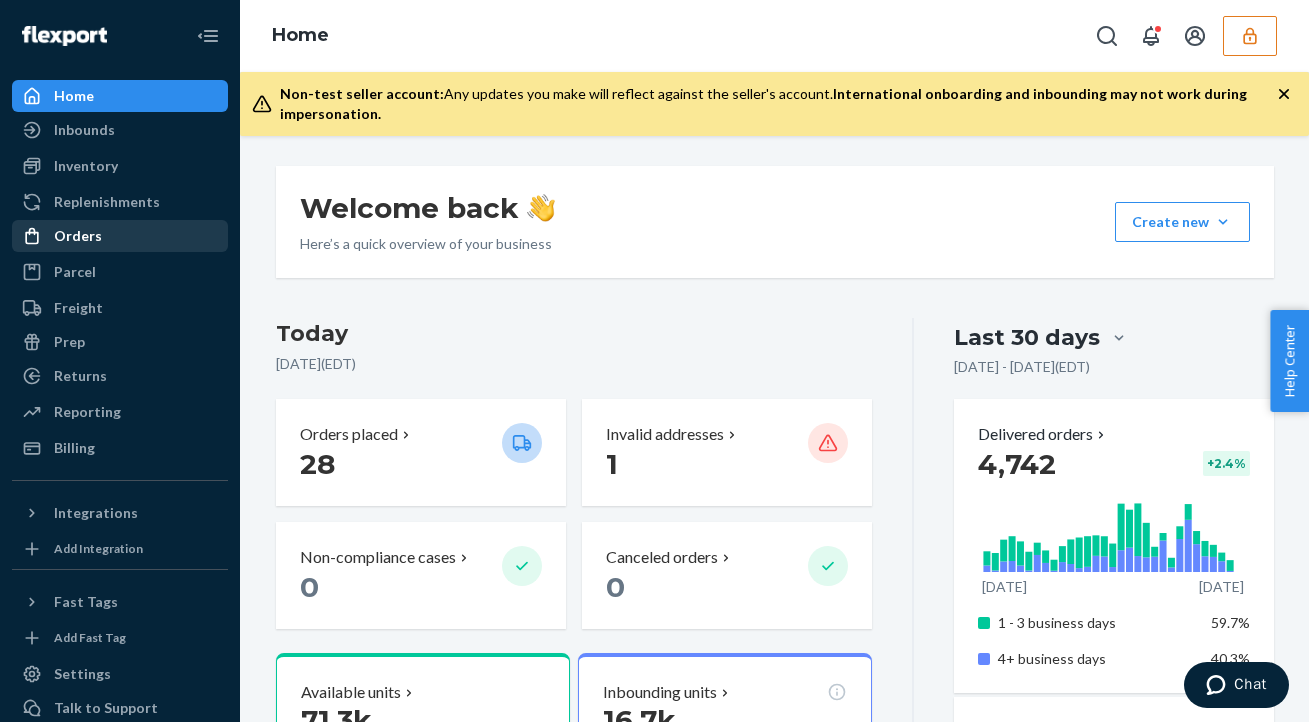 click on "Orders" at bounding box center [120, 236] 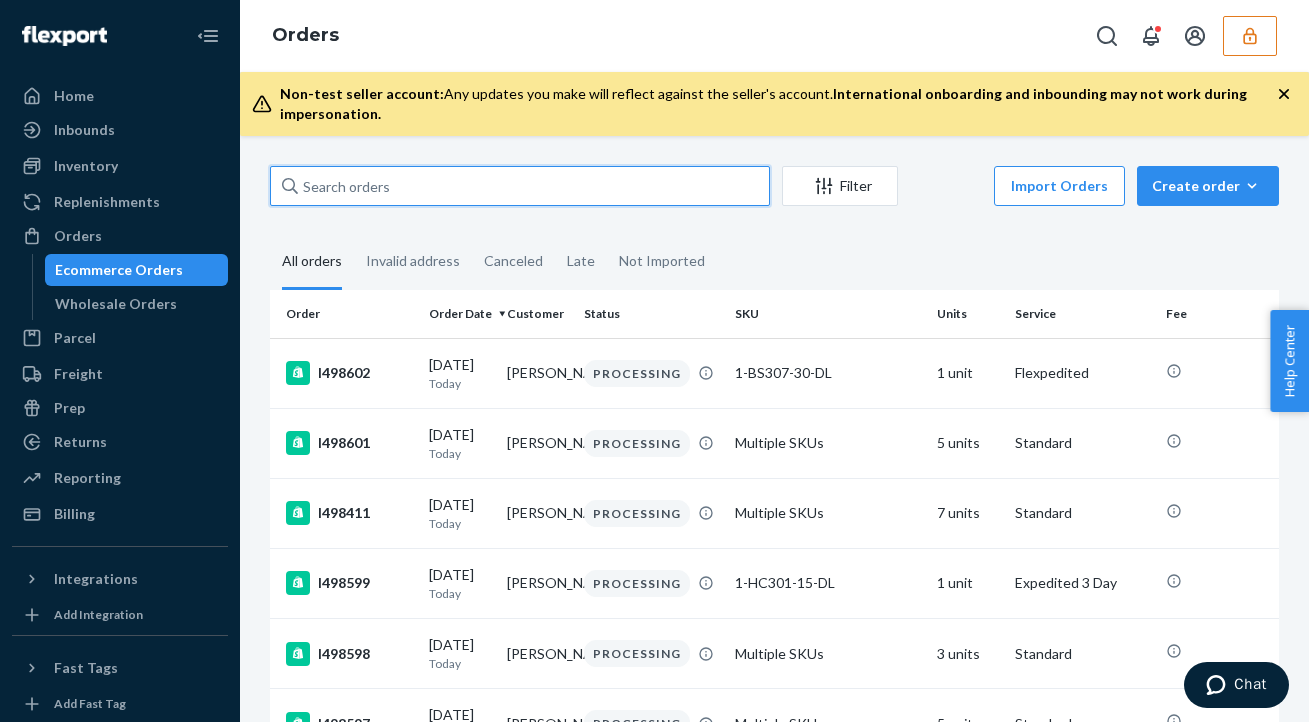 click at bounding box center (520, 186) 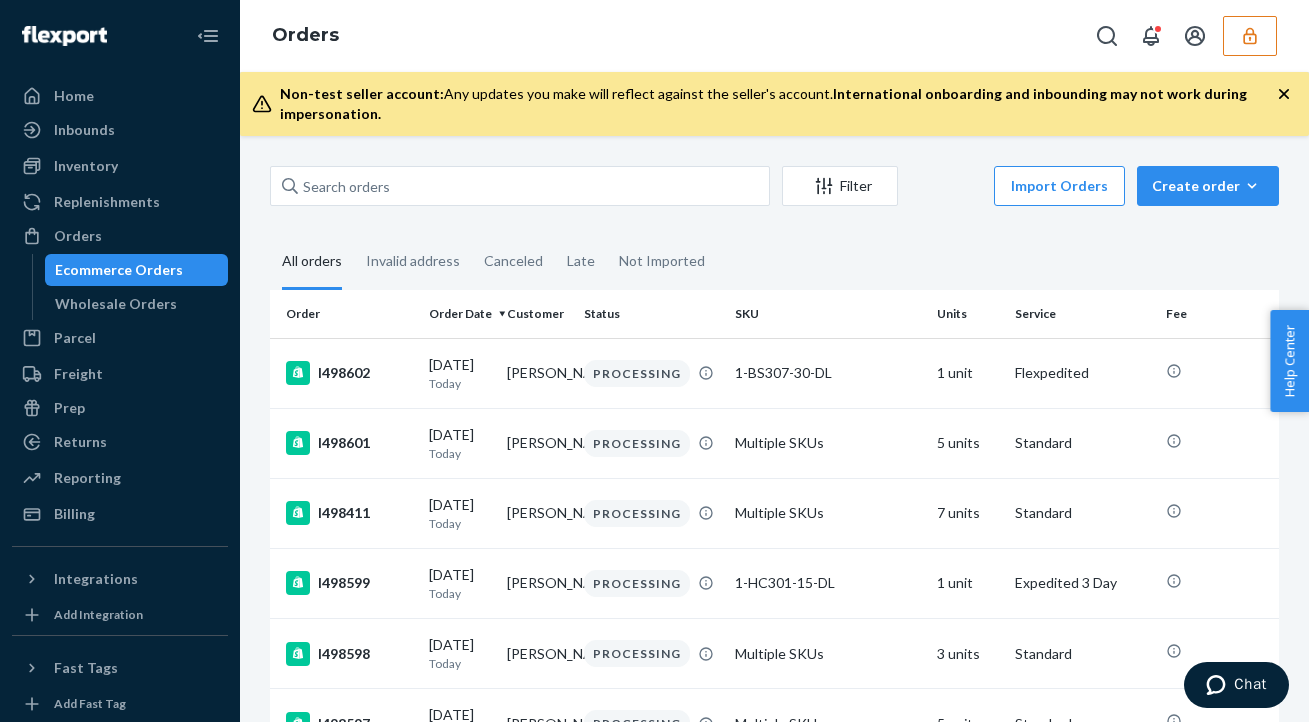 click 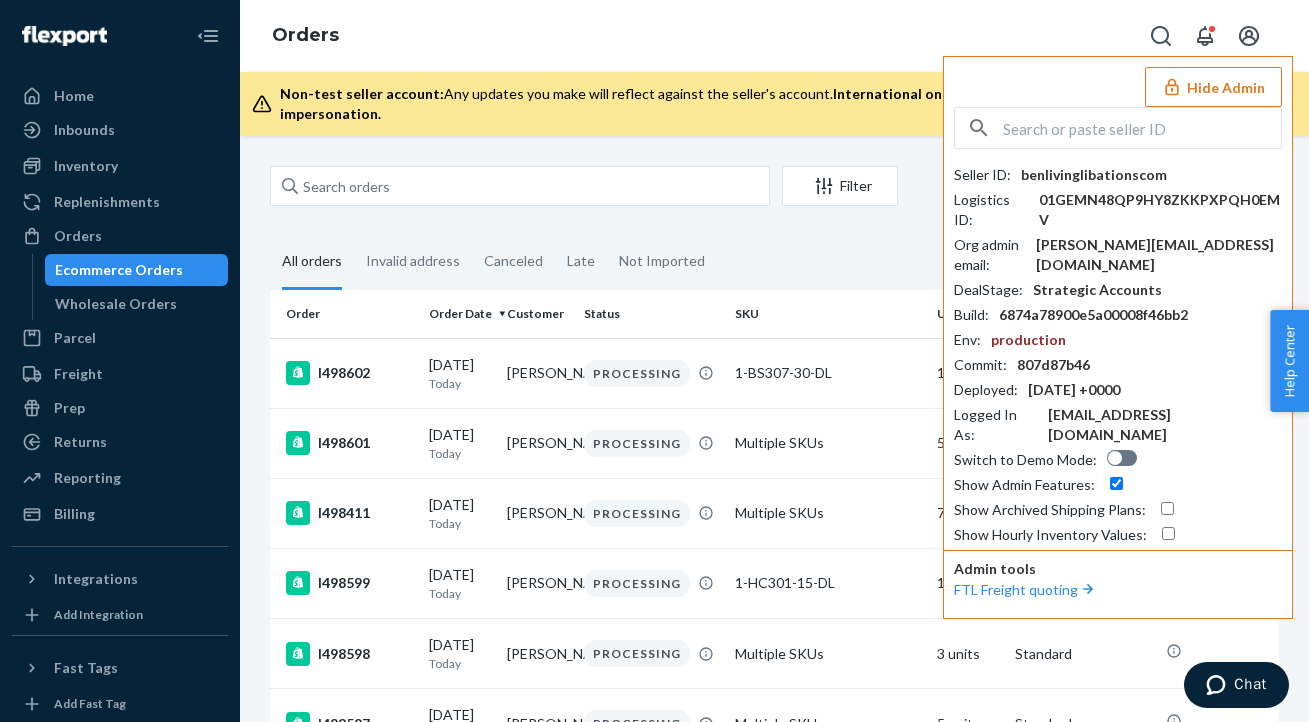 click on "Hide Admin" at bounding box center (1213, 87) 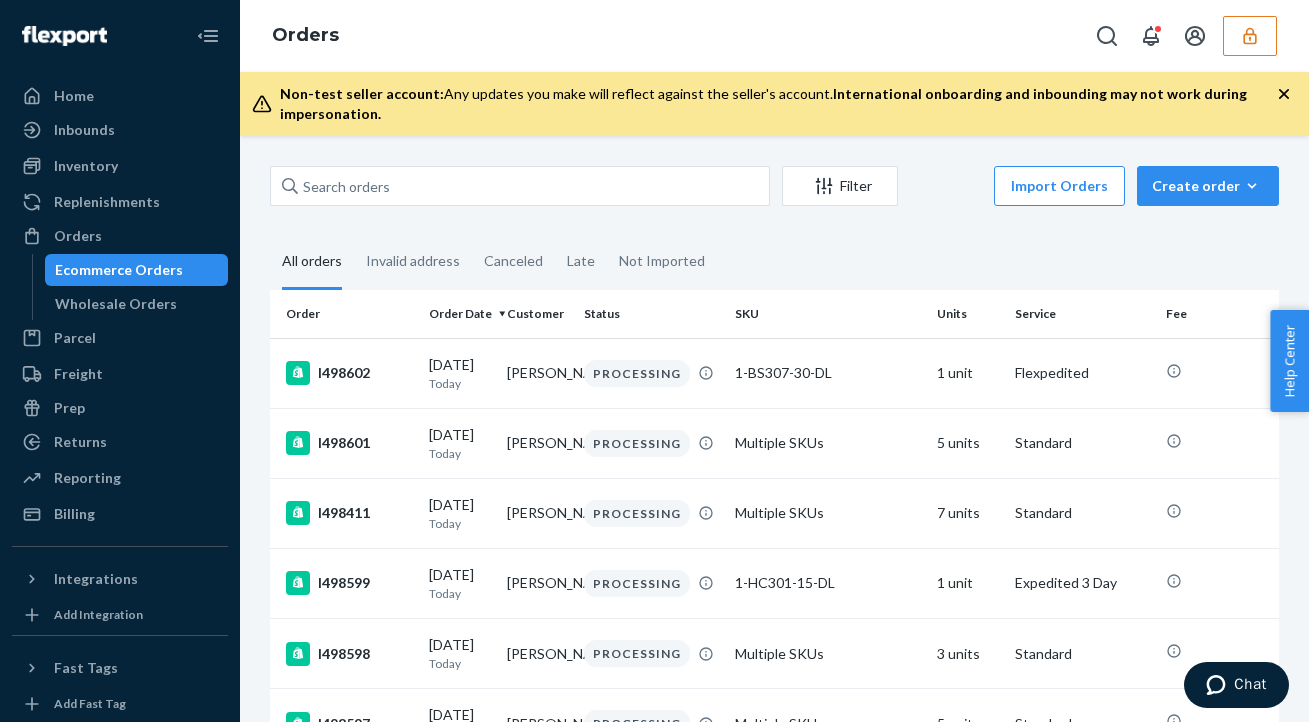 click at bounding box center (1250, 36) 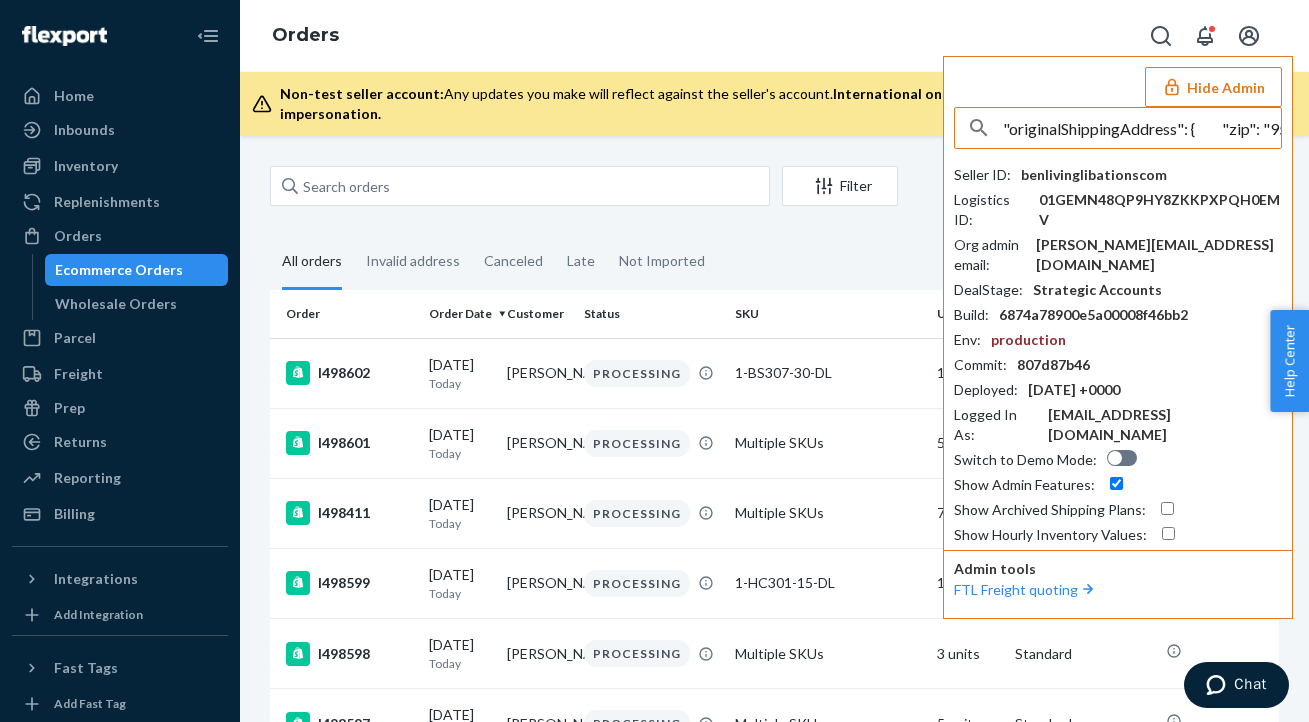 scroll, scrollTop: 0, scrollLeft: 1183, axis: horizontal 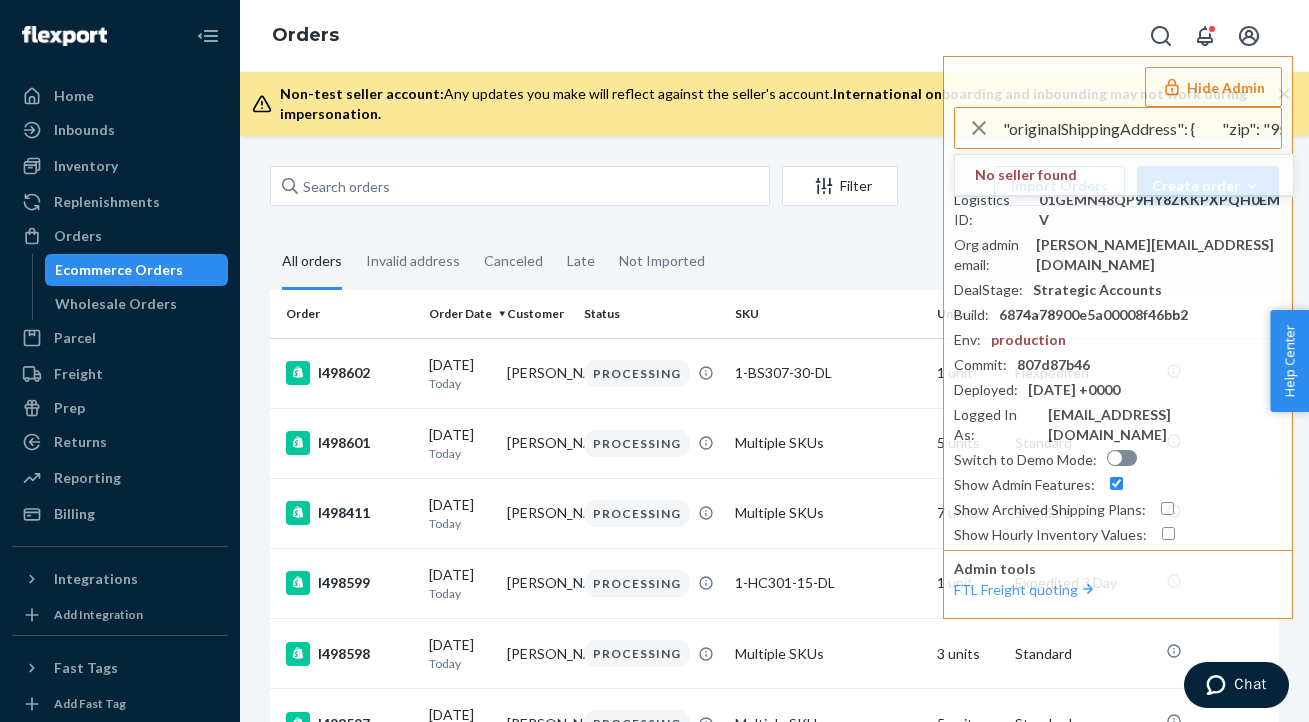 drag, startPoint x: 1253, startPoint y: 135, endPoint x: 938, endPoint y: 73, distance: 321.0436 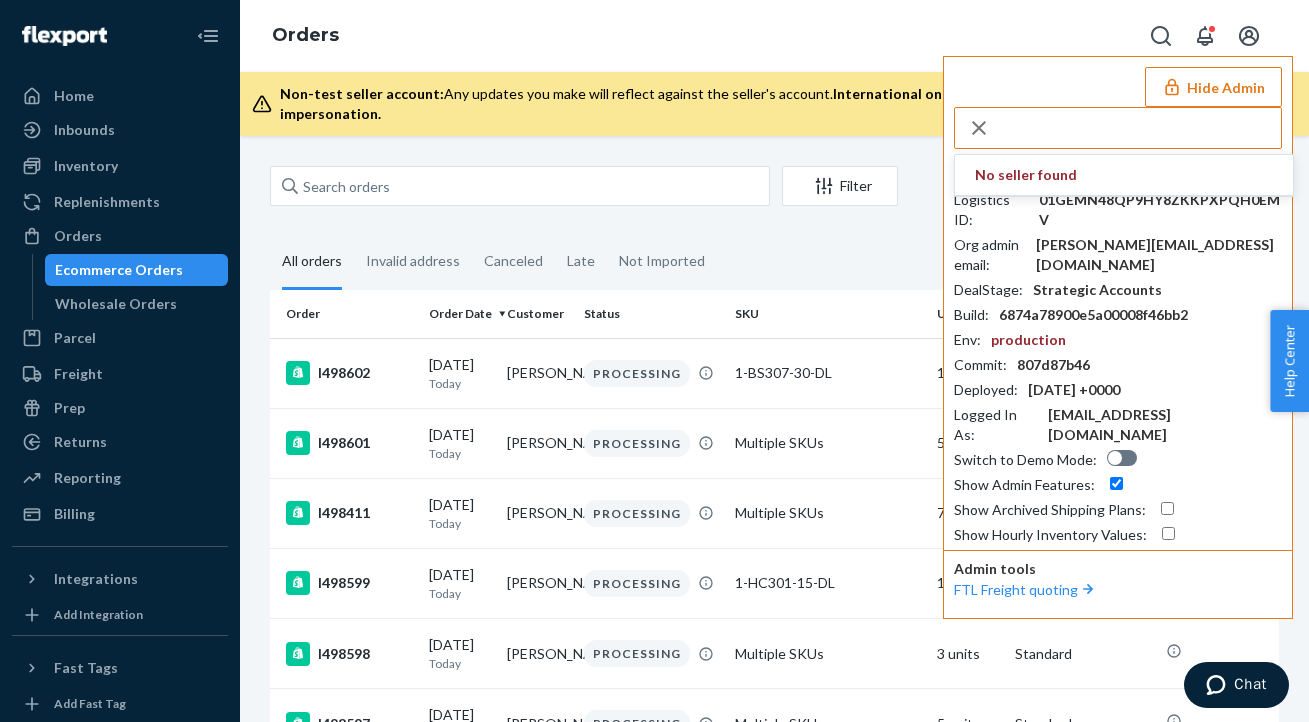 type 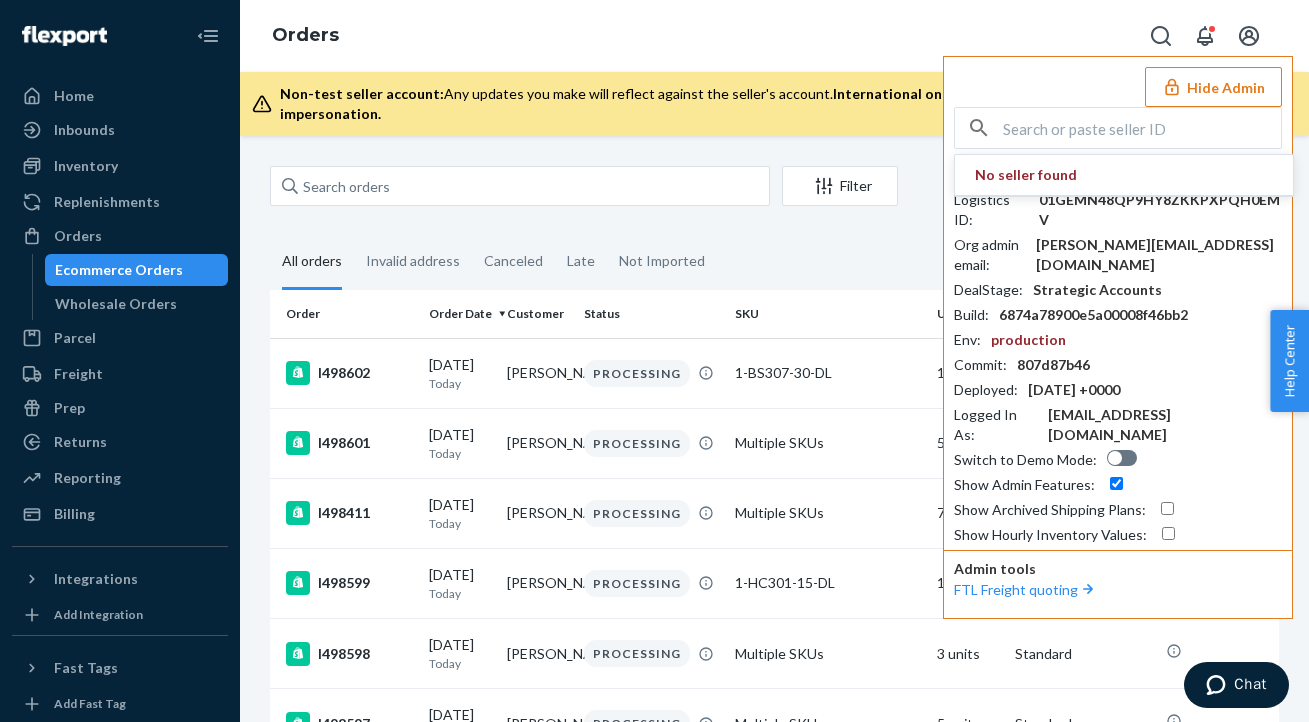 click on "Hide Admin" at bounding box center [1213, 87] 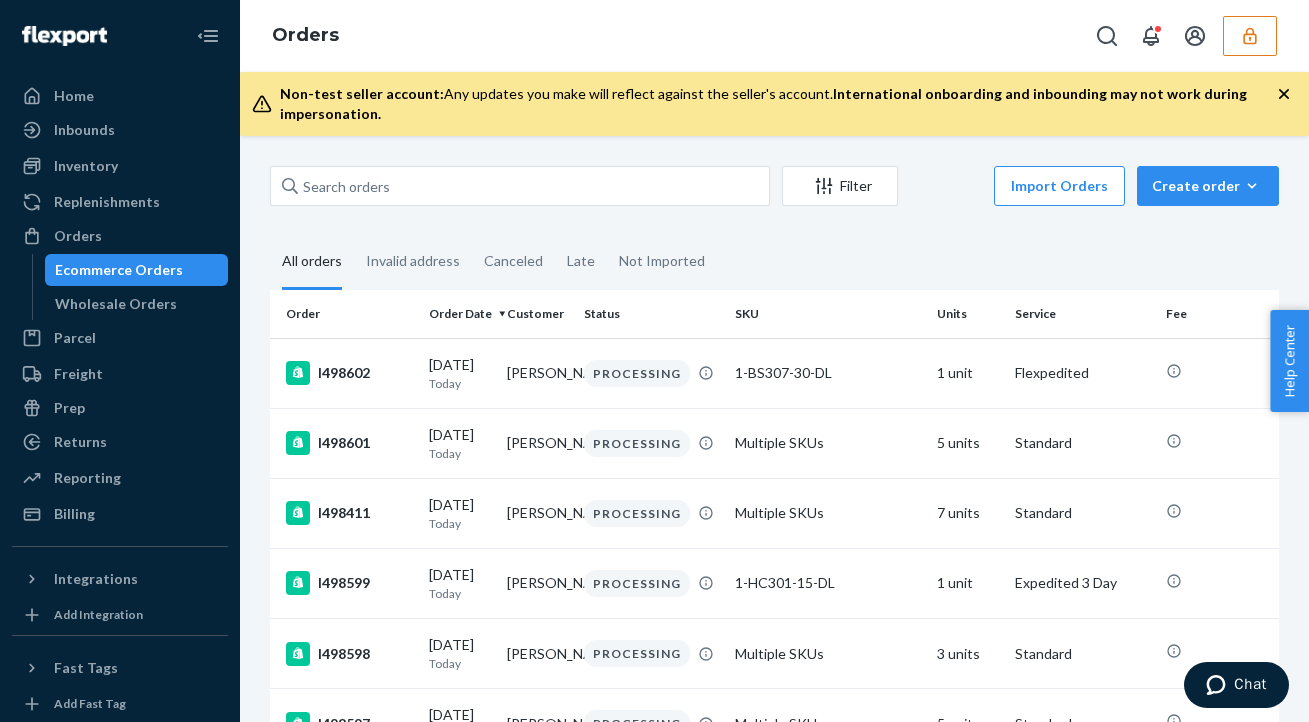 click at bounding box center (1250, 36) 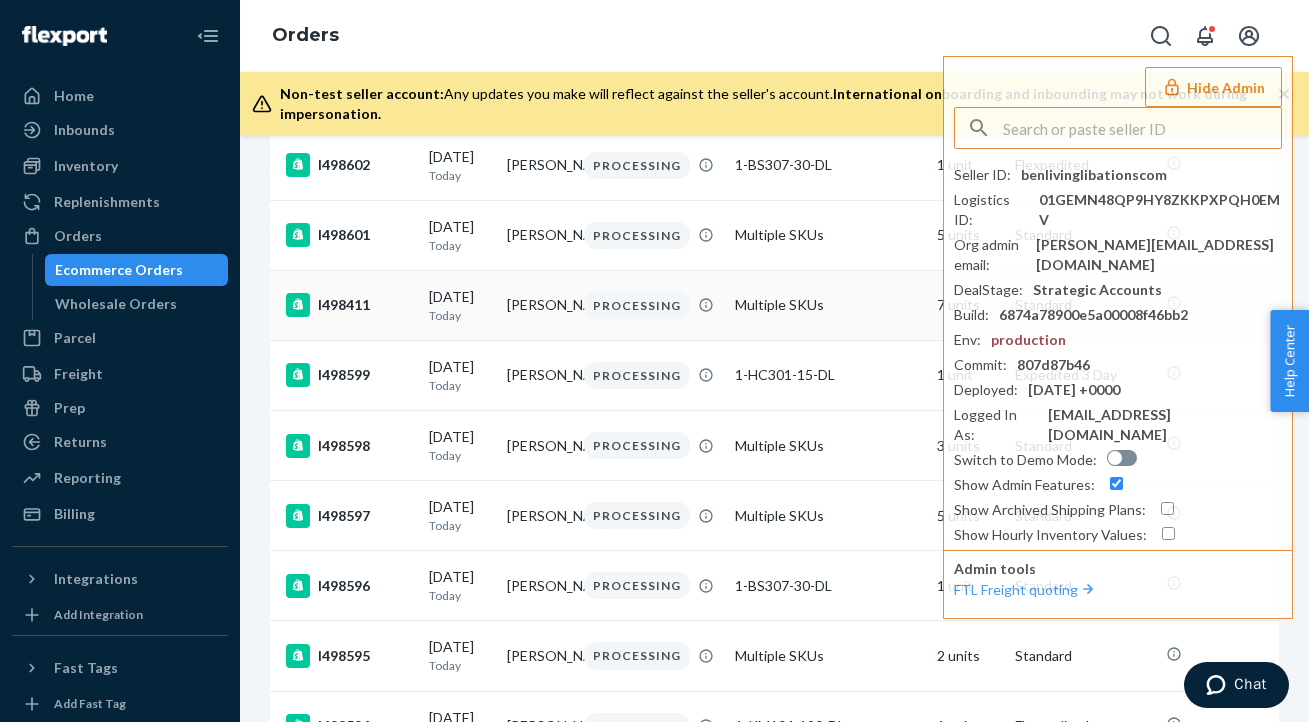 scroll, scrollTop: 524, scrollLeft: 0, axis: vertical 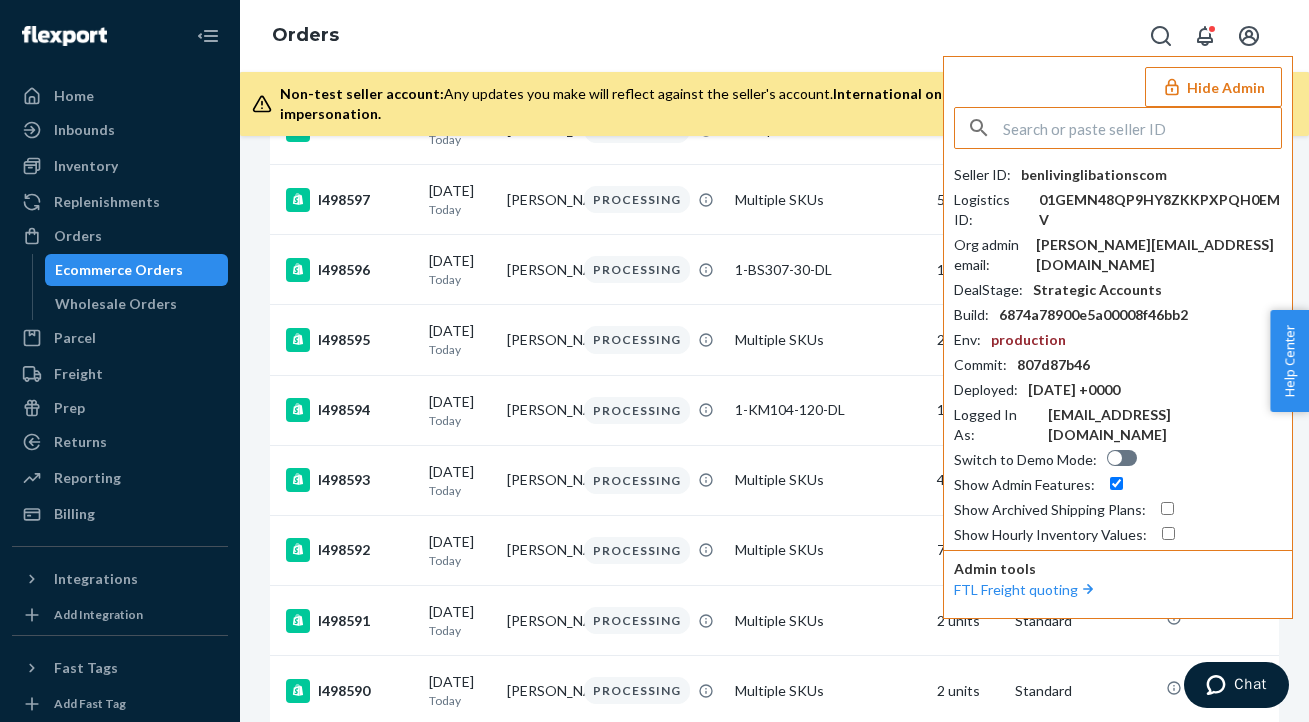 paste on "01H3ENXPCHKN4F5PVBDA57PKTG" 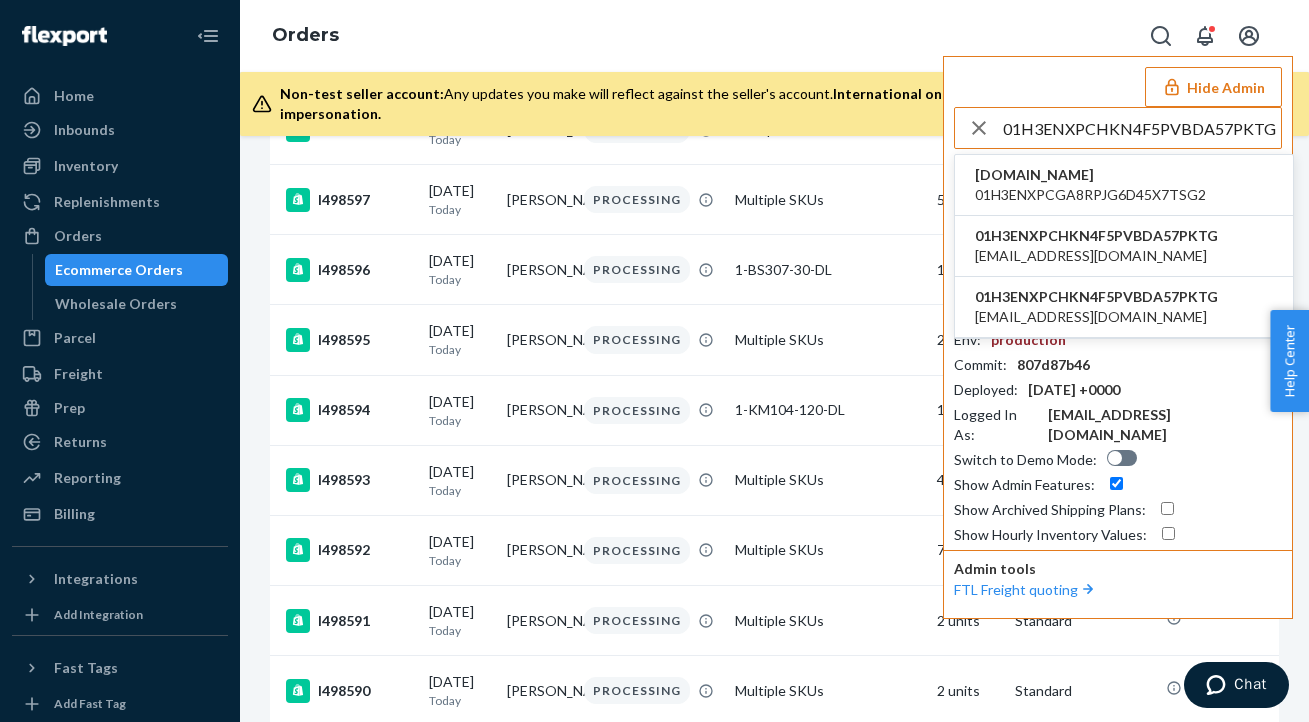 type on "01H3ENXPCHKN4F5PVBDA57PKTG" 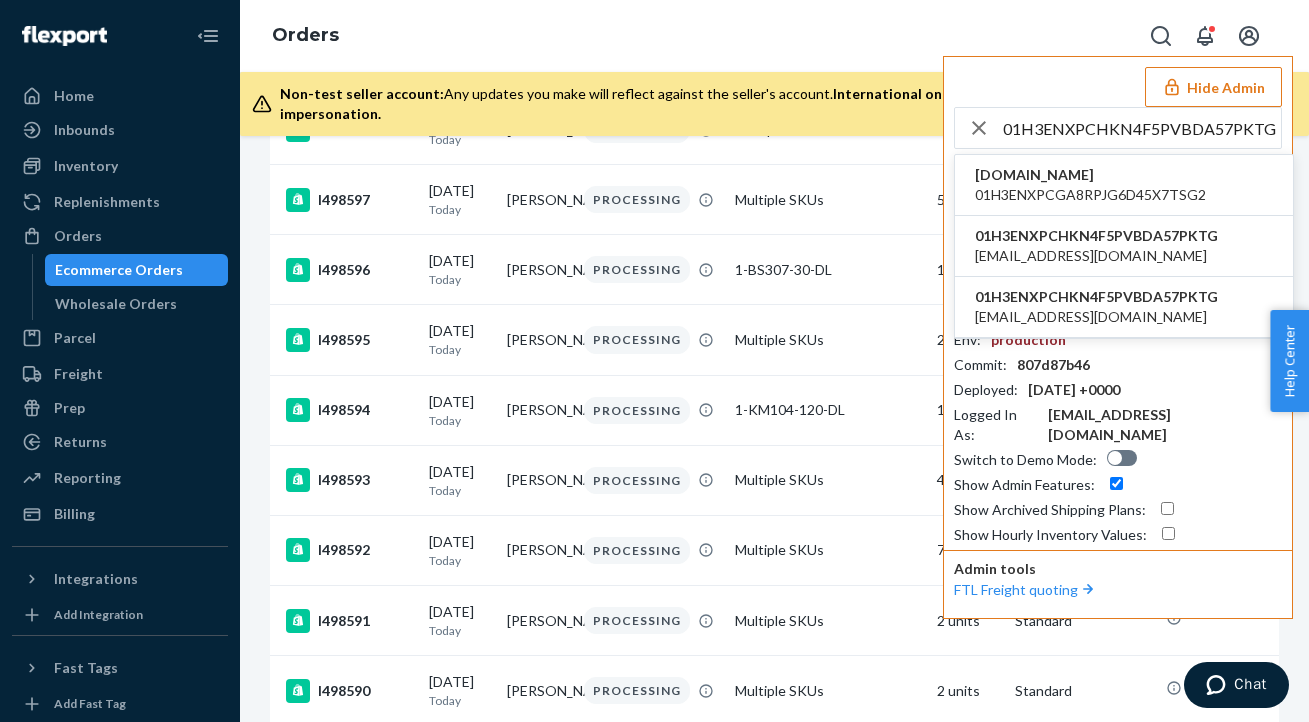 click on "[DOMAIN_NAME]" at bounding box center (1090, 175) 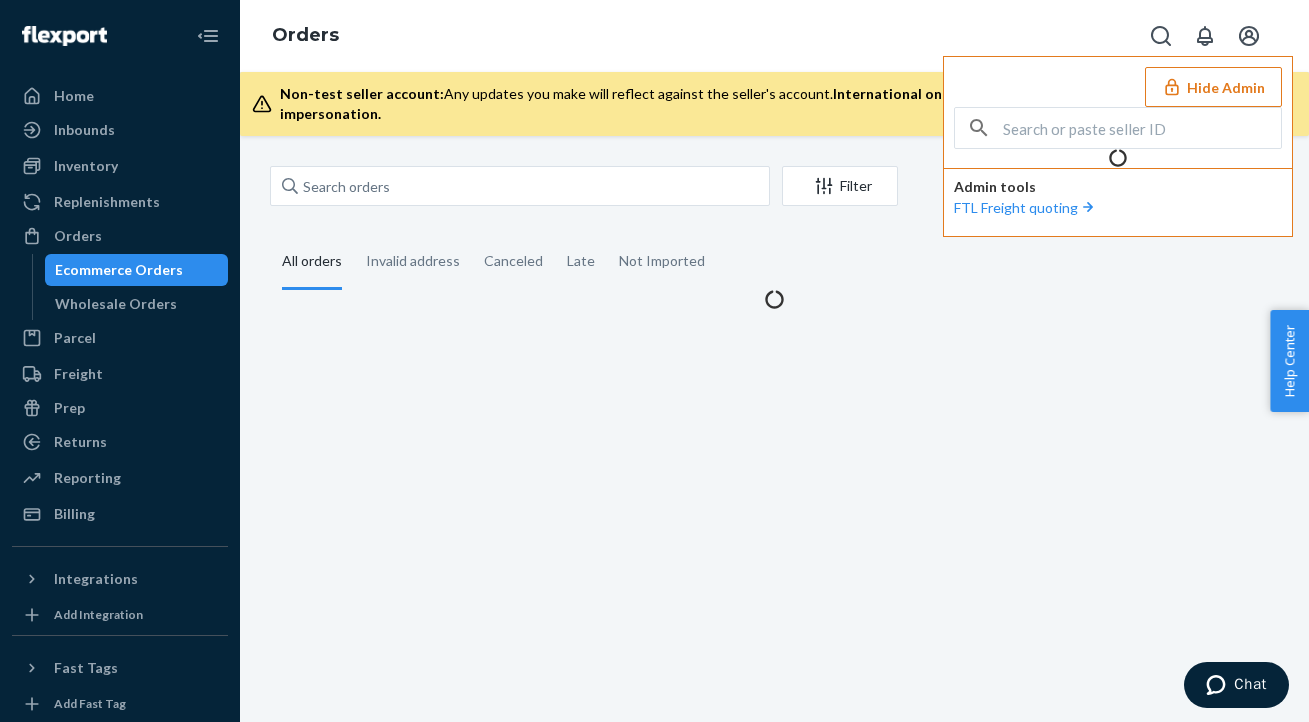 scroll, scrollTop: 0, scrollLeft: 0, axis: both 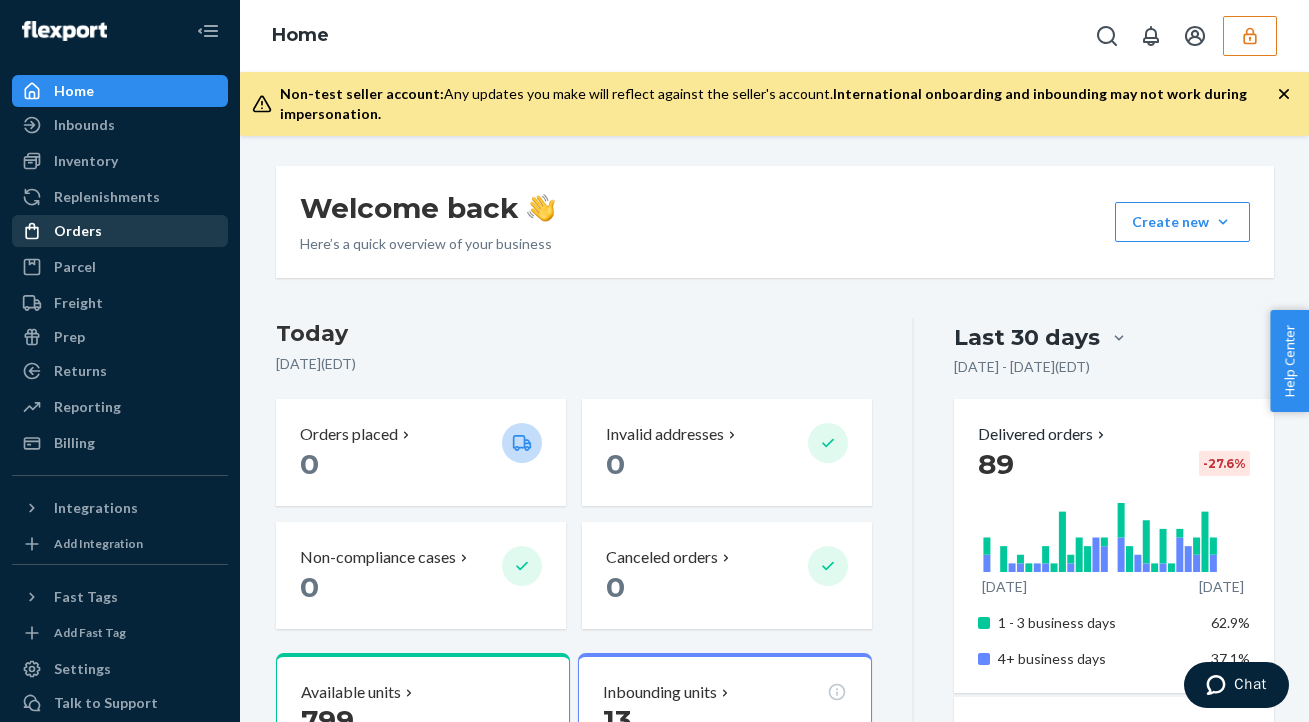 click on "Orders" at bounding box center (120, 231) 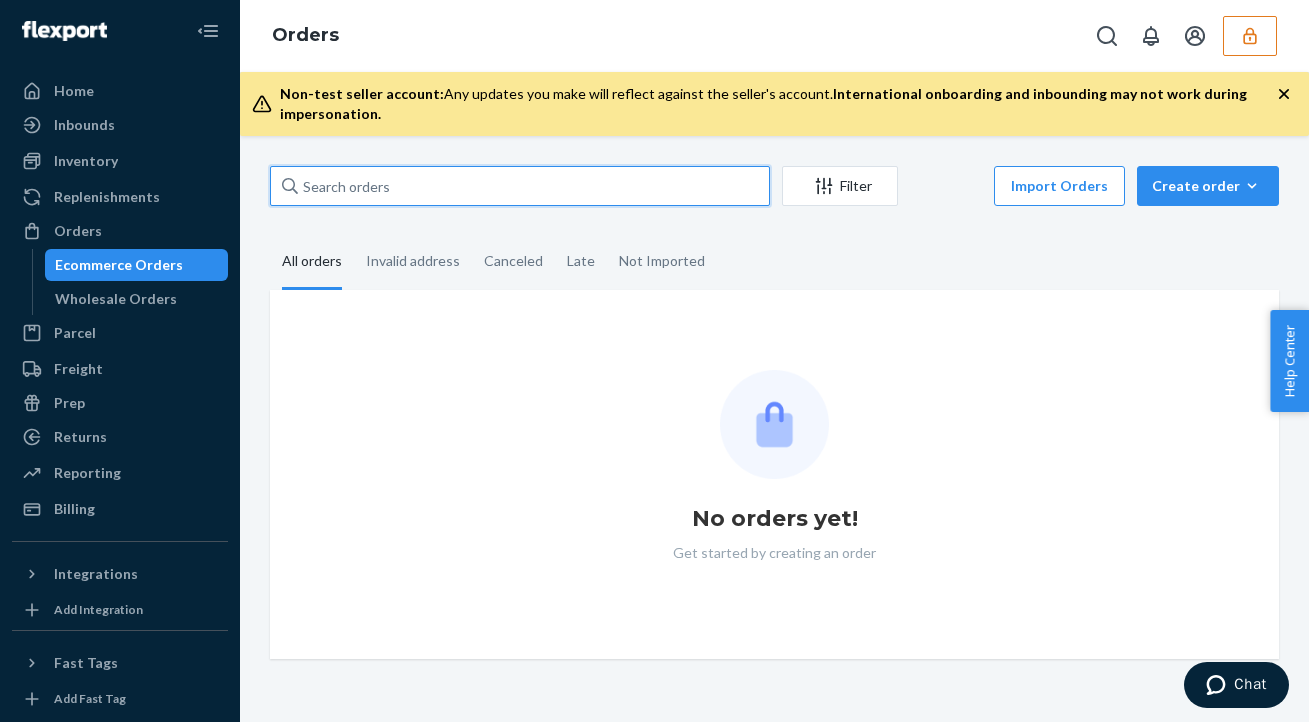 click at bounding box center [520, 186] 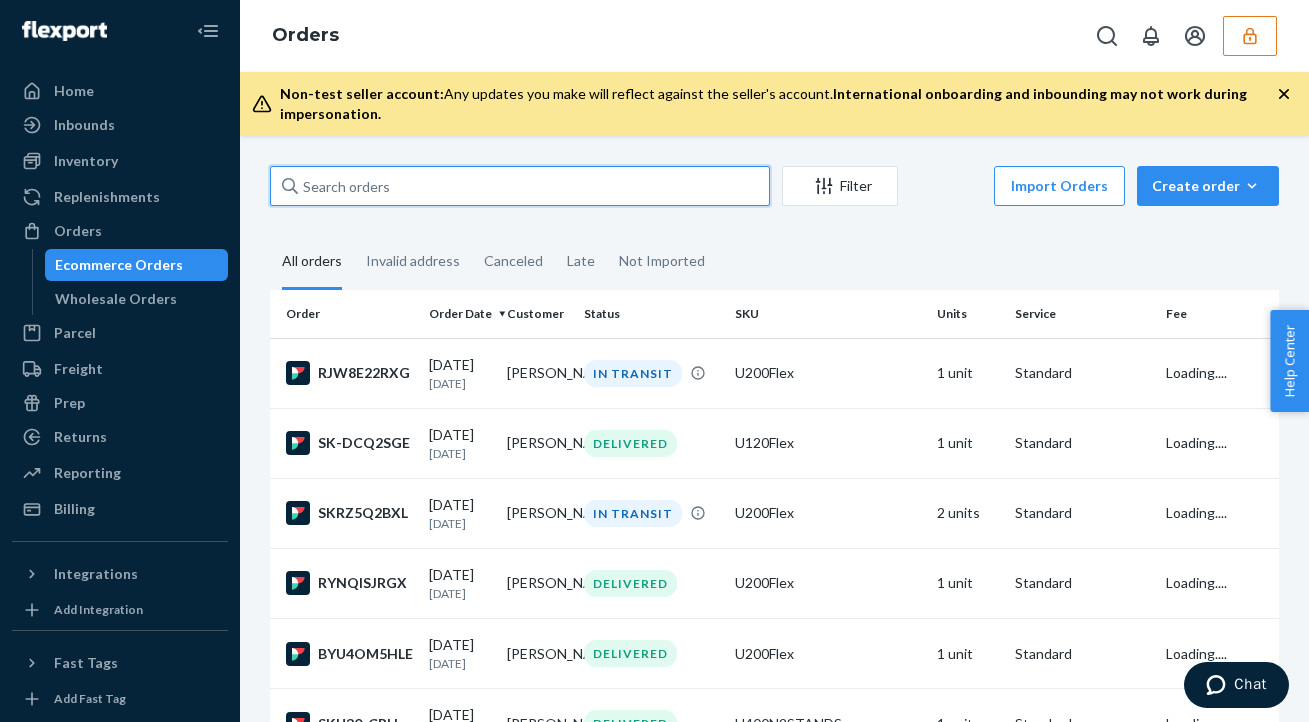 paste on "#SKRZ5Q2BXL" 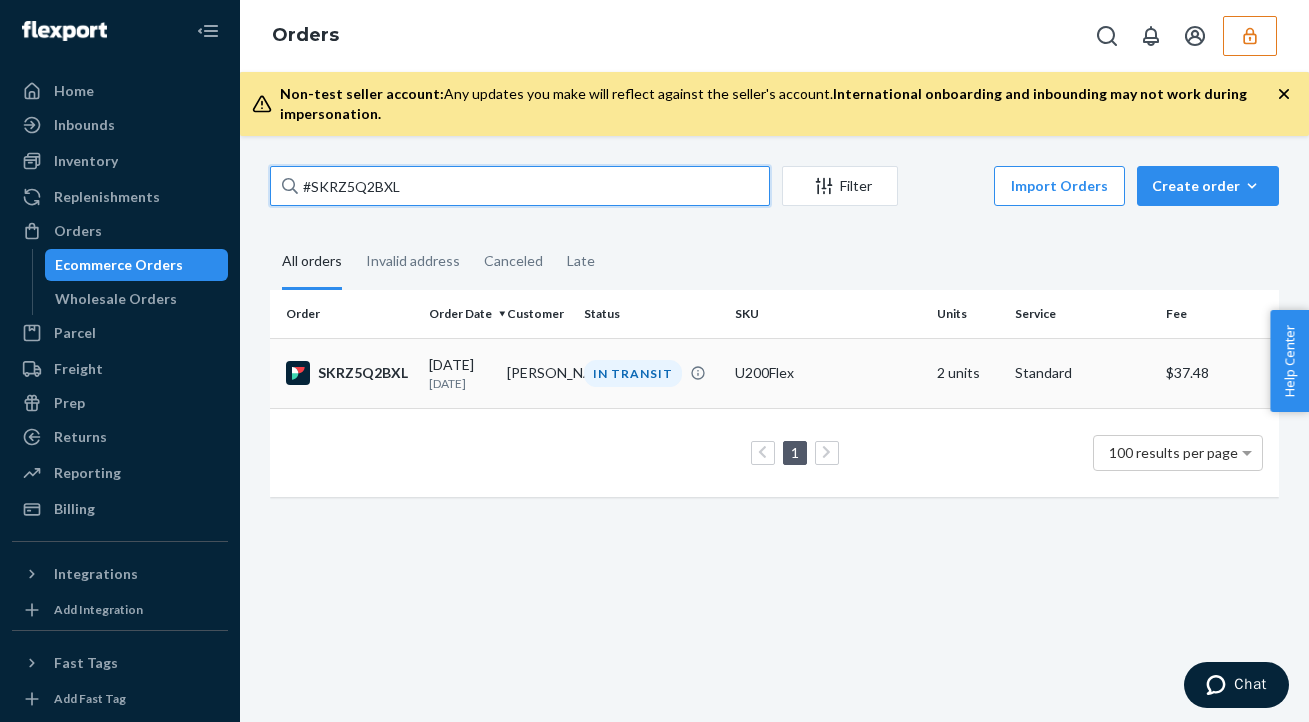 type on "#SKRZ5Q2BXL" 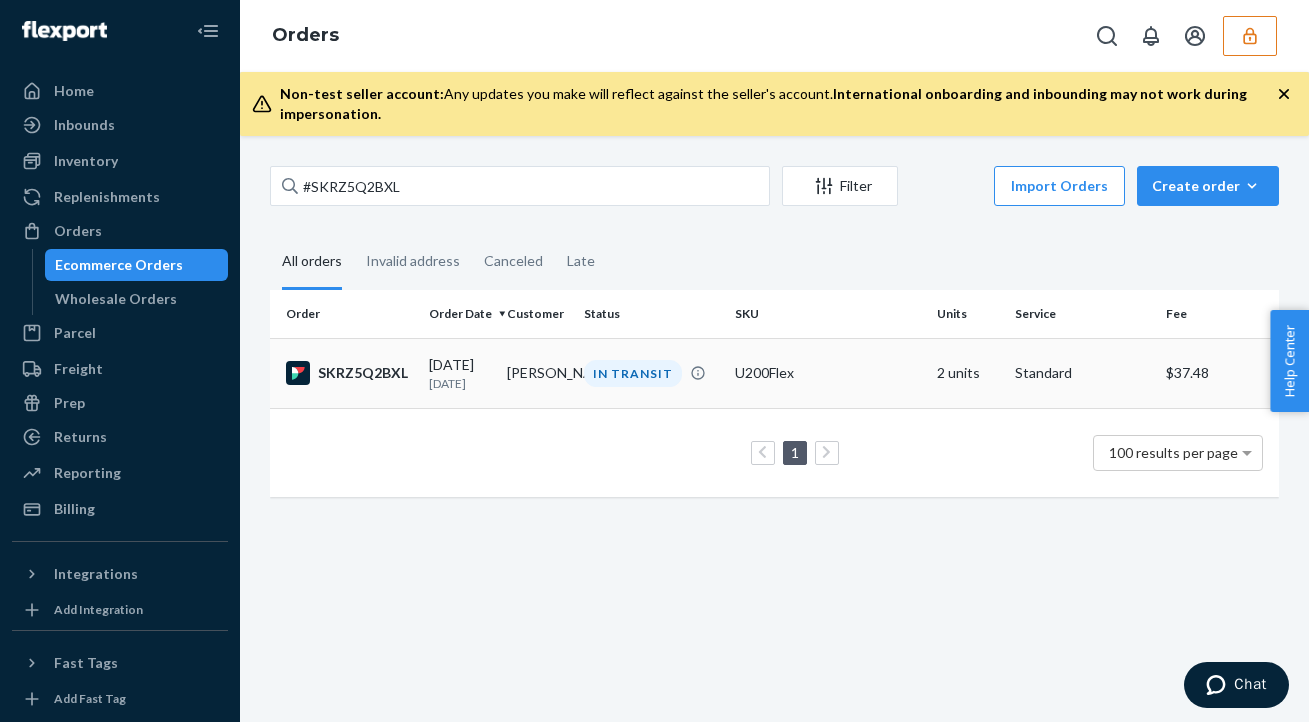 click on "IN TRANSIT" at bounding box center [651, 373] 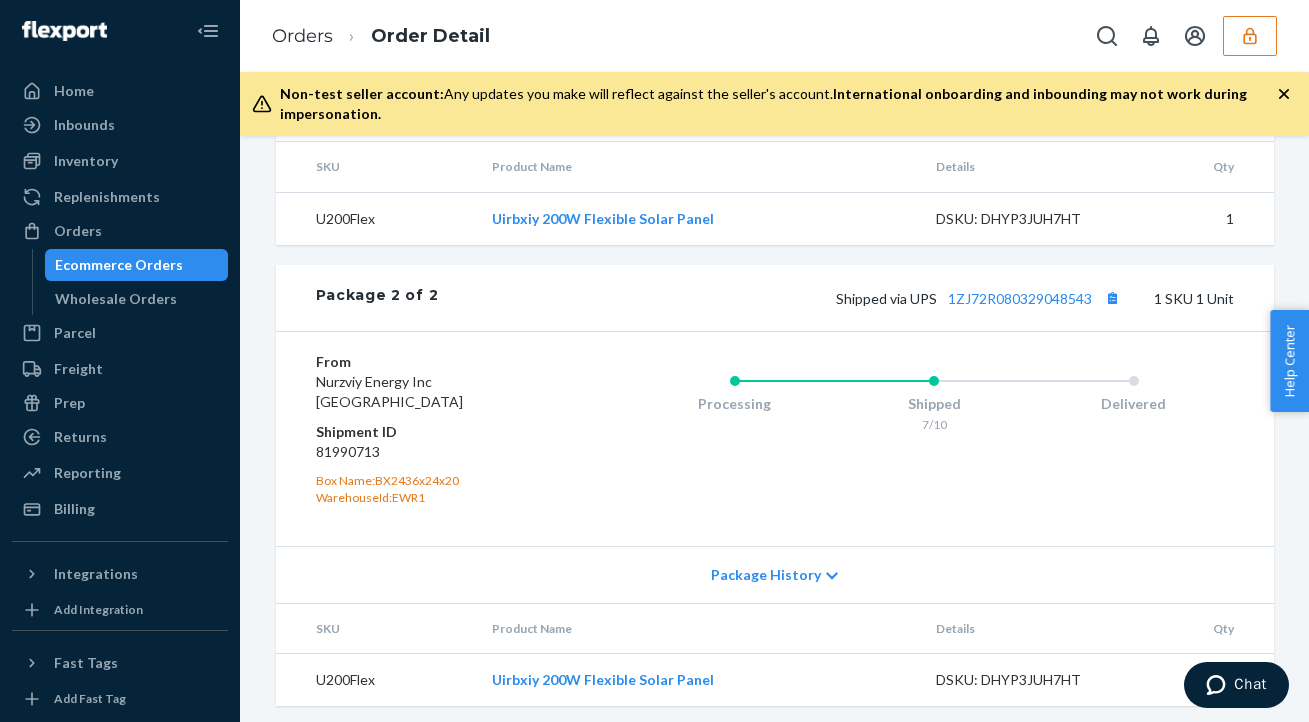 scroll, scrollTop: 1164, scrollLeft: 0, axis: vertical 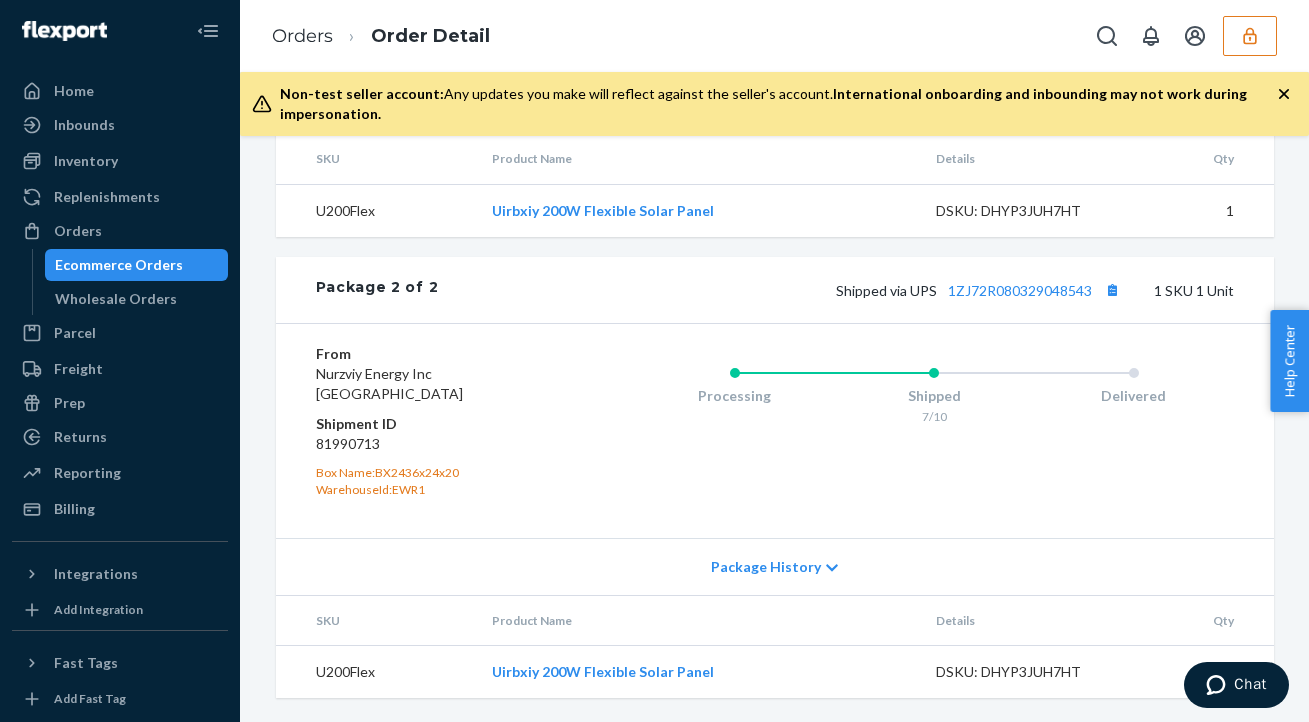 click on "Shipped via UPS   1ZJ72R080329048543 1   SKU   1   Unit" at bounding box center (835, 290) 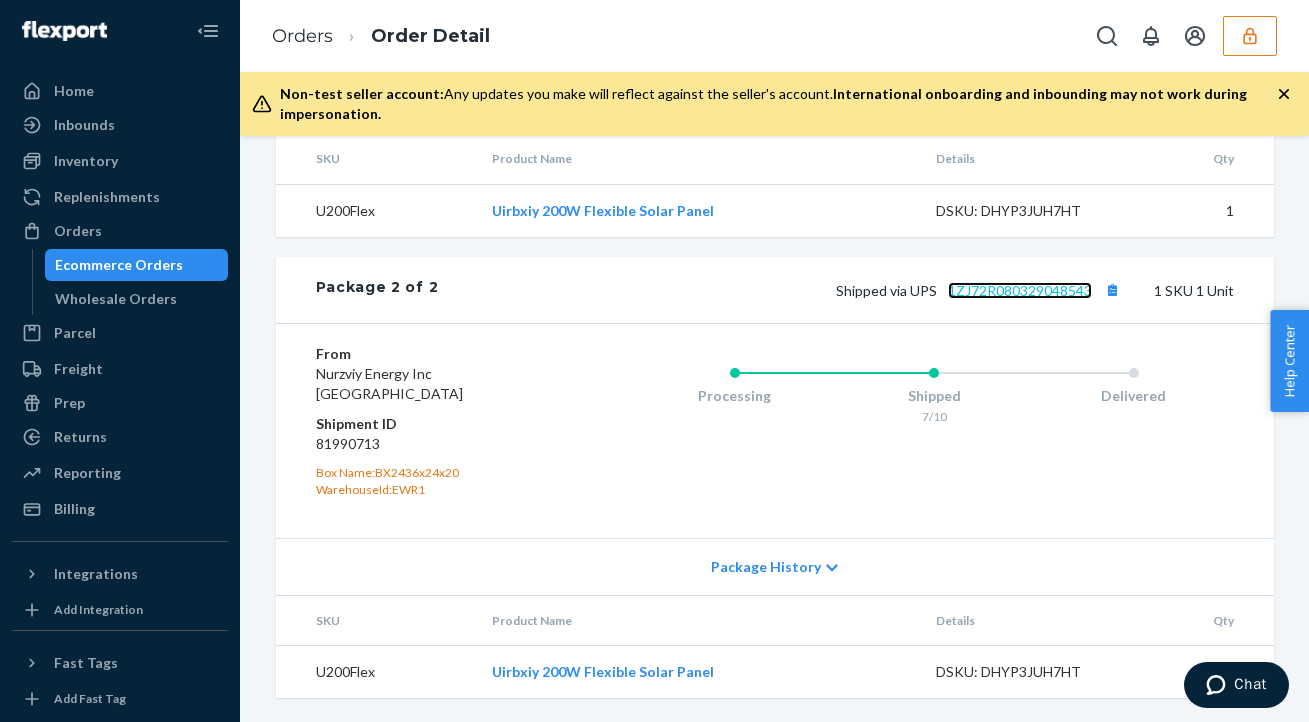 click on "1ZJ72R080329048543" at bounding box center [1020, 290] 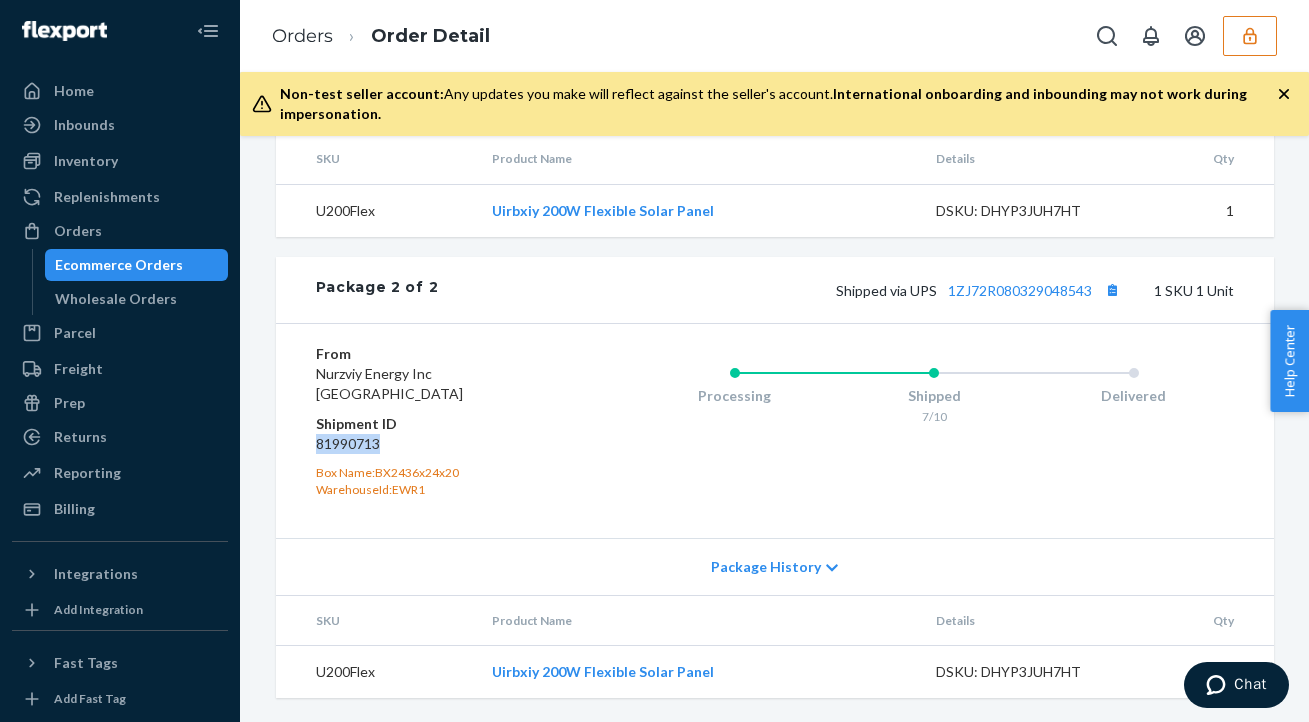 drag, startPoint x: 309, startPoint y: 442, endPoint x: 429, endPoint y: 448, distance: 120.14991 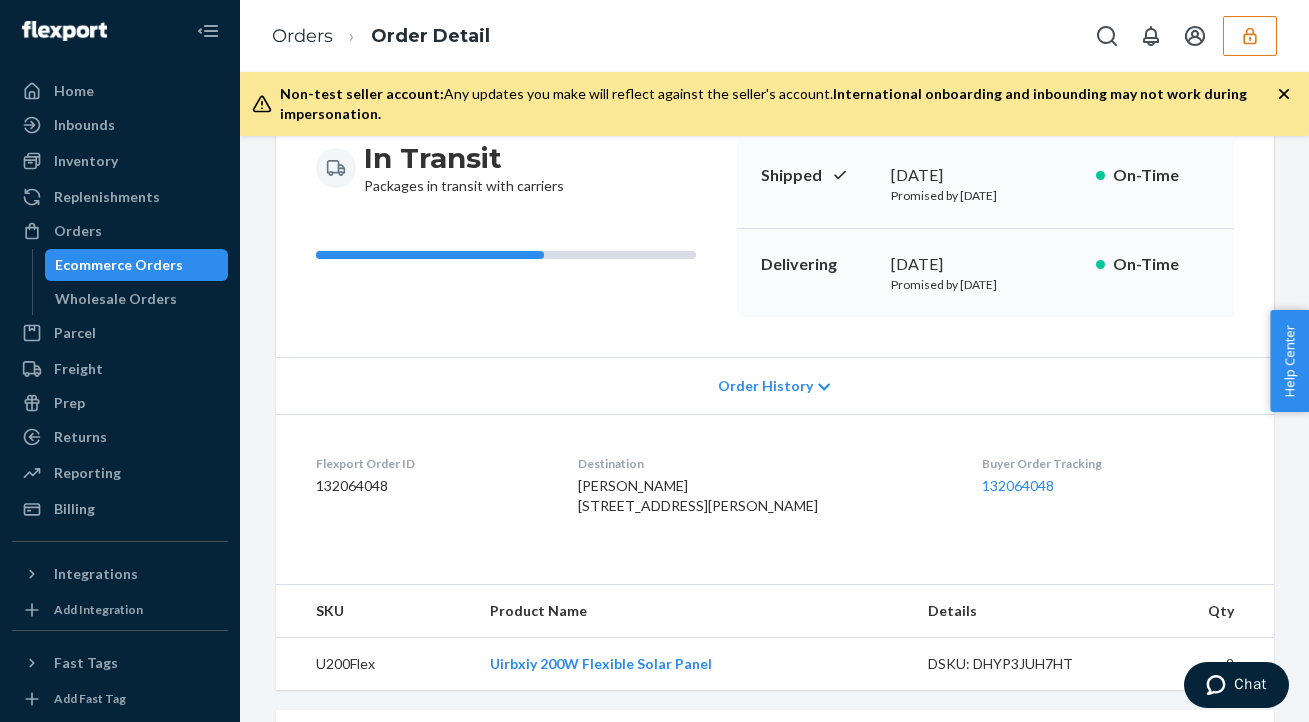 scroll, scrollTop: 492, scrollLeft: 0, axis: vertical 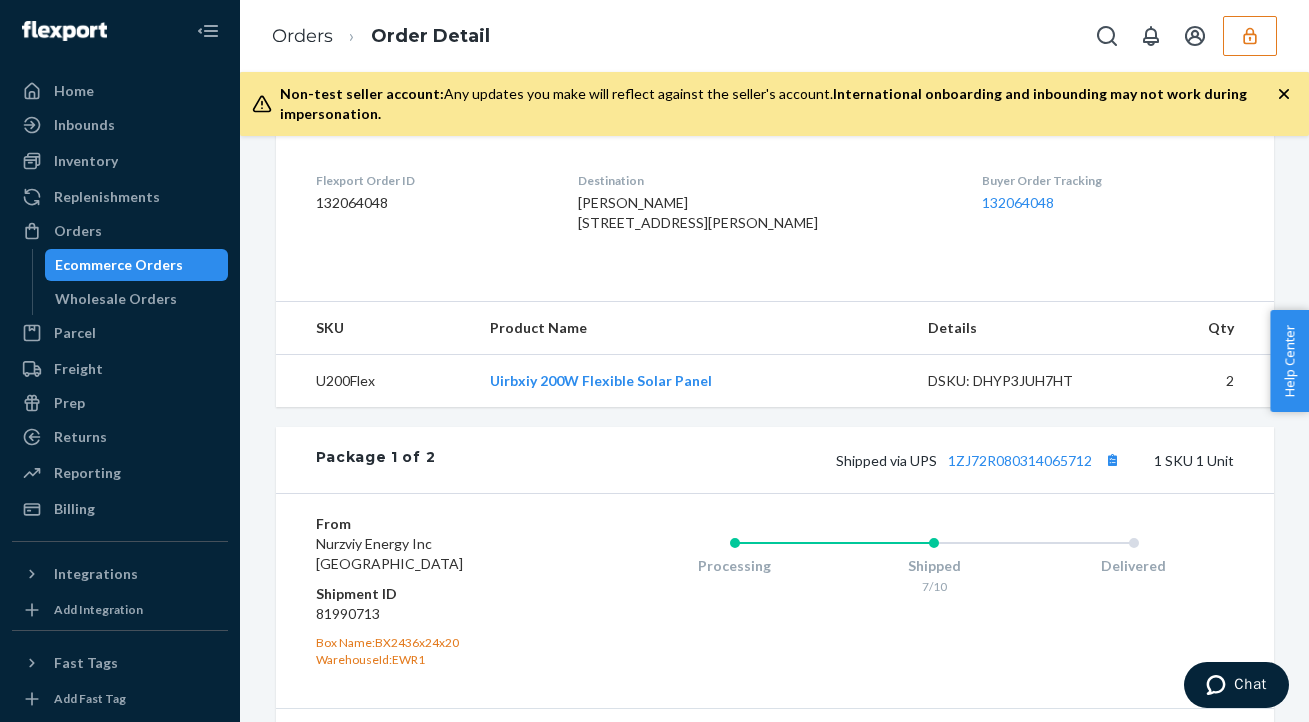 click 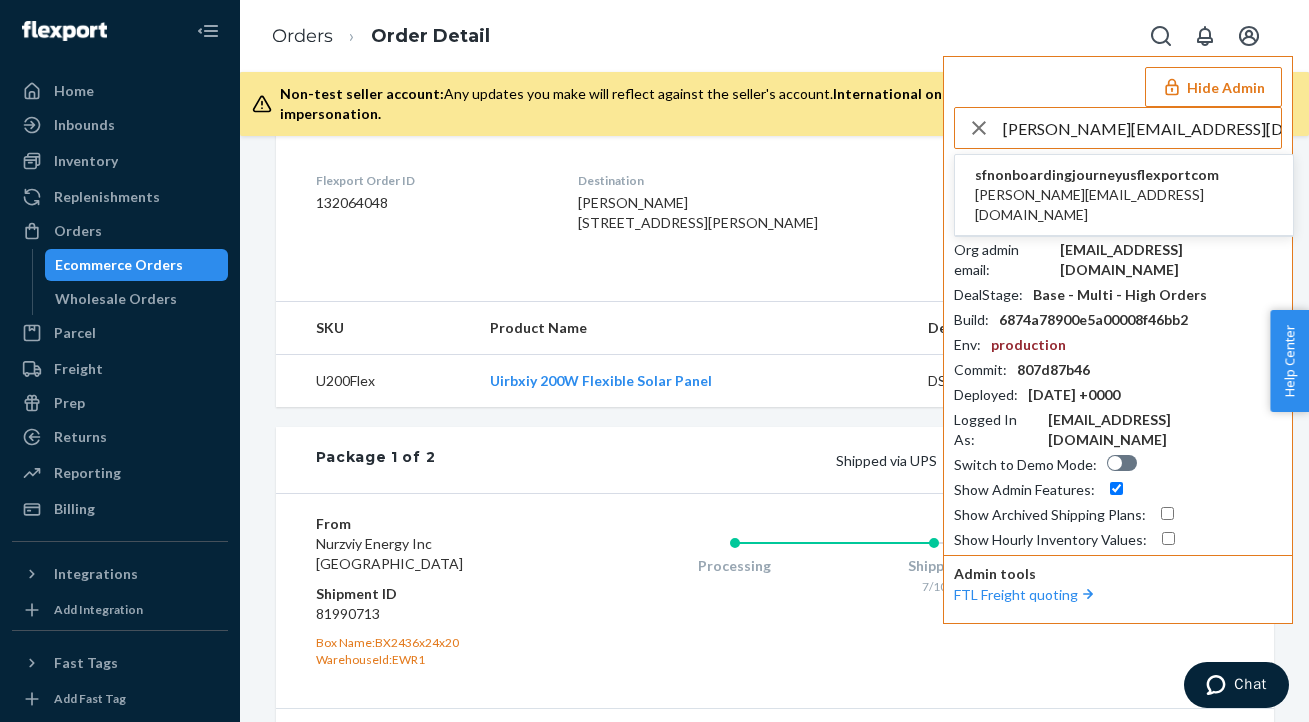 type on "vaibhav.anand@alogic.co" 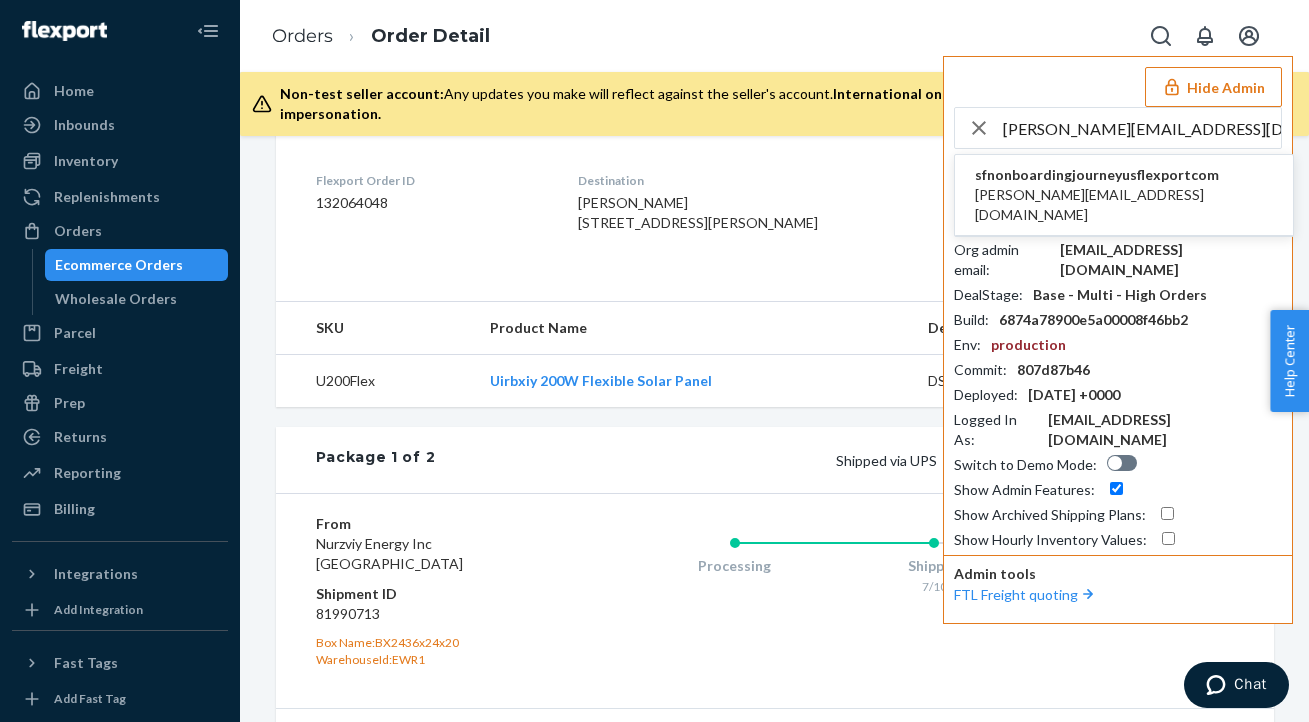 click on "sfnonboardingjourneyusflexportcom vaibhav.anand@alogic.co" at bounding box center [1124, 195] 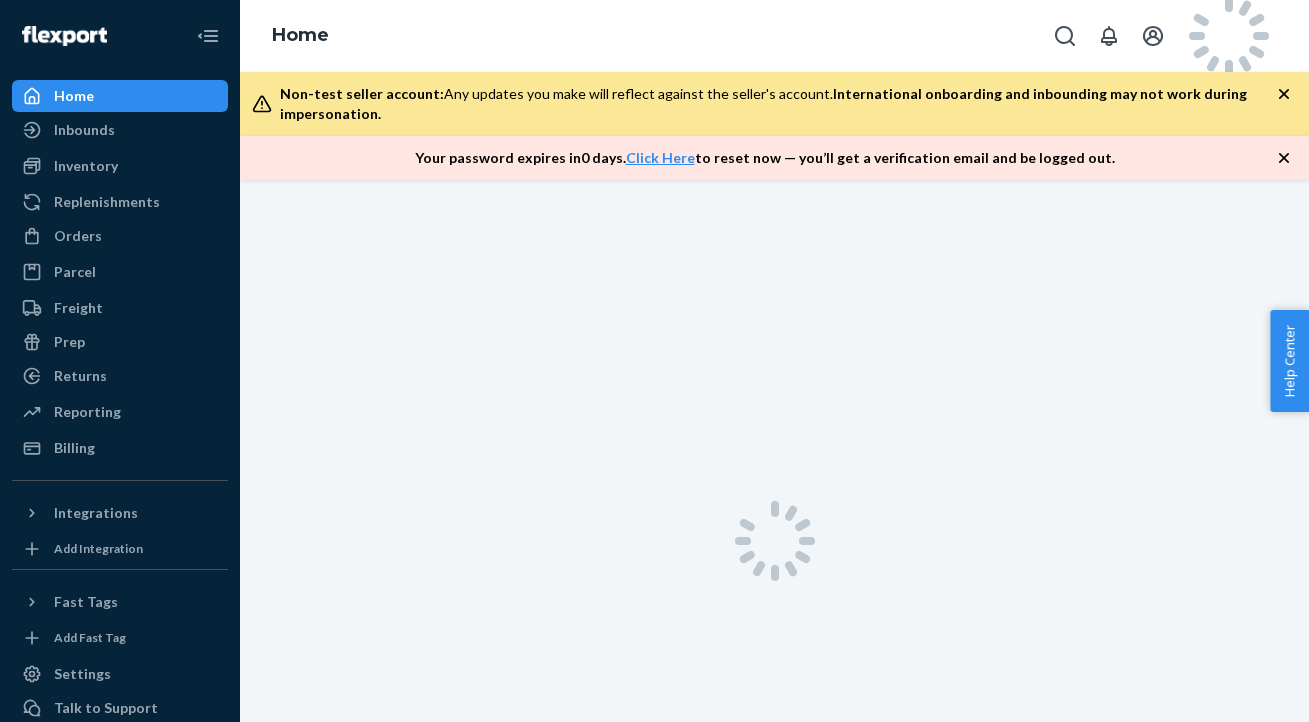 scroll, scrollTop: 0, scrollLeft: 0, axis: both 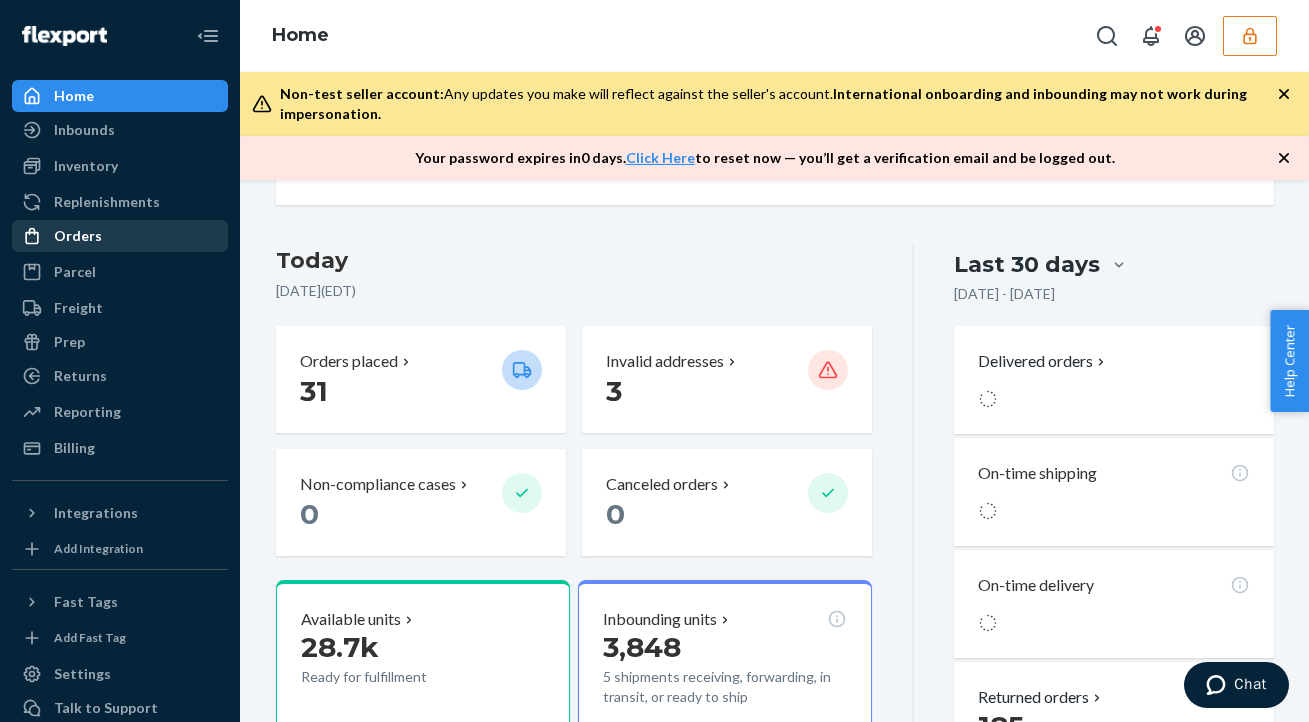 click on "Orders" at bounding box center (120, 236) 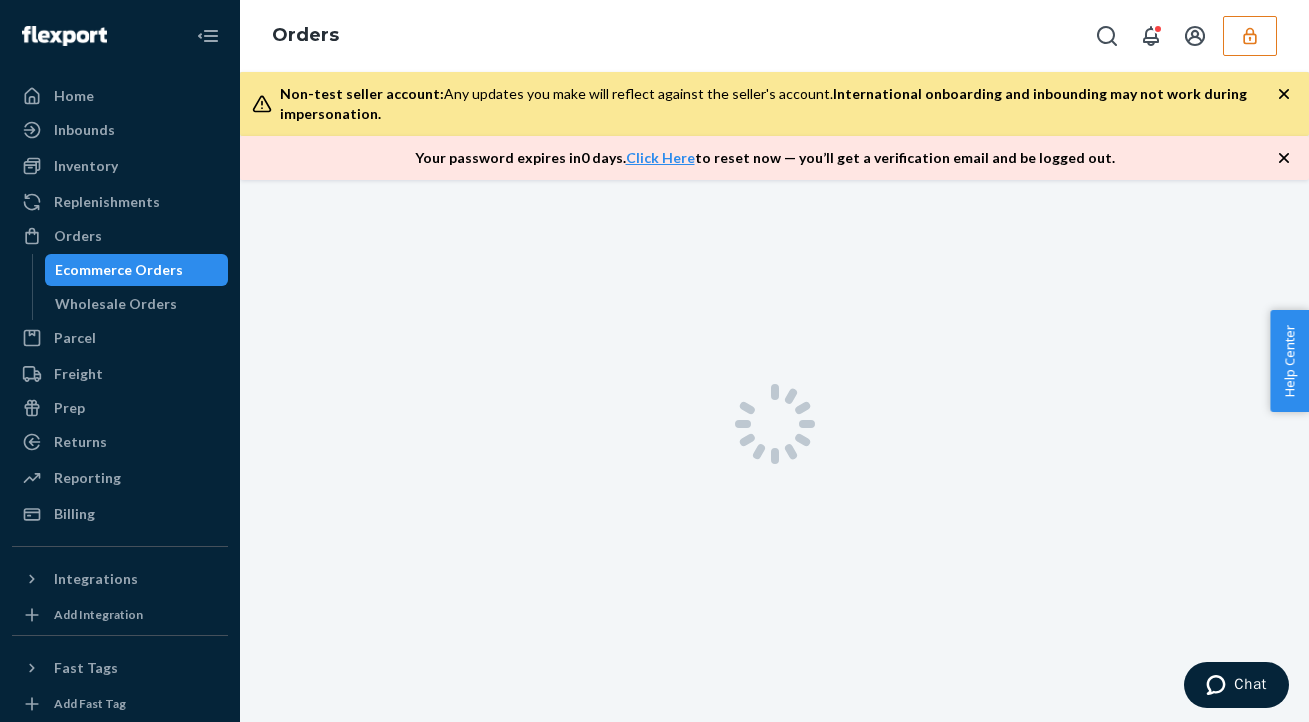 scroll, scrollTop: 0, scrollLeft: 0, axis: both 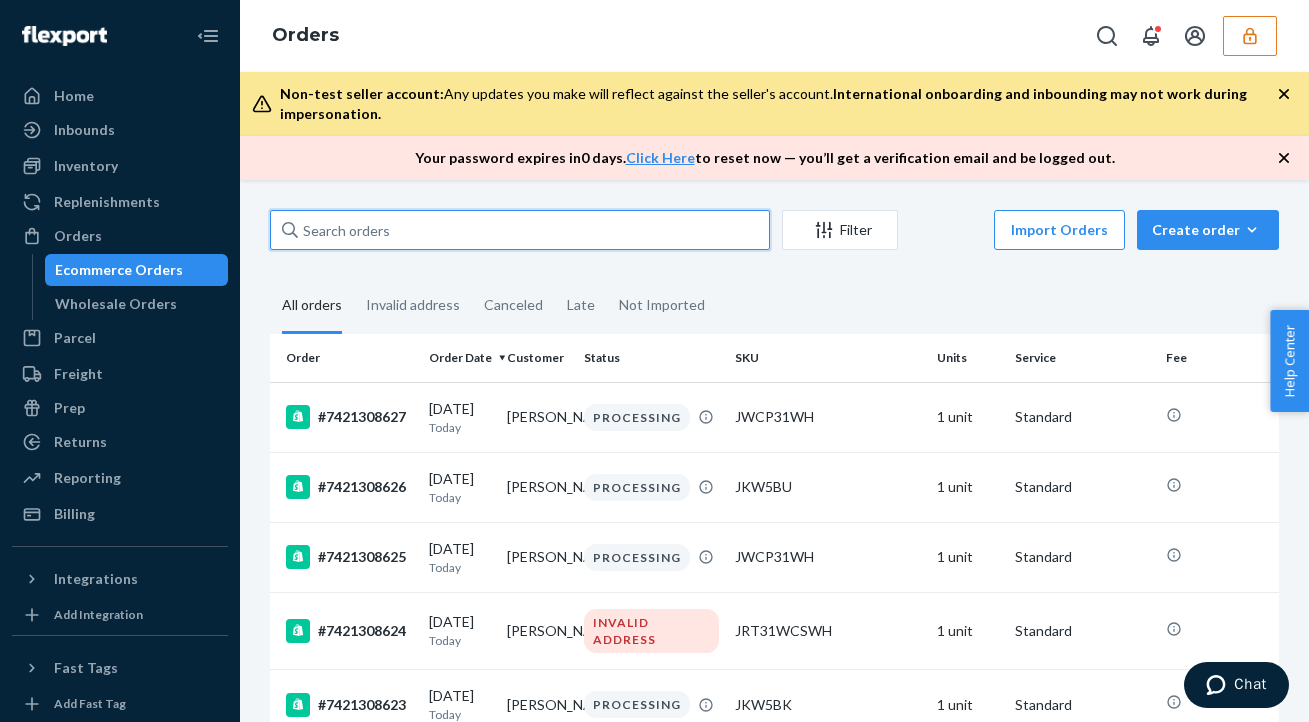 click at bounding box center [520, 230] 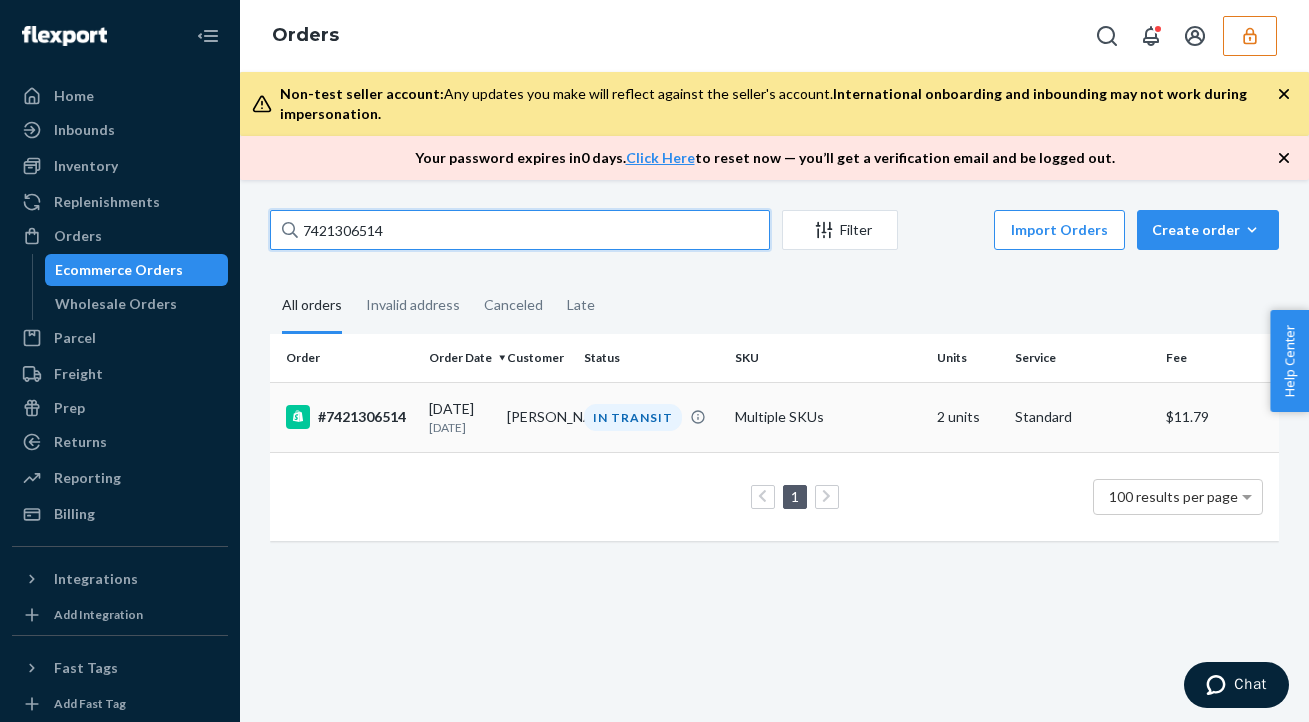 type on "7421306514" 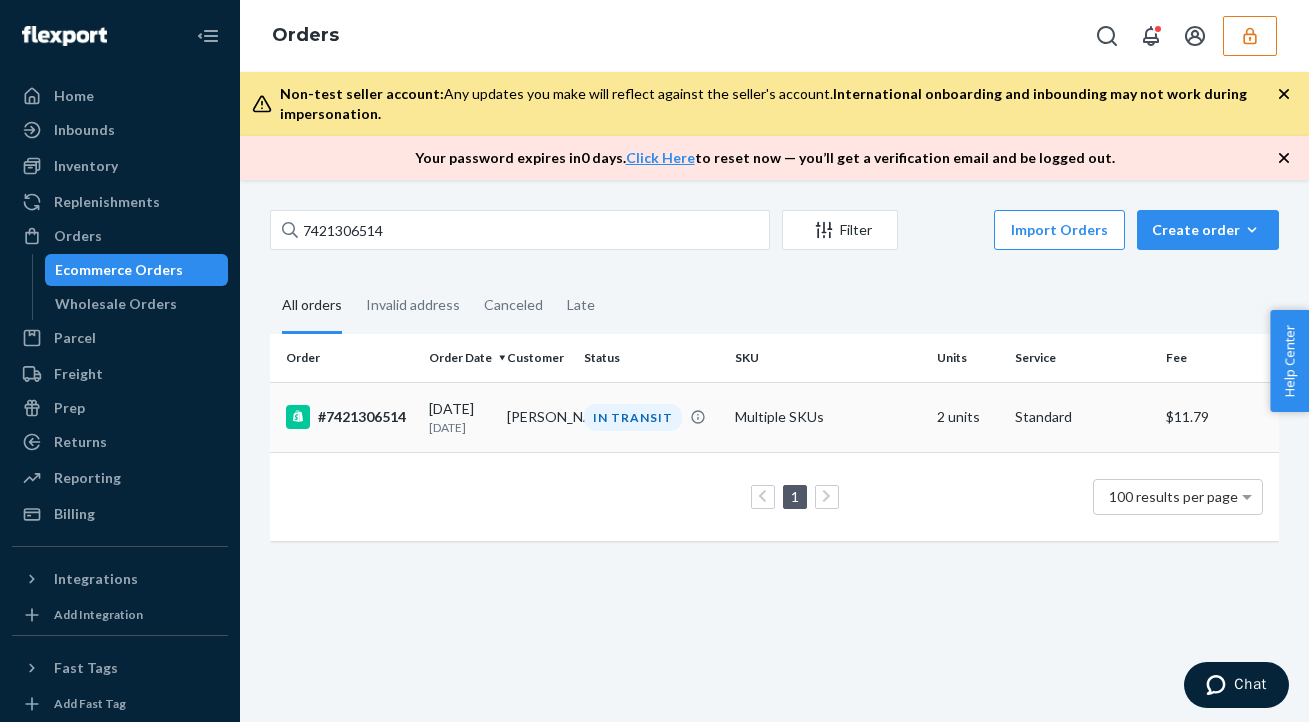 click on "Michael Crook" at bounding box center (537, 417) 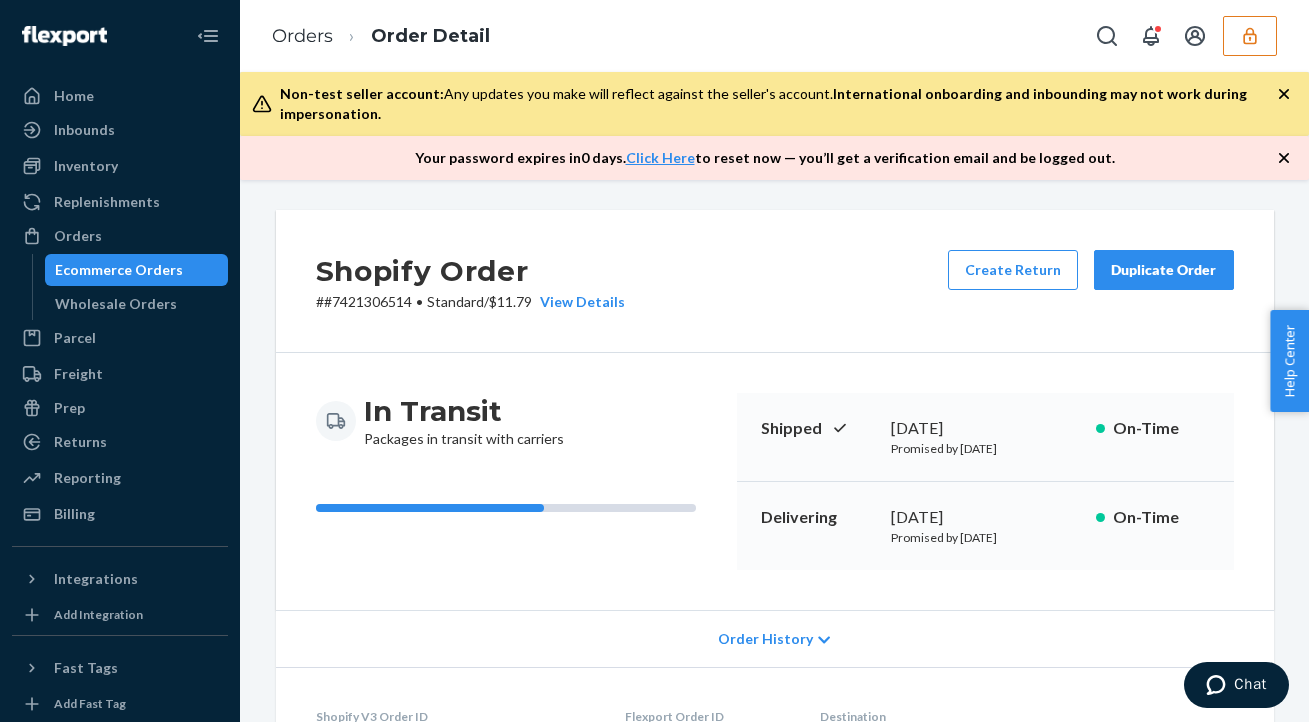 click on "Order History" at bounding box center (765, 639) 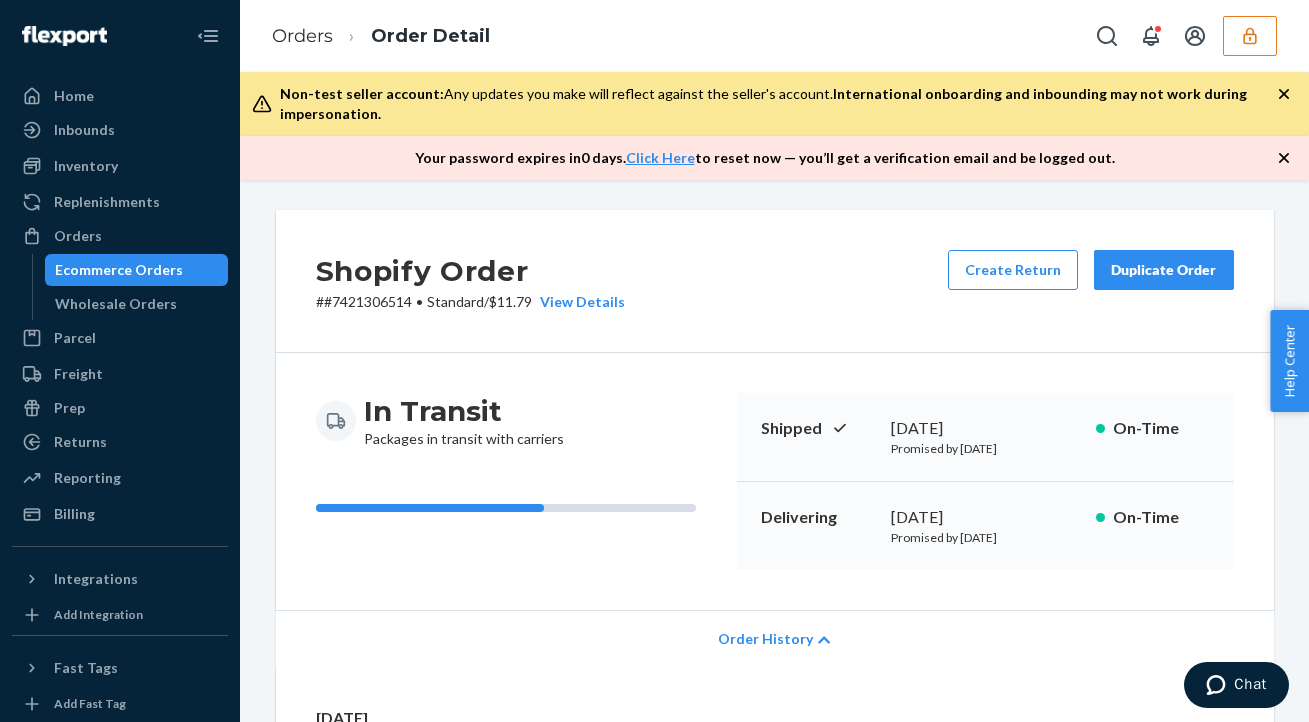 click on "Order History" at bounding box center (765, 639) 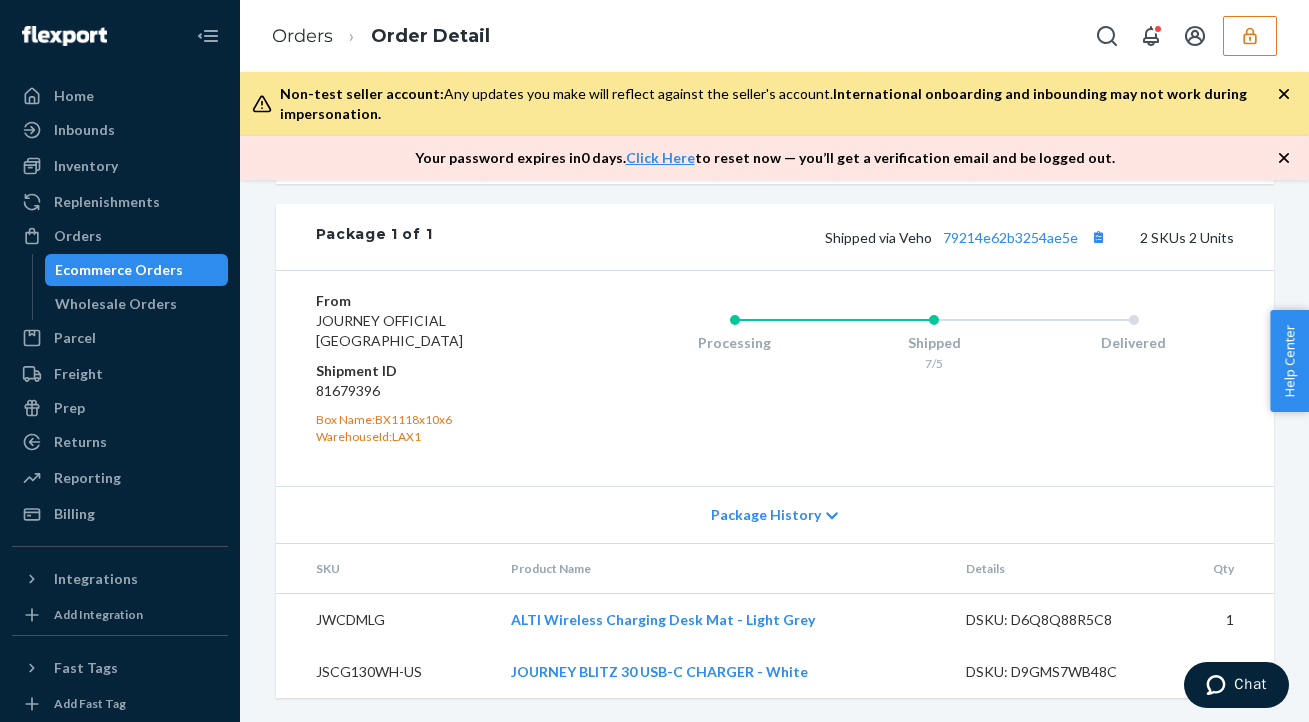 scroll, scrollTop: 923, scrollLeft: 0, axis: vertical 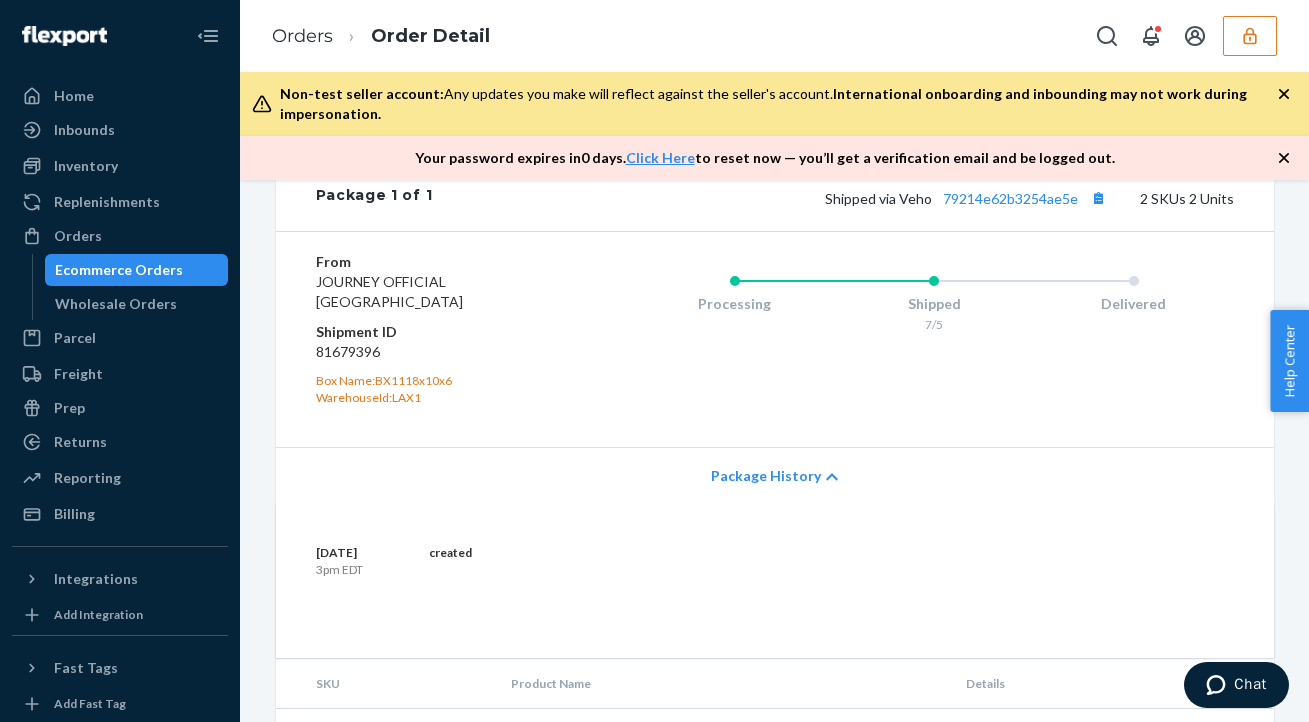 click on "Package History" at bounding box center (766, 476) 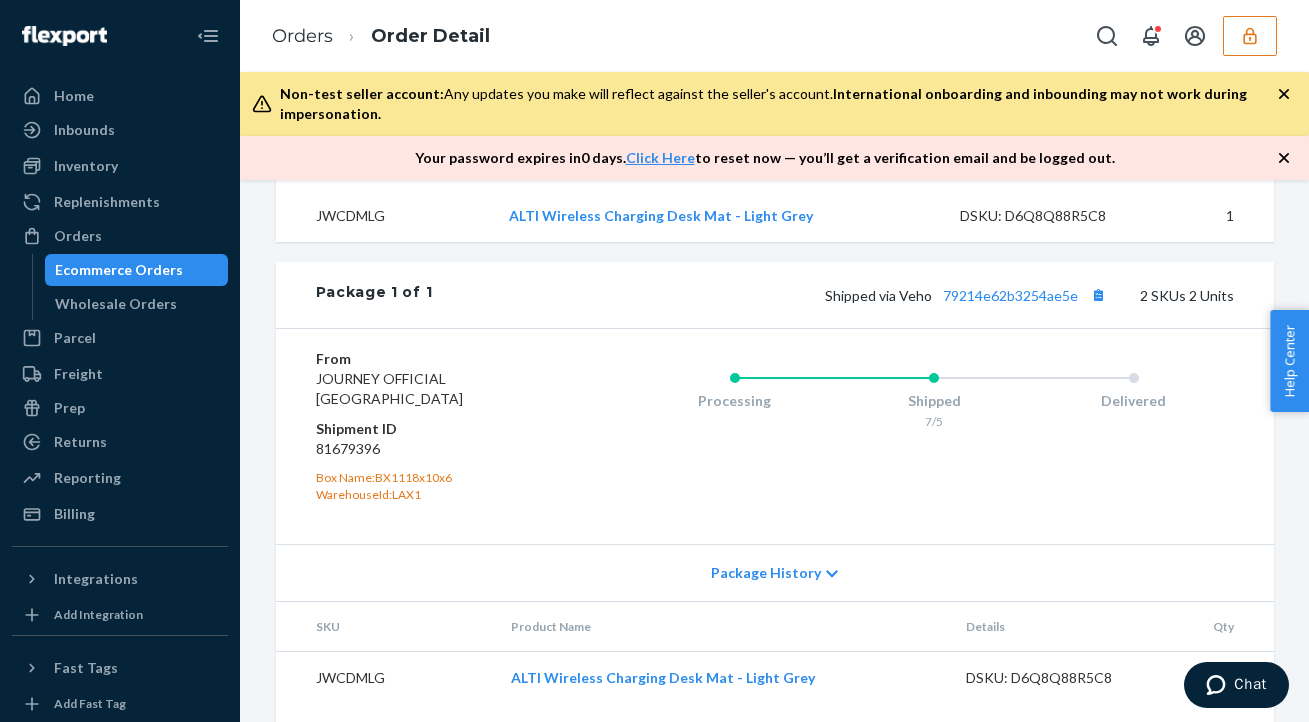 scroll, scrollTop: 923, scrollLeft: 0, axis: vertical 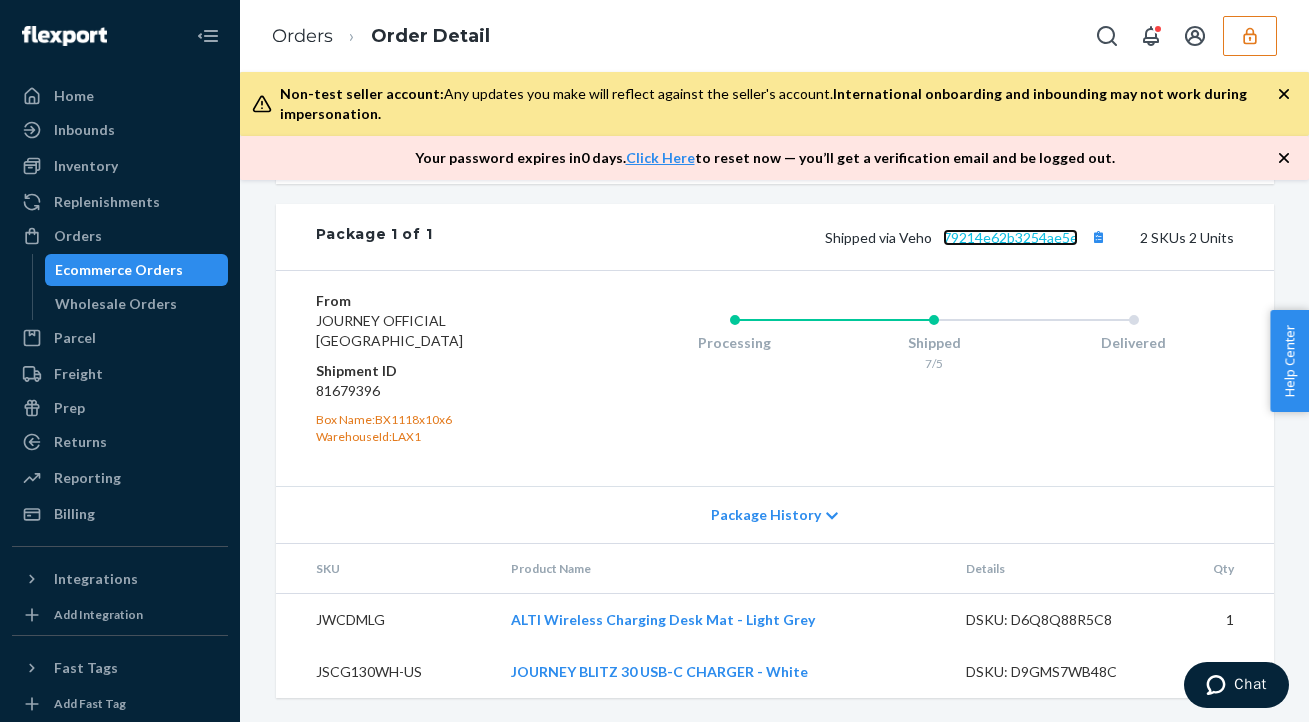 click on "79214e62b3254ae5e" at bounding box center [1010, 237] 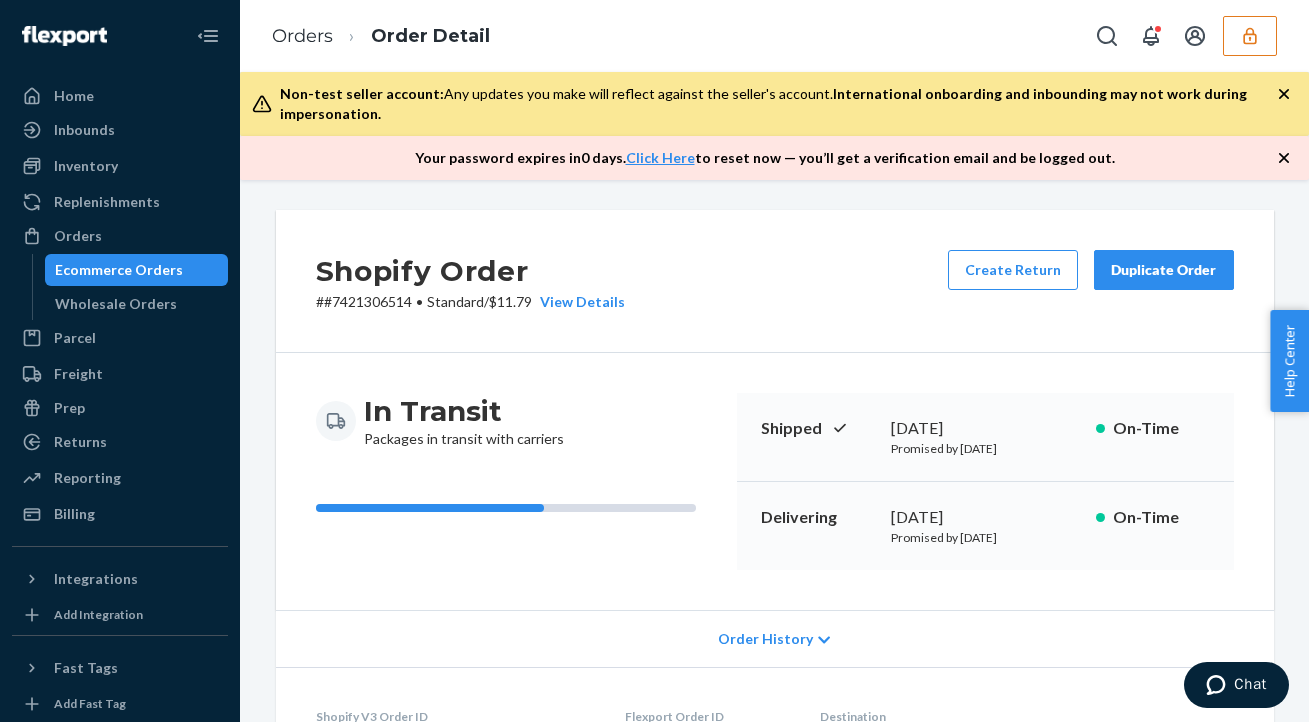scroll, scrollTop: 1, scrollLeft: 0, axis: vertical 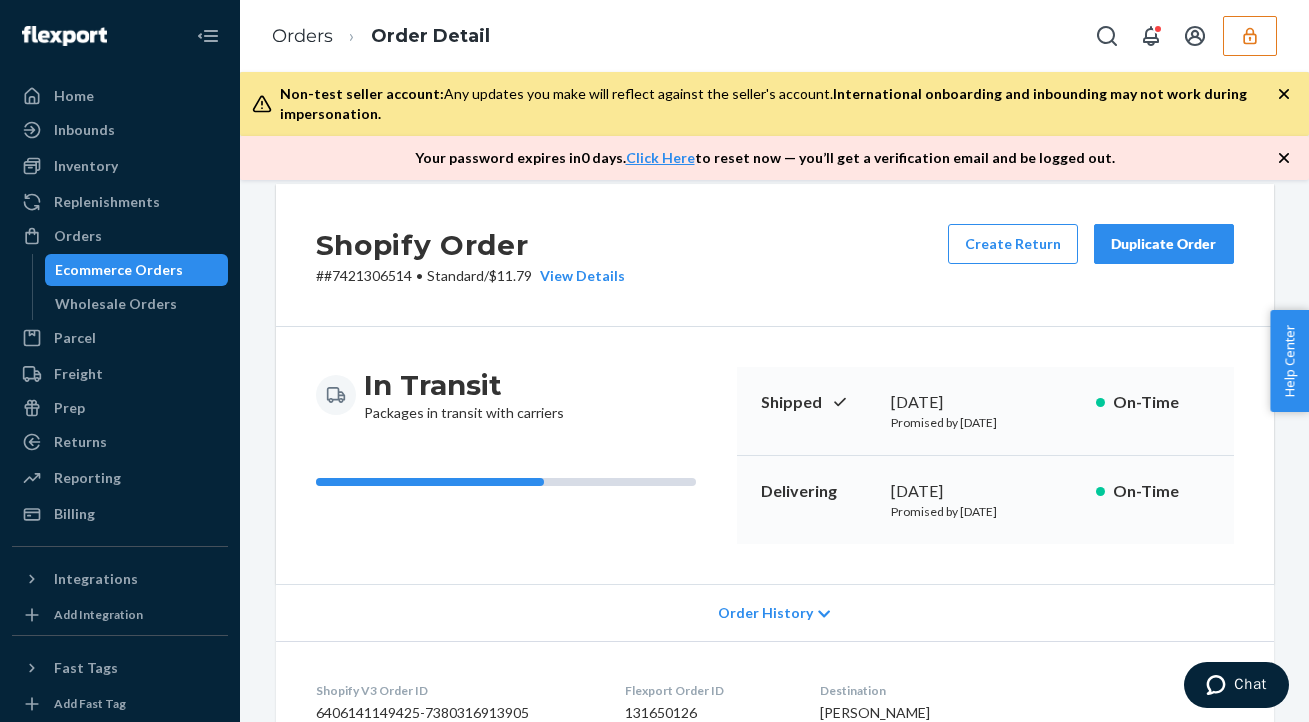 click 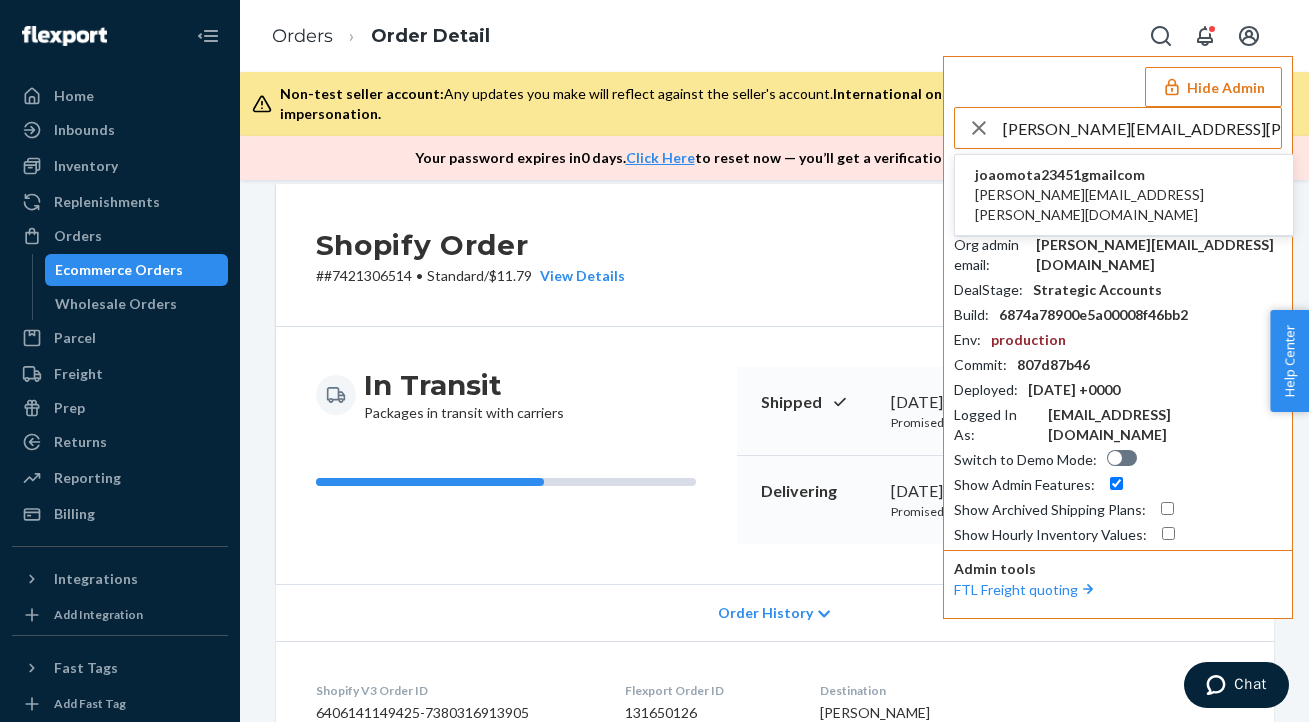type on "[PERSON_NAME][EMAIL_ADDRESS][PERSON_NAME][DOMAIN_NAME]" 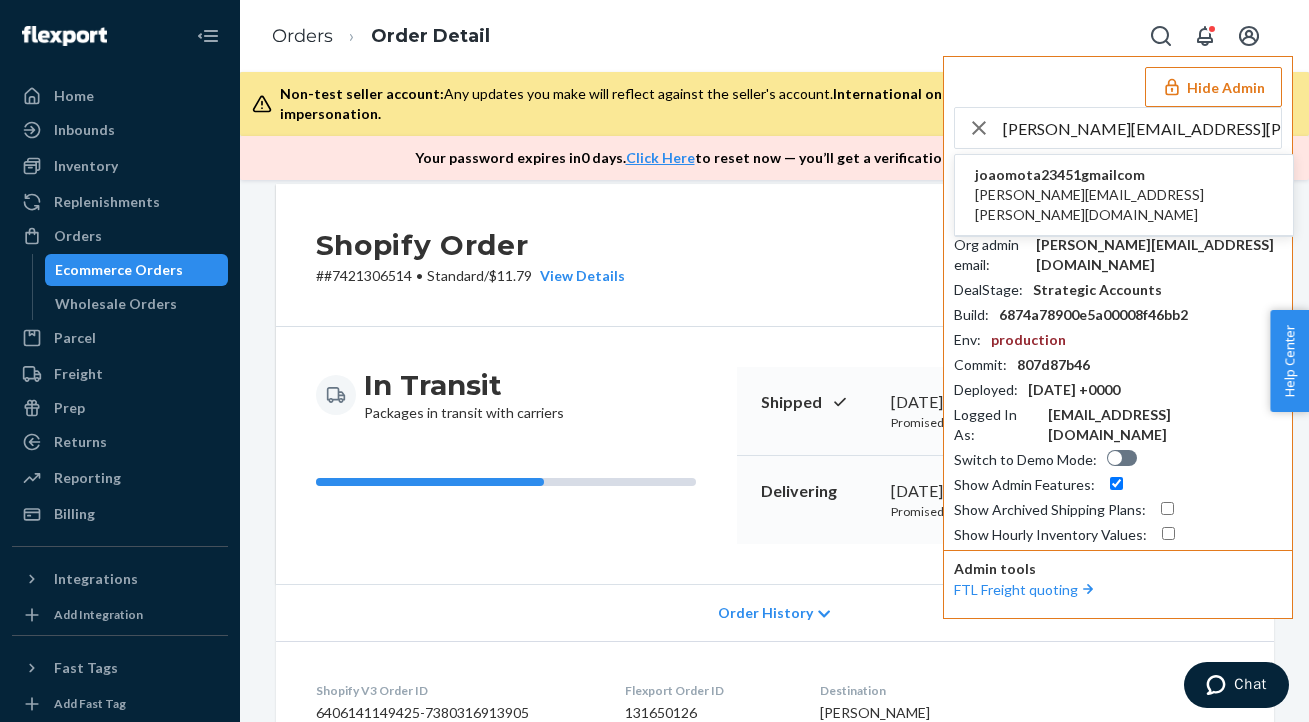 click on "joaomota23451gmailcom" at bounding box center [1124, 175] 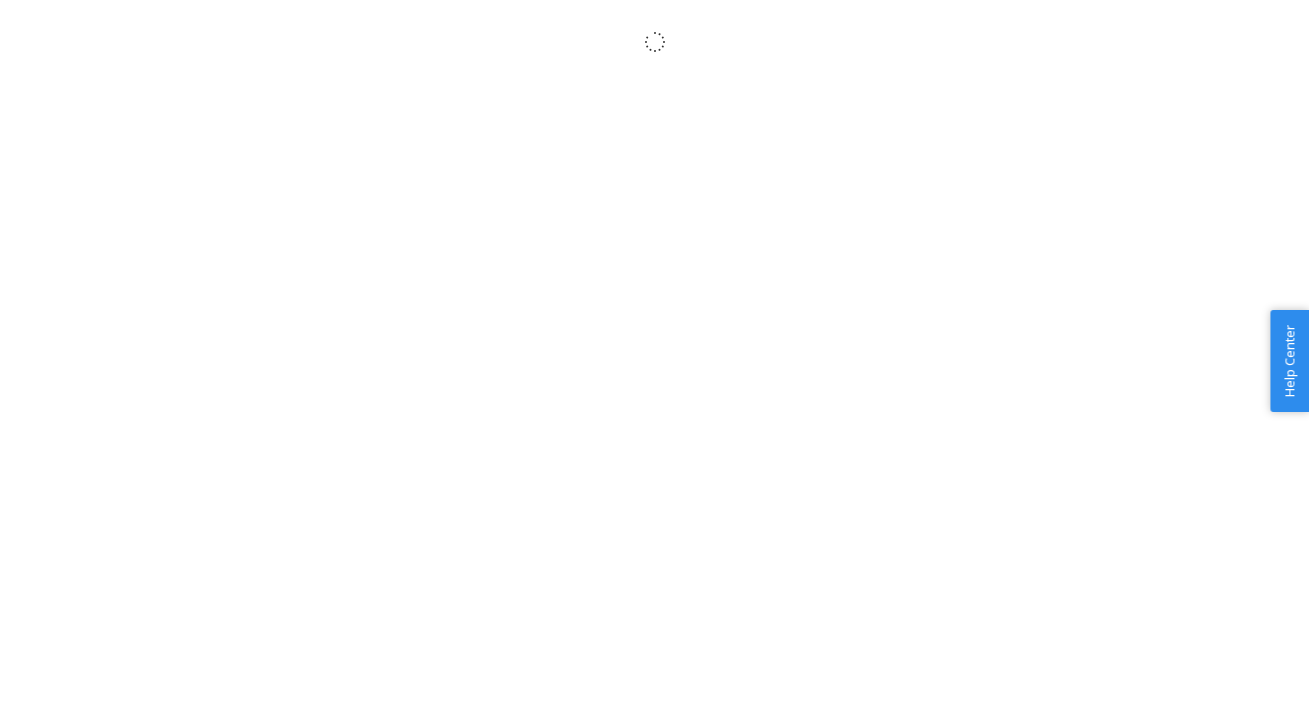 scroll, scrollTop: 0, scrollLeft: 0, axis: both 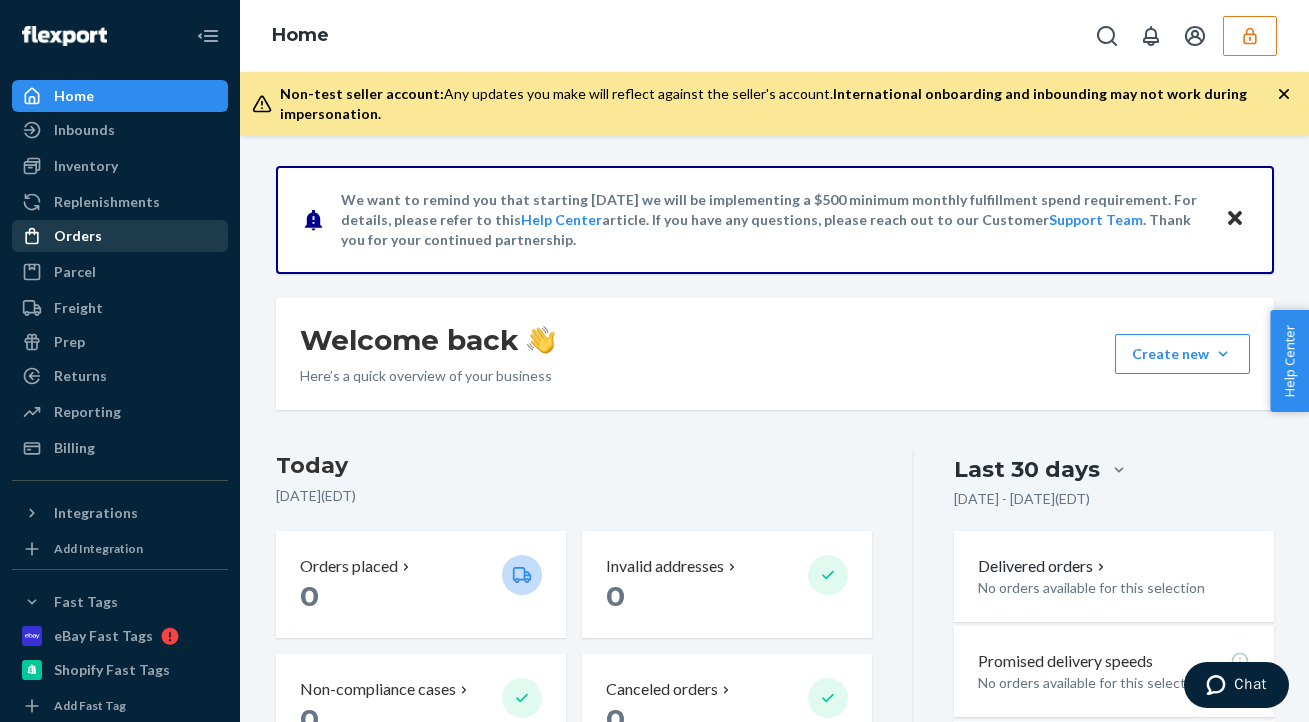 click on "Orders" at bounding box center (120, 236) 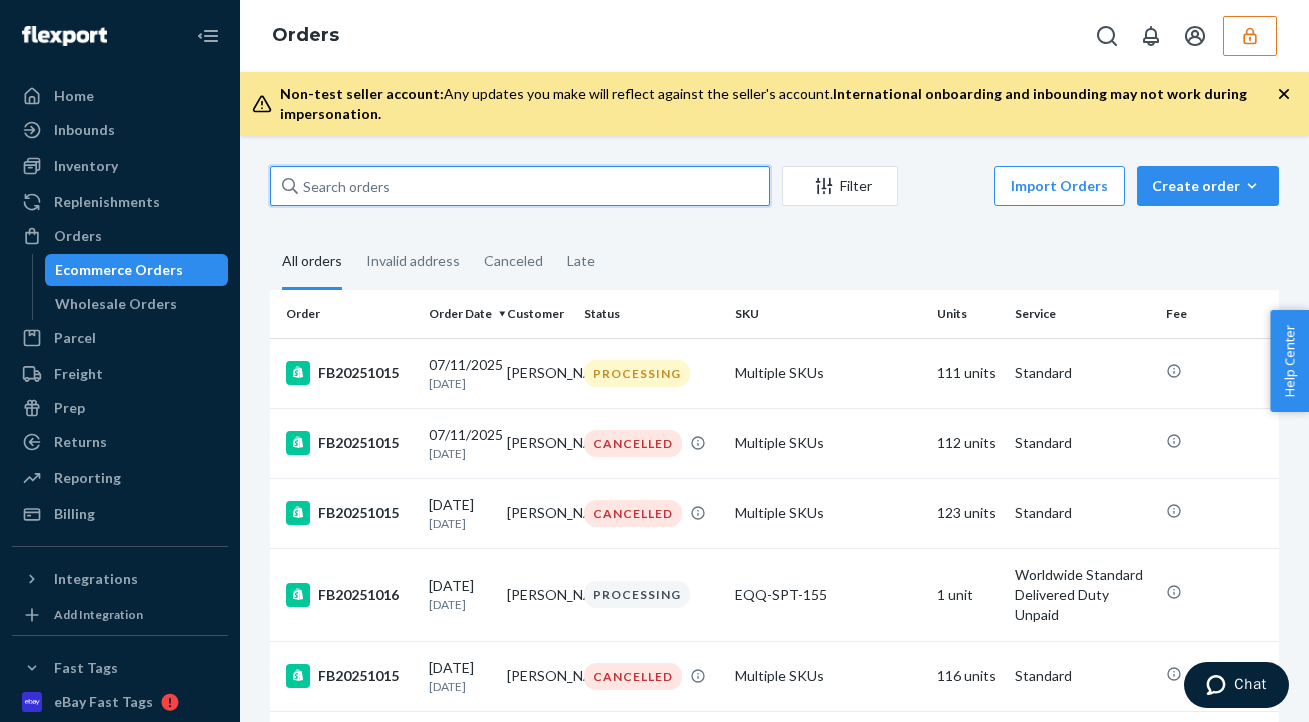 click at bounding box center (520, 186) 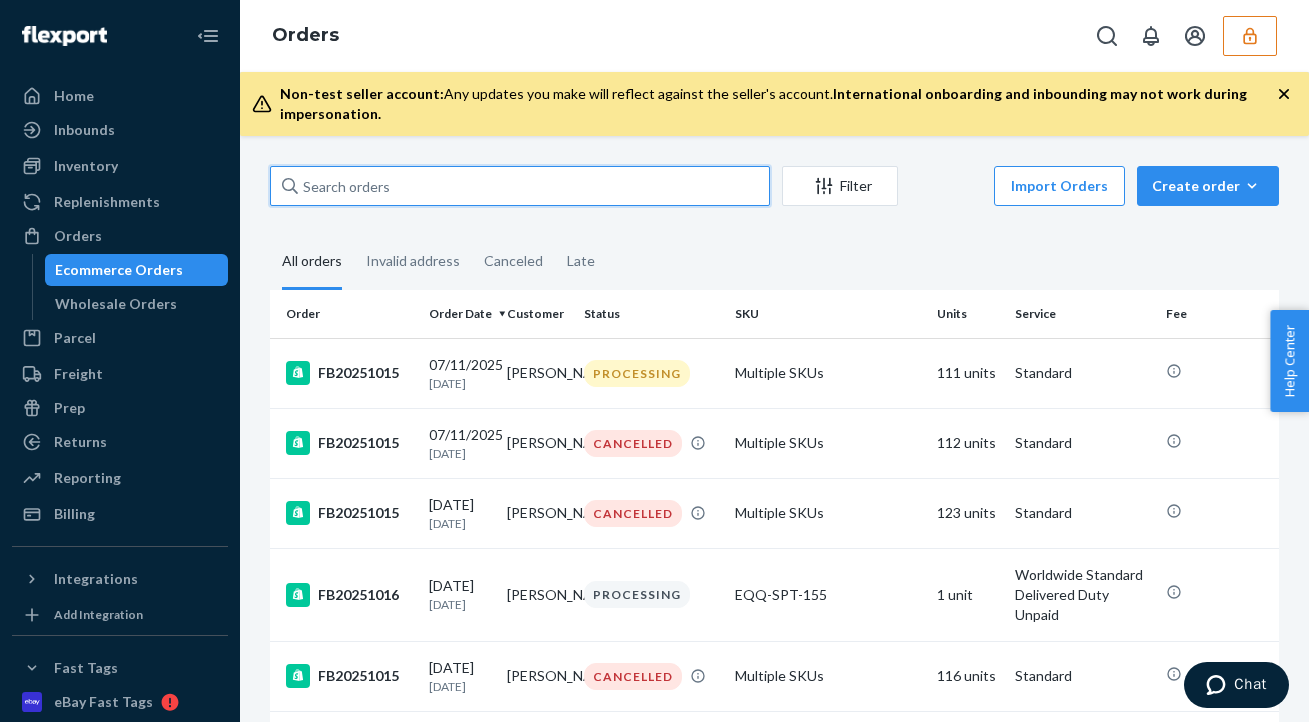 paste on "131938292" 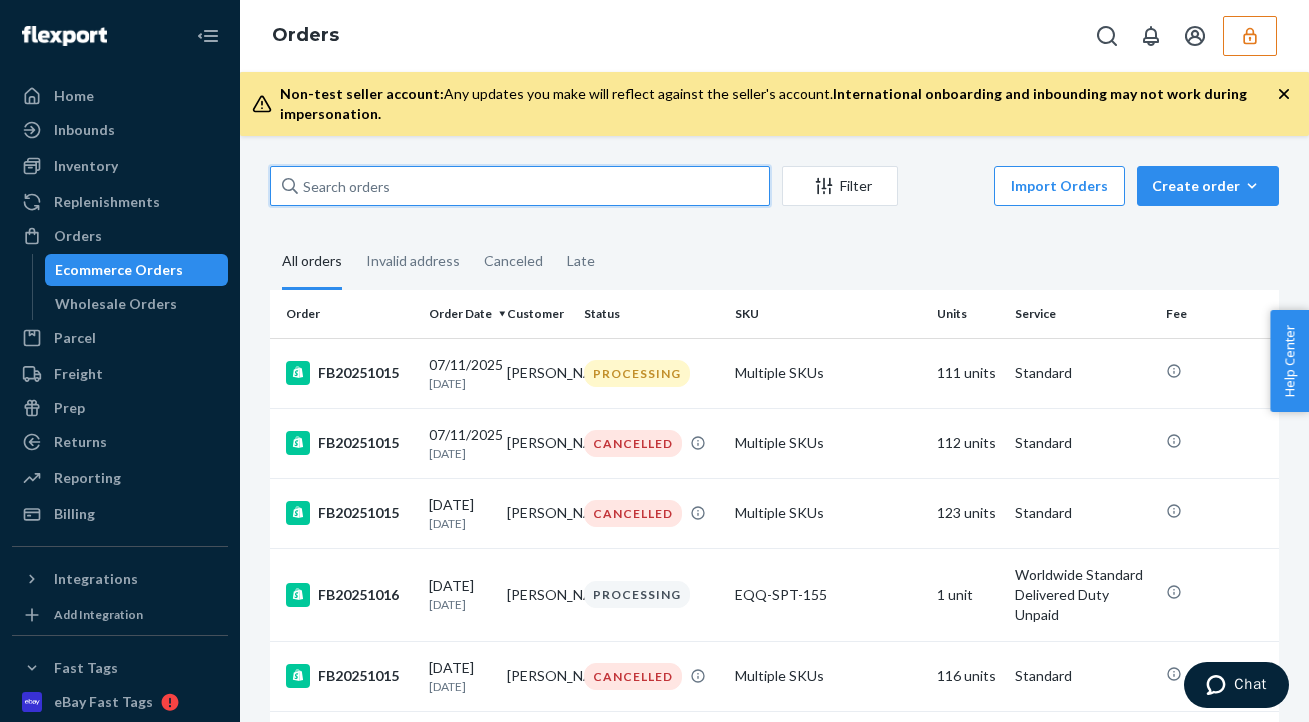 type on "131938292" 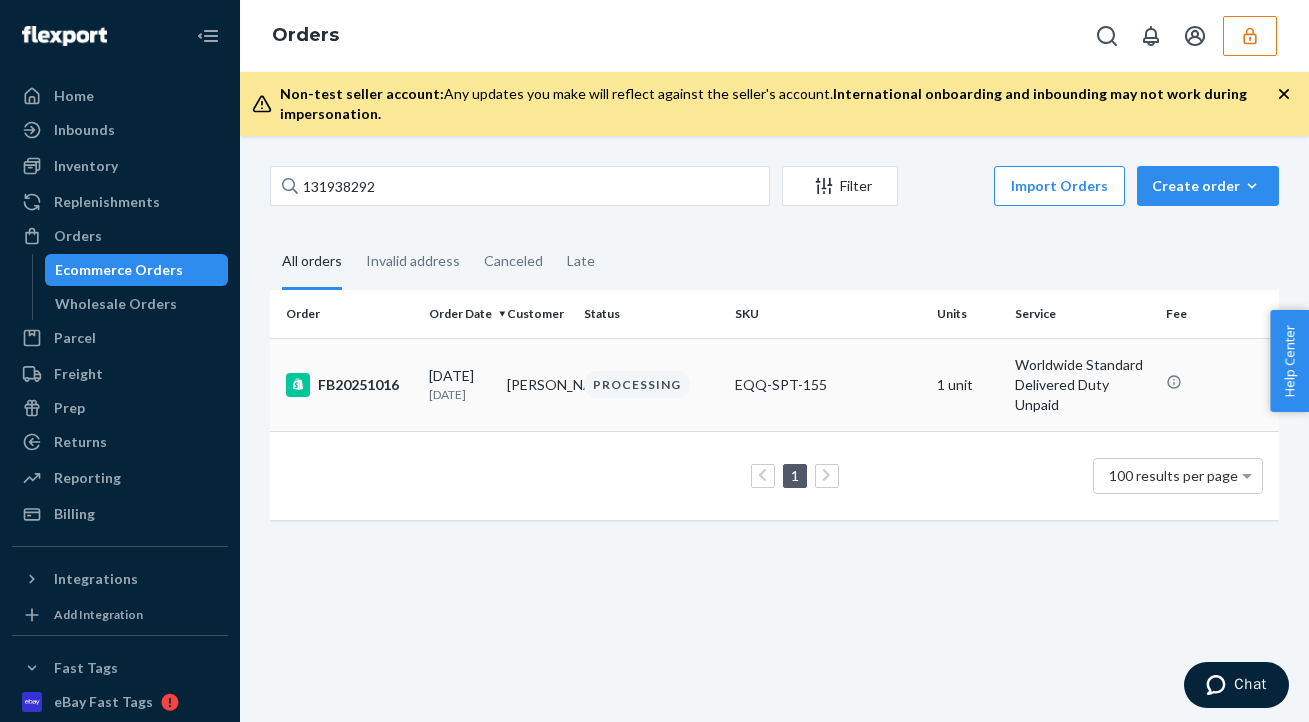 click on "PROCESSING" at bounding box center [637, 384] 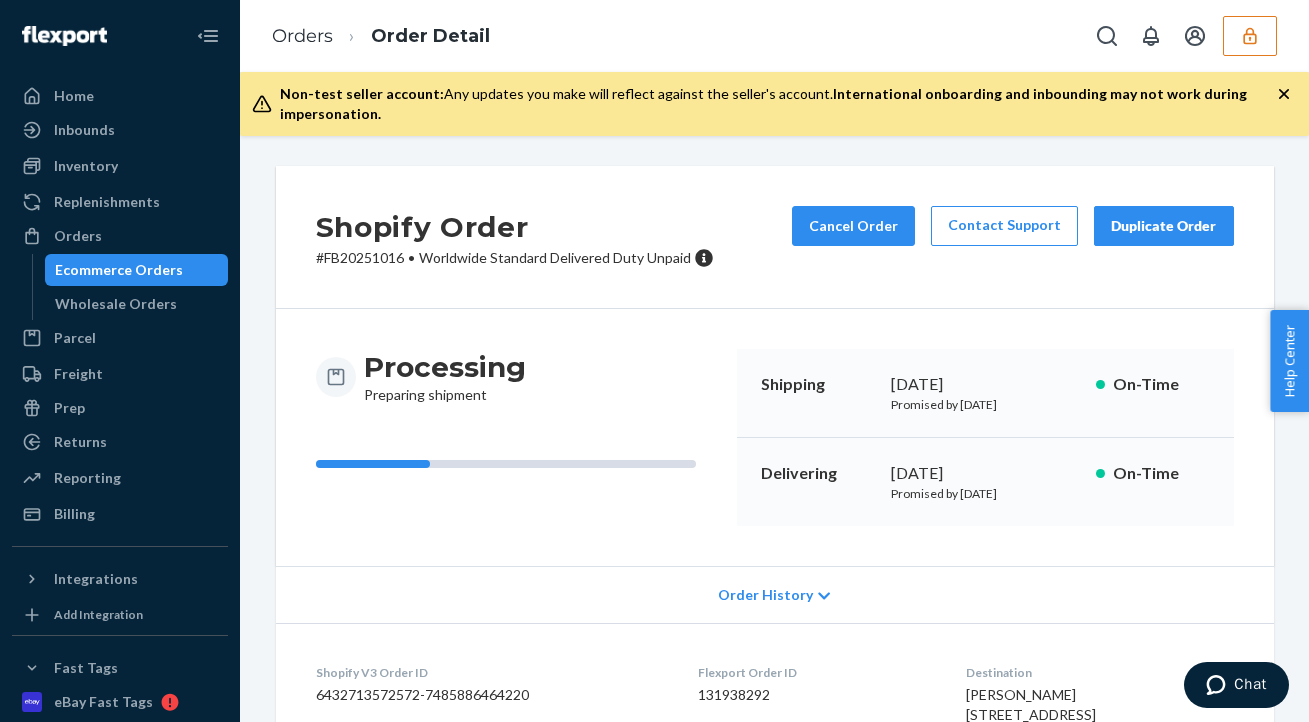 scroll, scrollTop: 712, scrollLeft: 0, axis: vertical 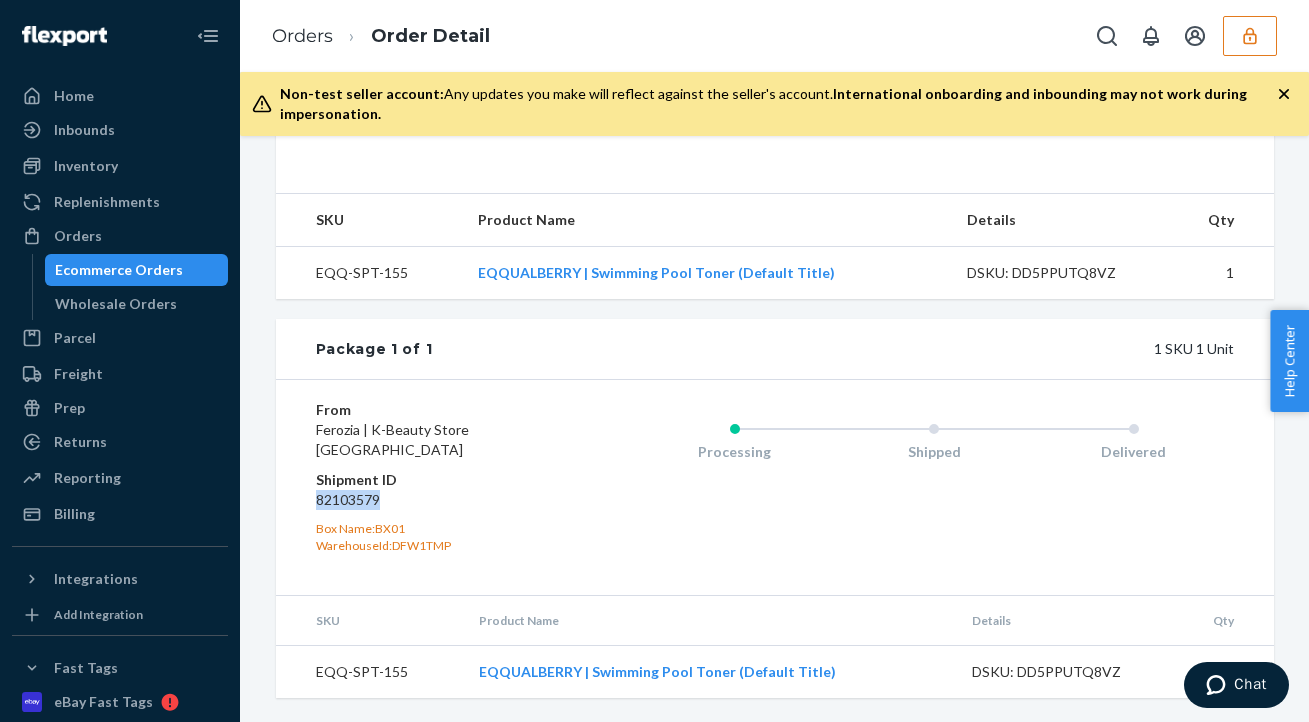 drag, startPoint x: 301, startPoint y: 502, endPoint x: 433, endPoint y: 507, distance: 132.09467 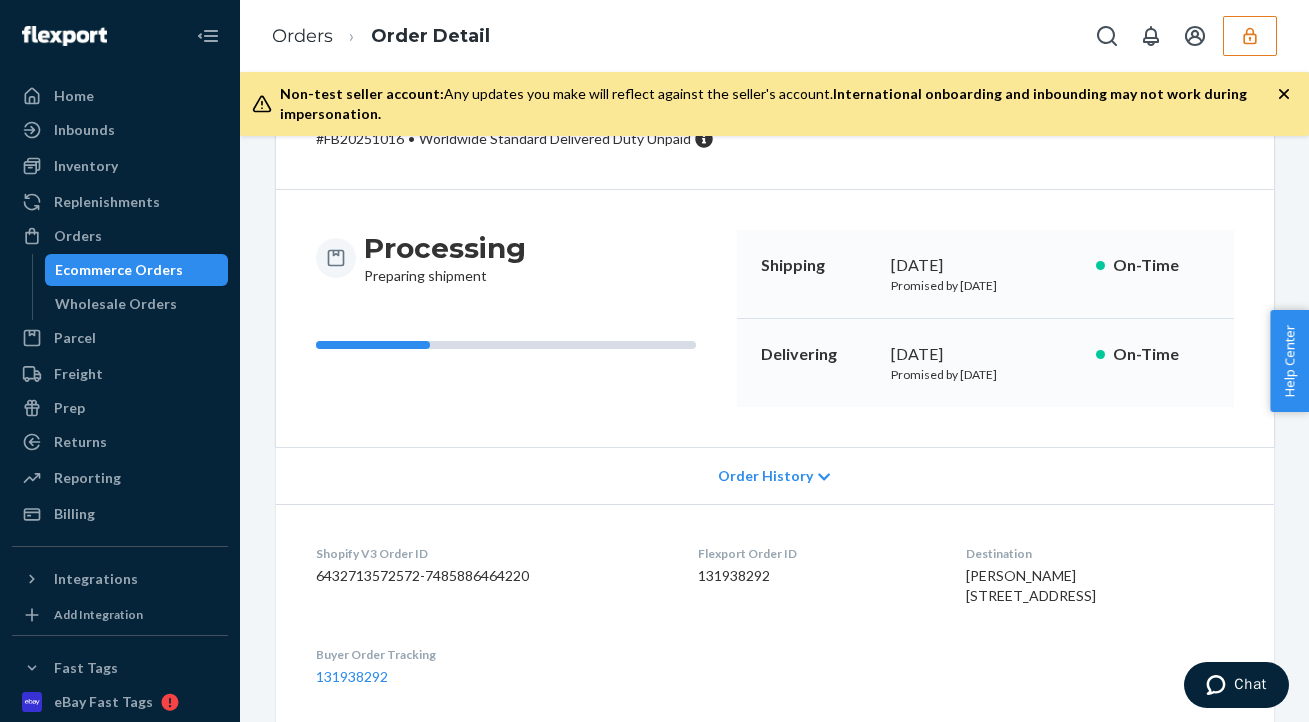 scroll, scrollTop: 121, scrollLeft: 0, axis: vertical 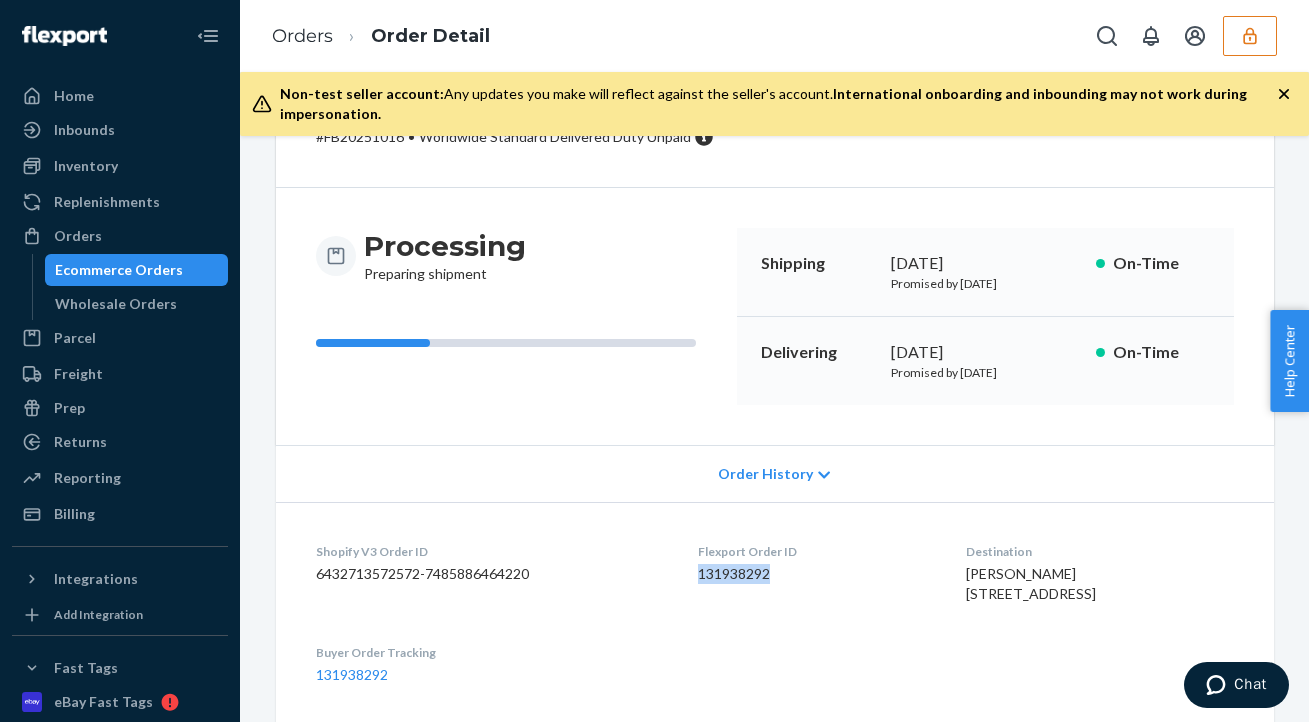 drag, startPoint x: 661, startPoint y: 567, endPoint x: 768, endPoint y: 585, distance: 108.503456 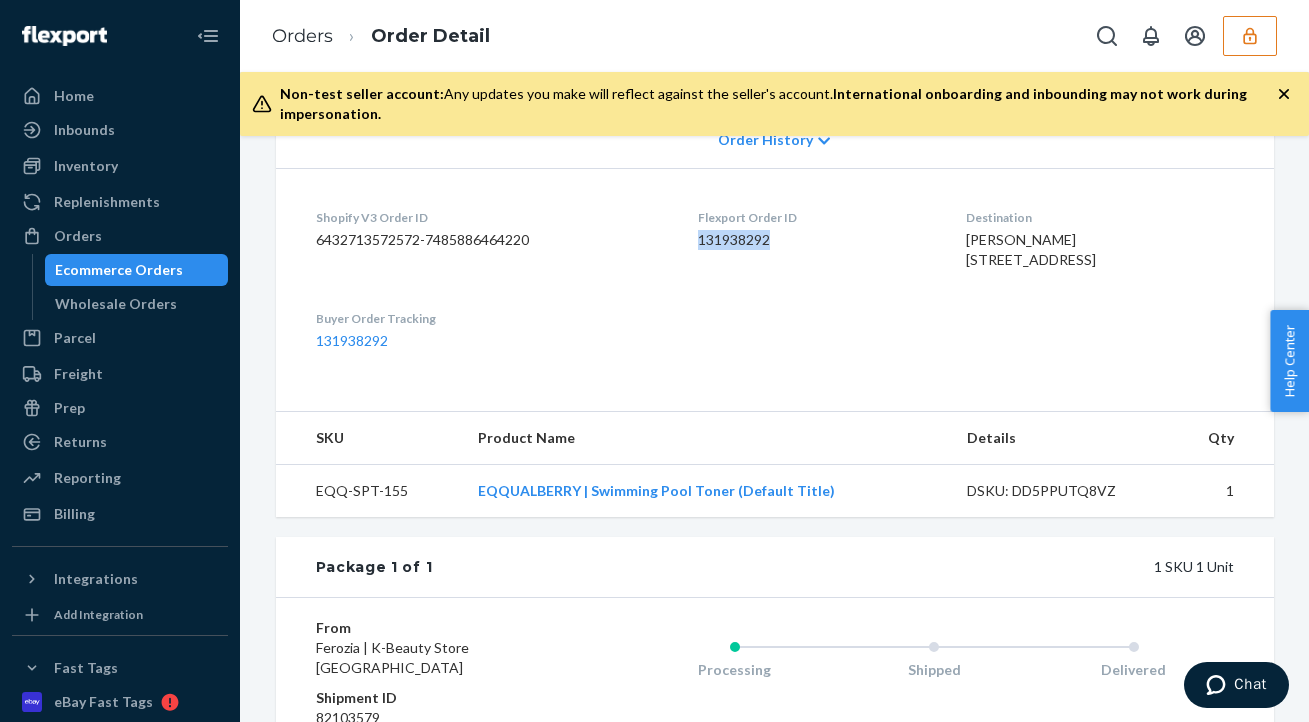 scroll, scrollTop: 0, scrollLeft: 0, axis: both 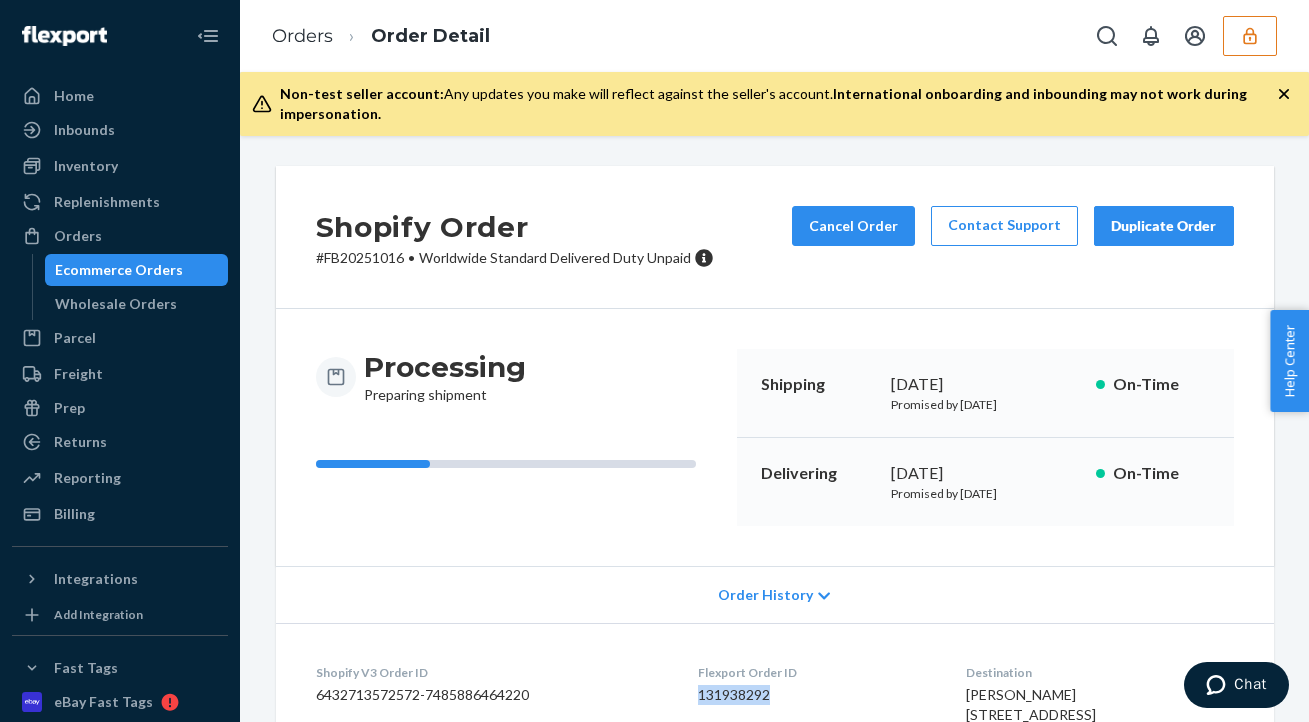 click at bounding box center (1250, 36) 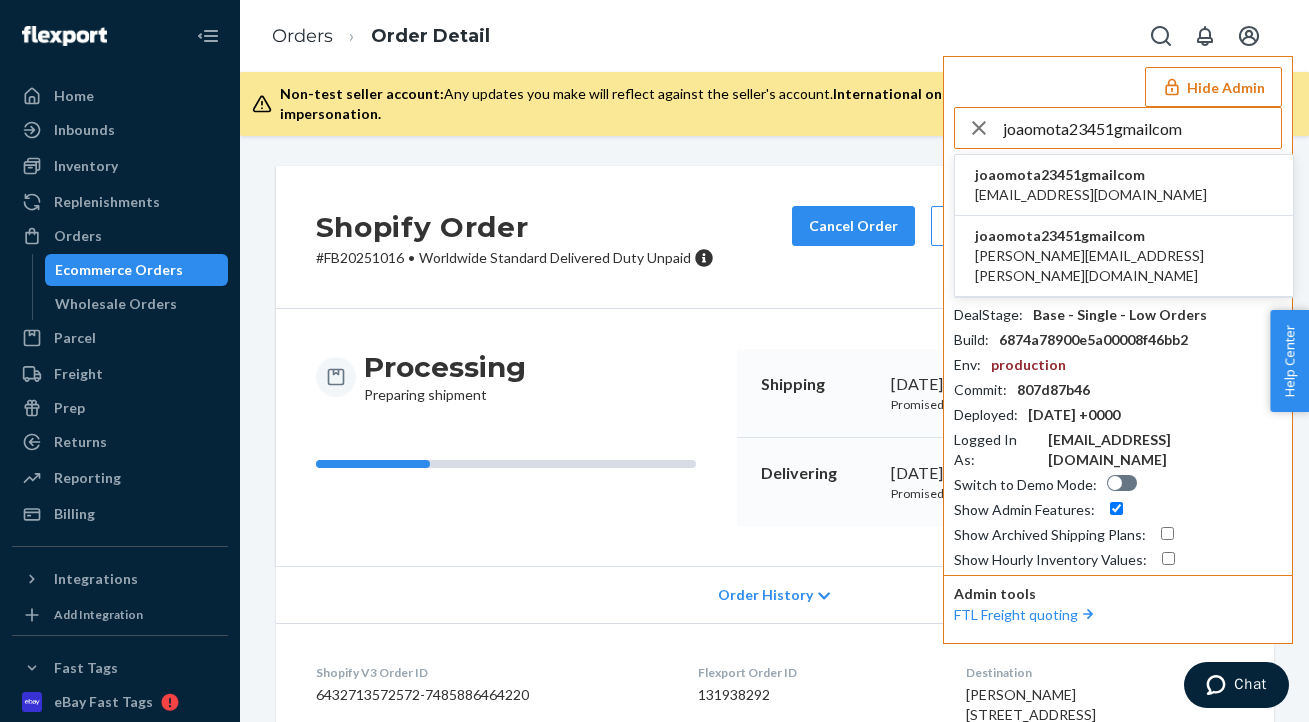 type on "joaomota23451gmailcom" 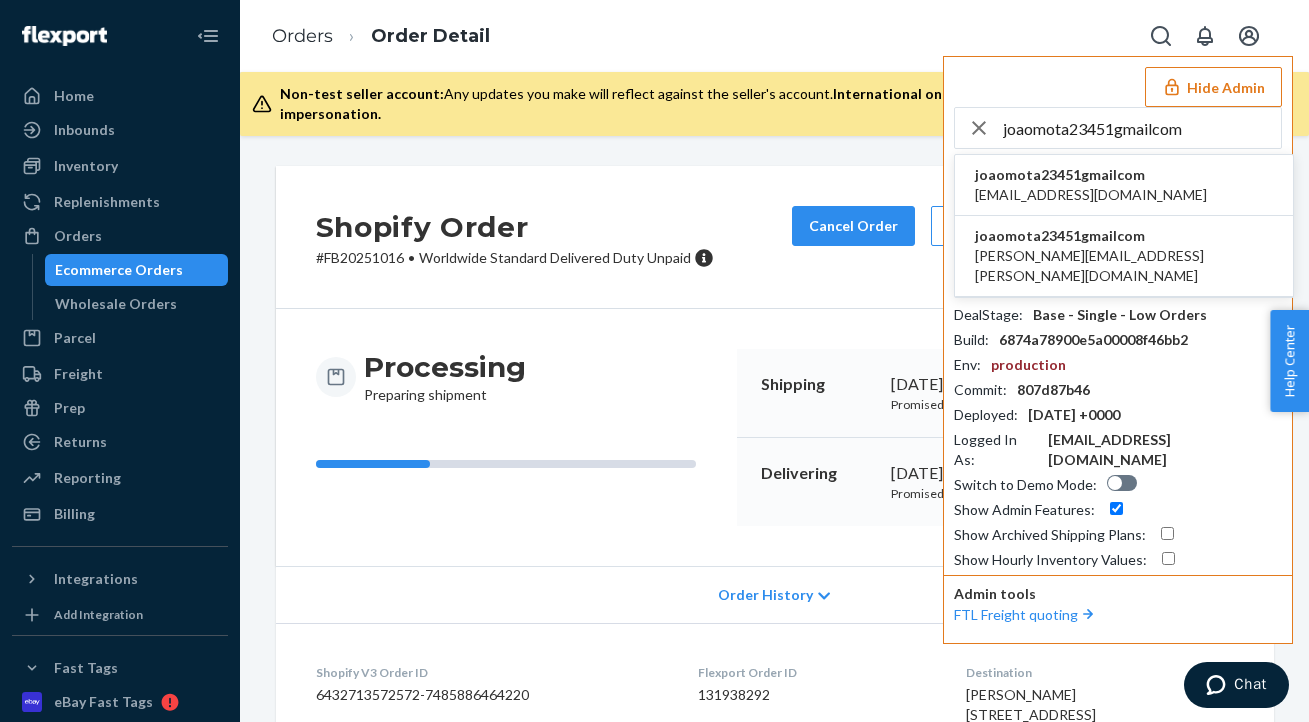 click on "joaomota23451gmailcom joao.mota23451@gmail.com" at bounding box center (1124, 185) 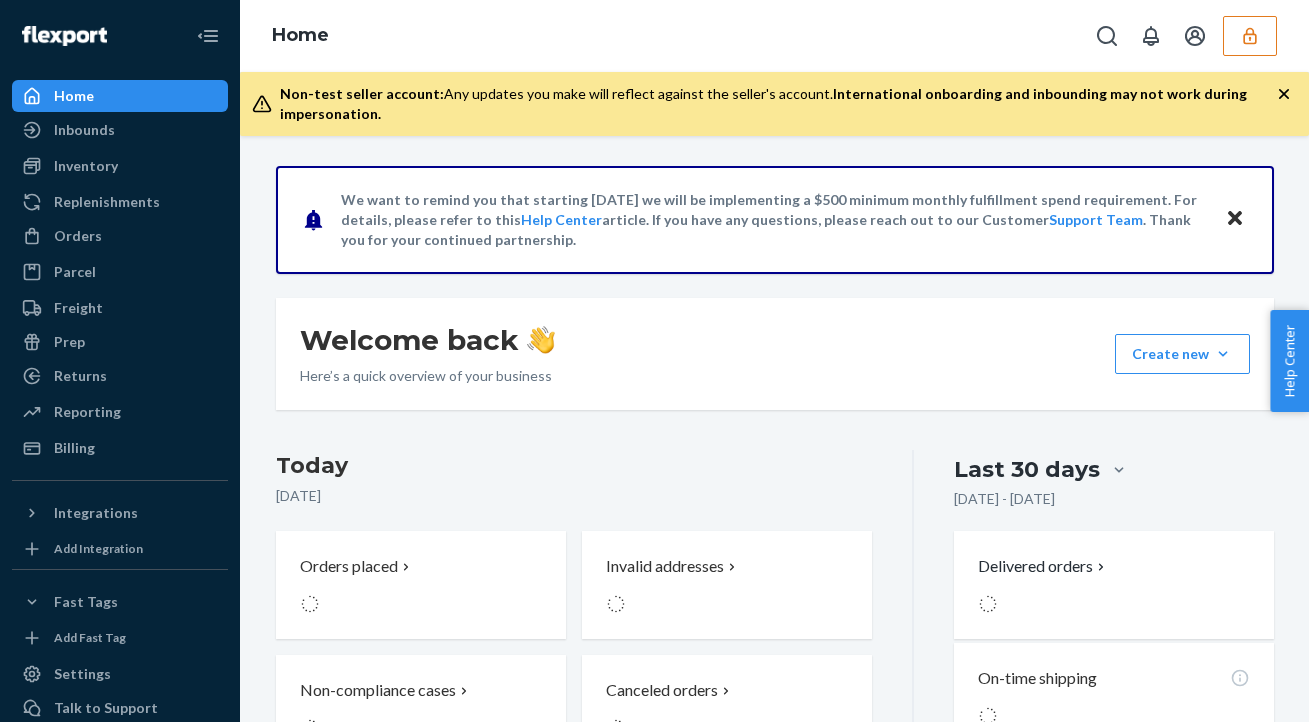 scroll, scrollTop: 0, scrollLeft: 0, axis: both 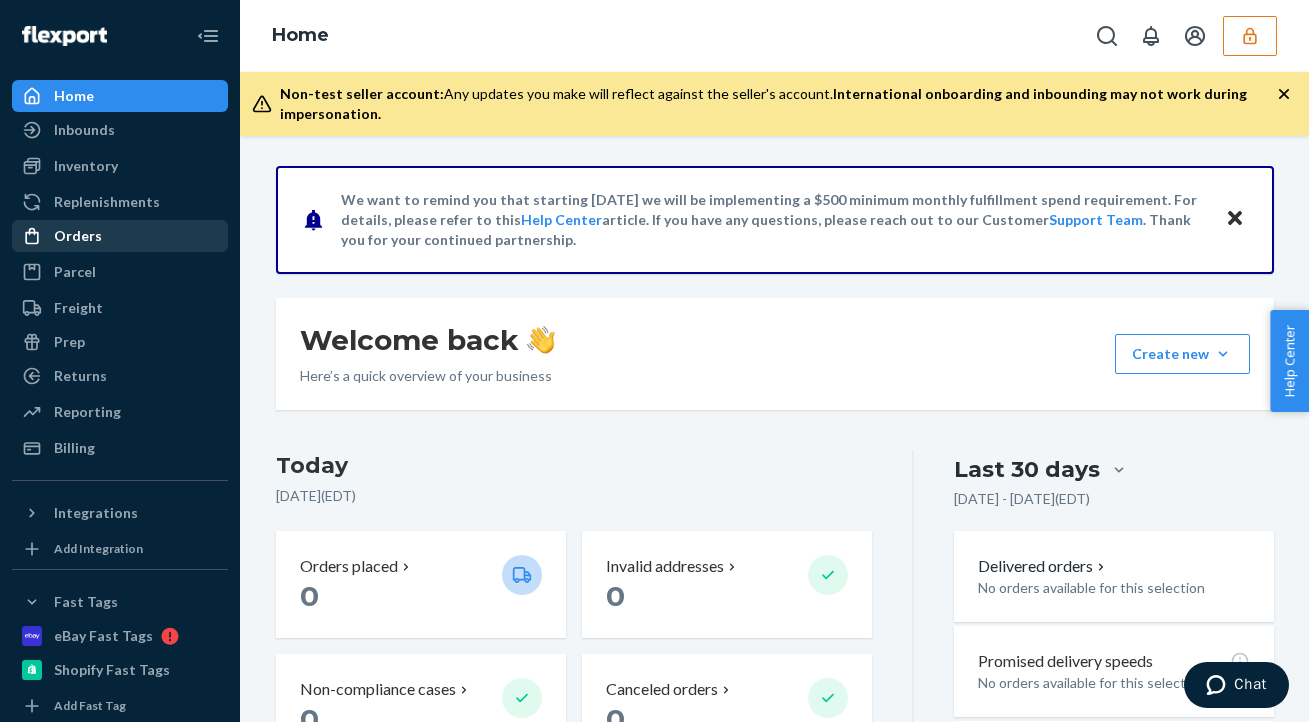 click on "Orders" at bounding box center [120, 236] 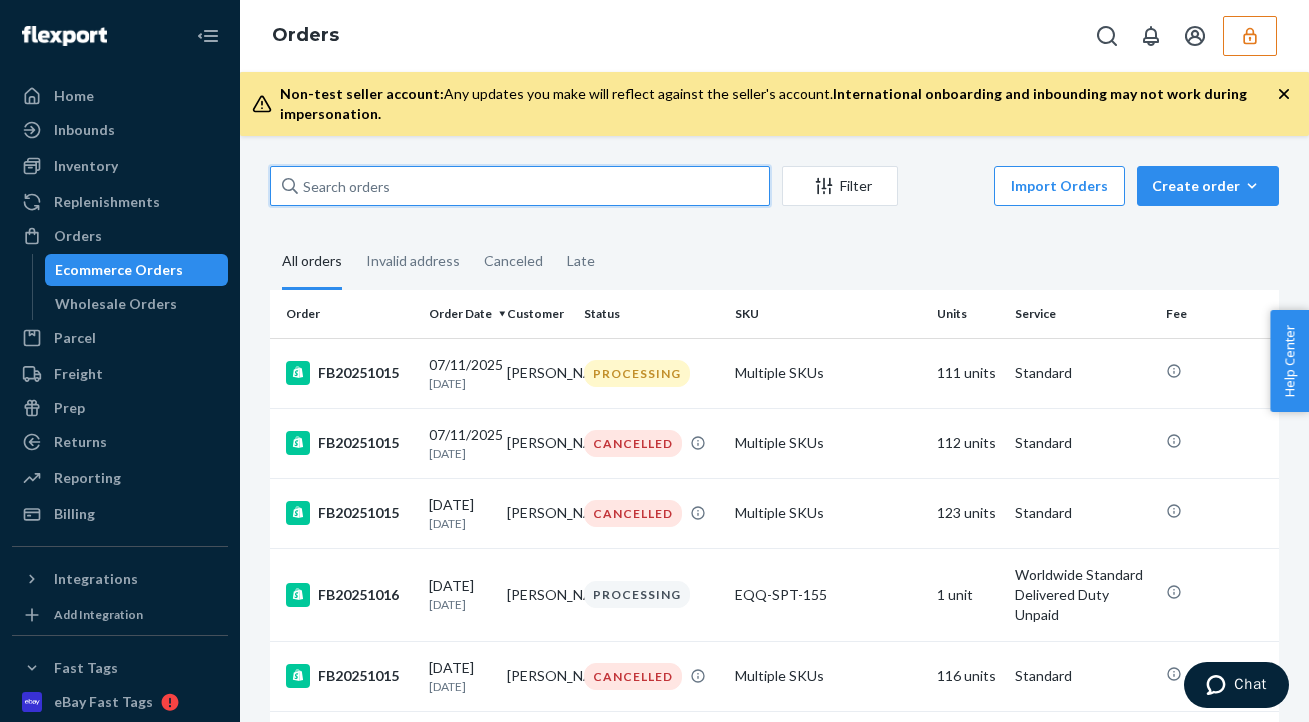 click at bounding box center (520, 186) 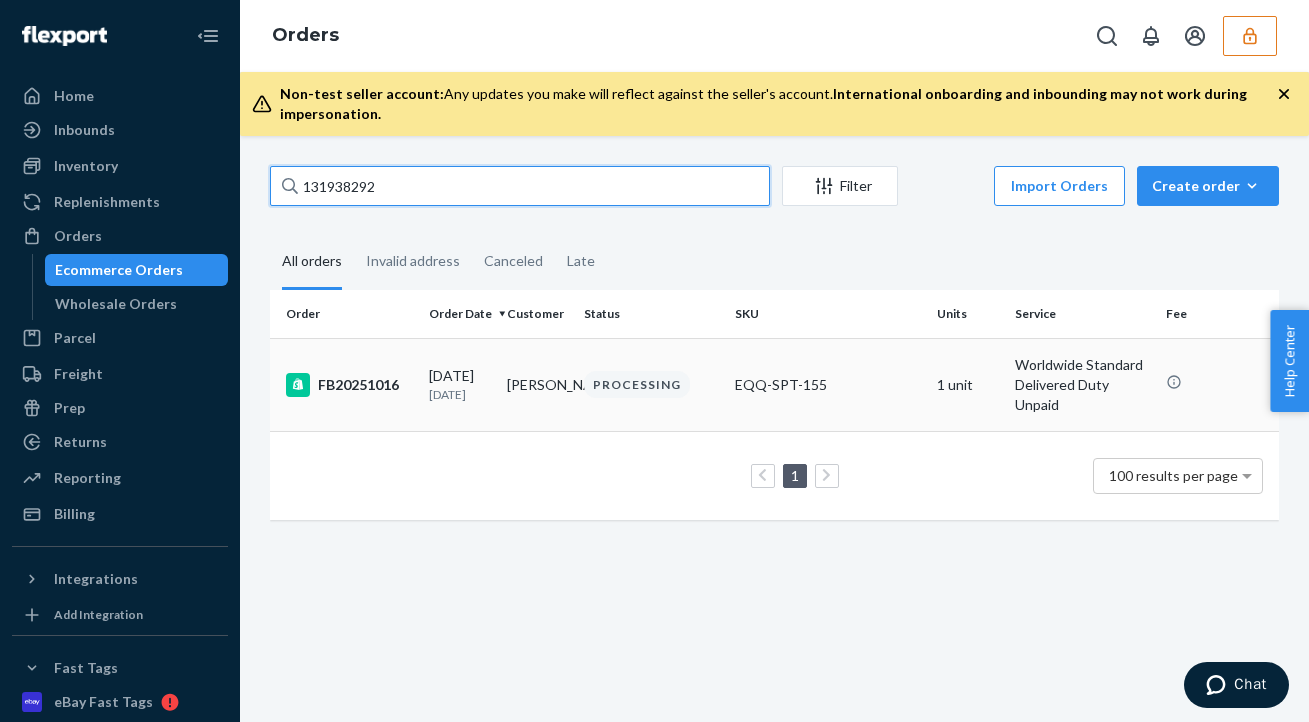 type on "131938292" 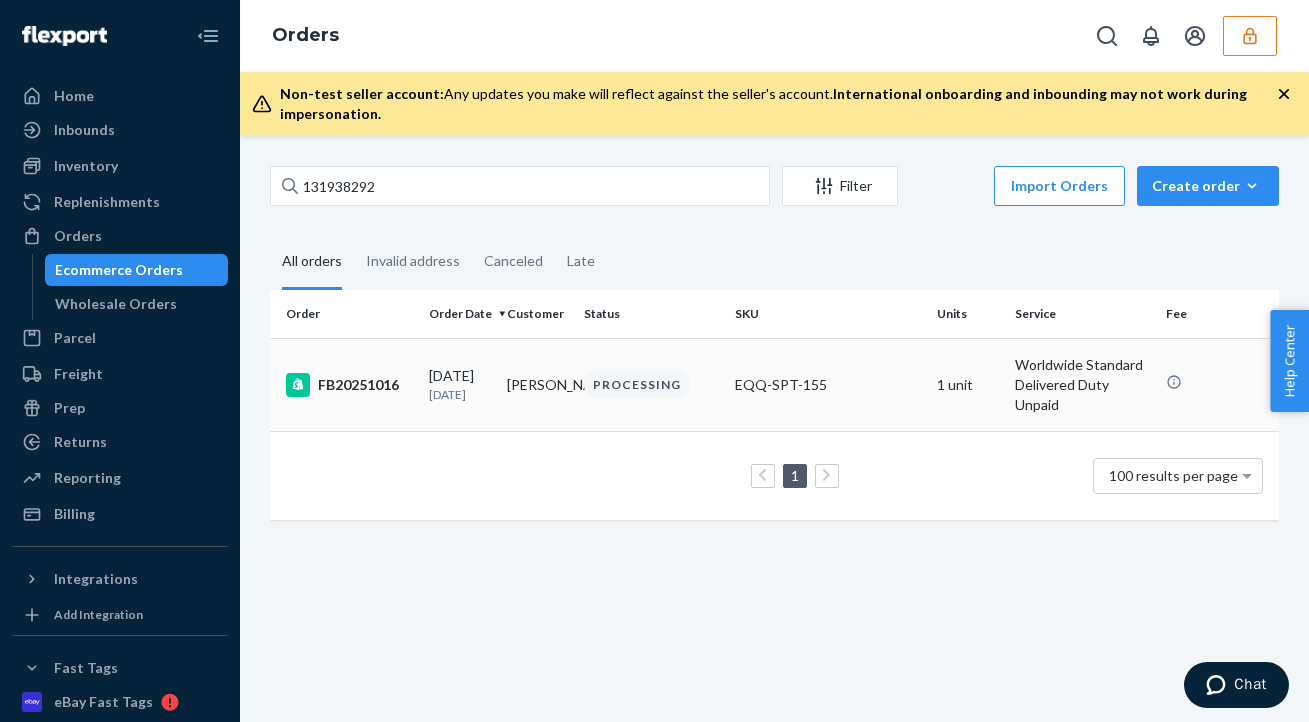 click on "Coleen McGuirk" at bounding box center [537, 384] 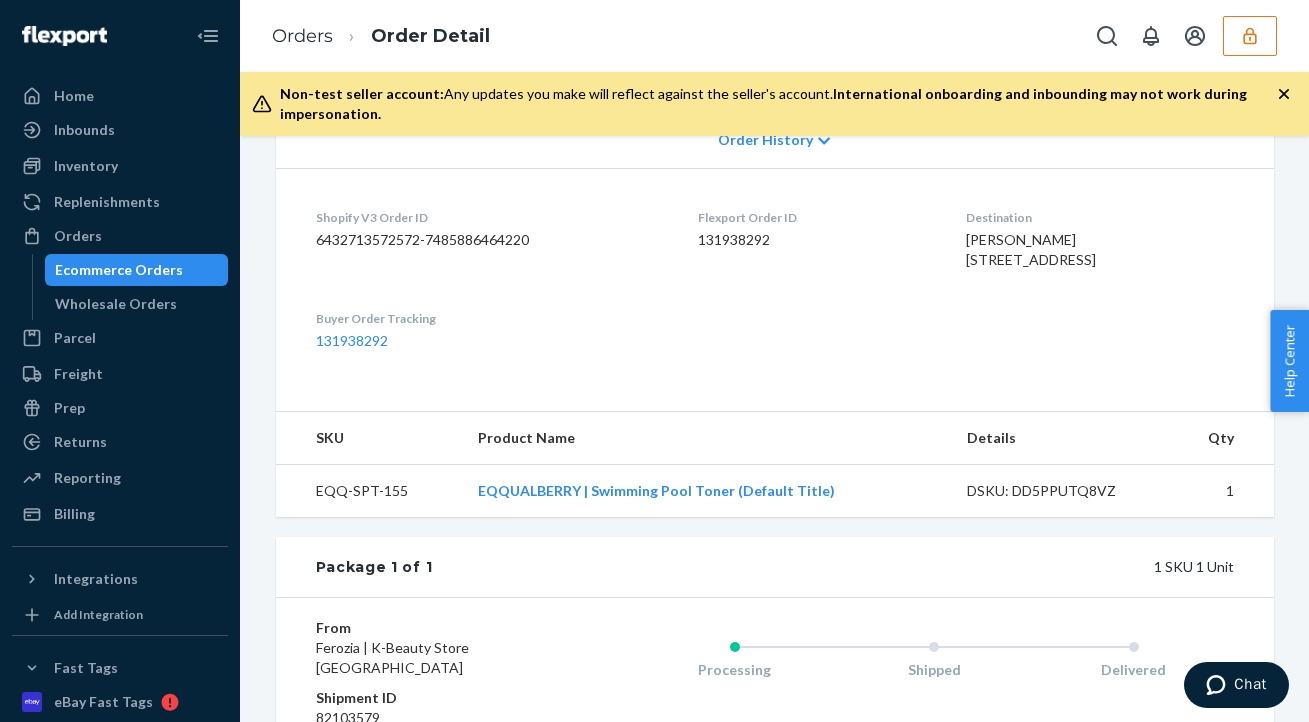 scroll, scrollTop: 712, scrollLeft: 0, axis: vertical 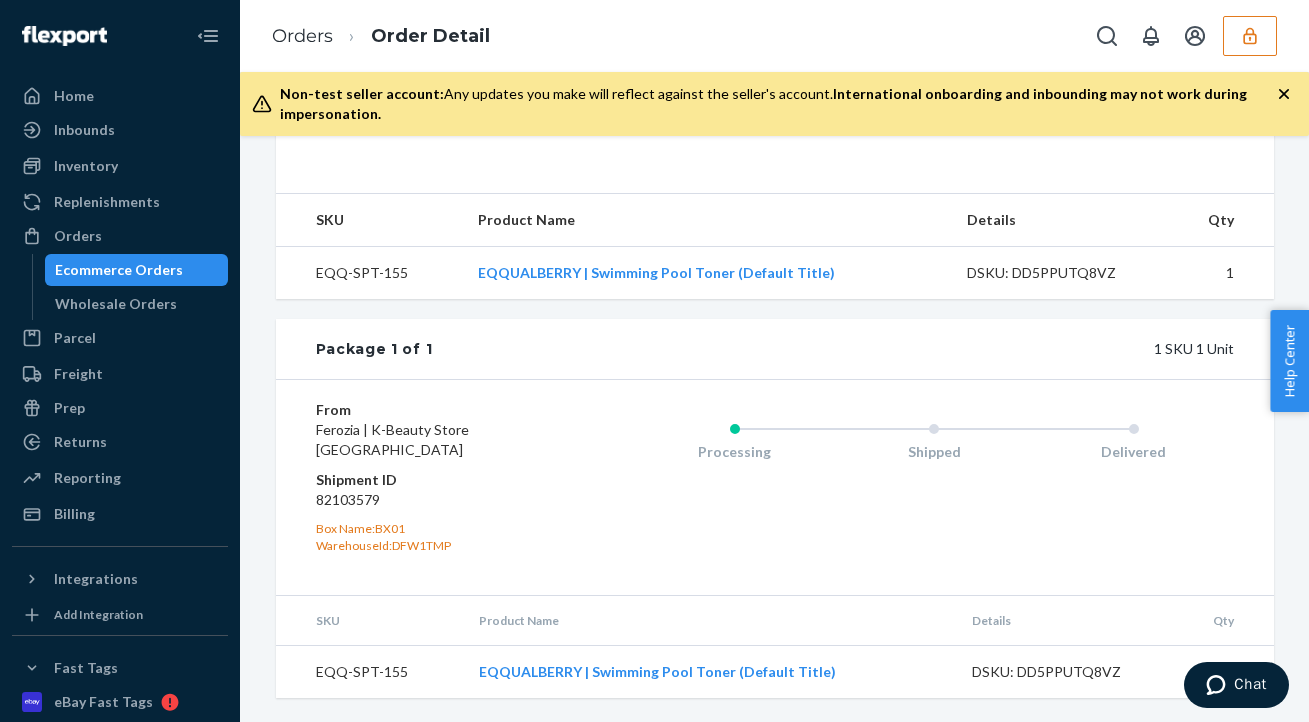 click on "82103579" at bounding box center (435, 500) 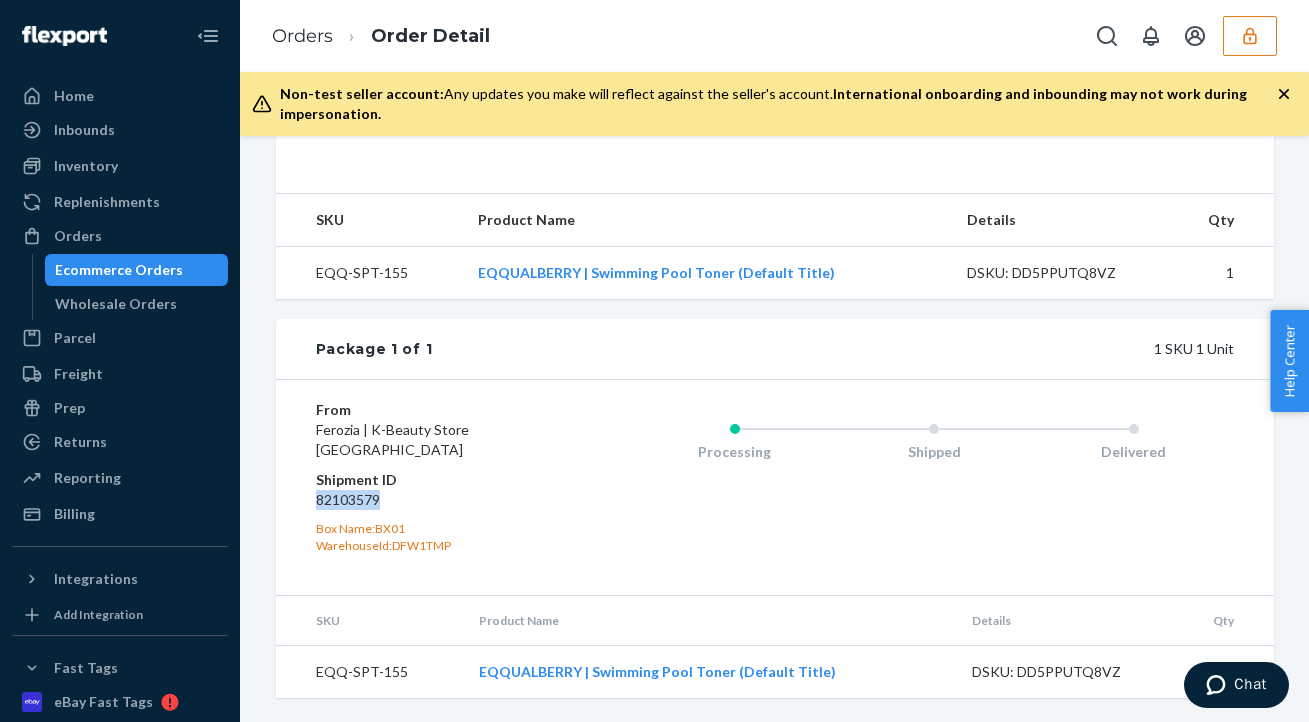 click on "82103579" at bounding box center [435, 500] 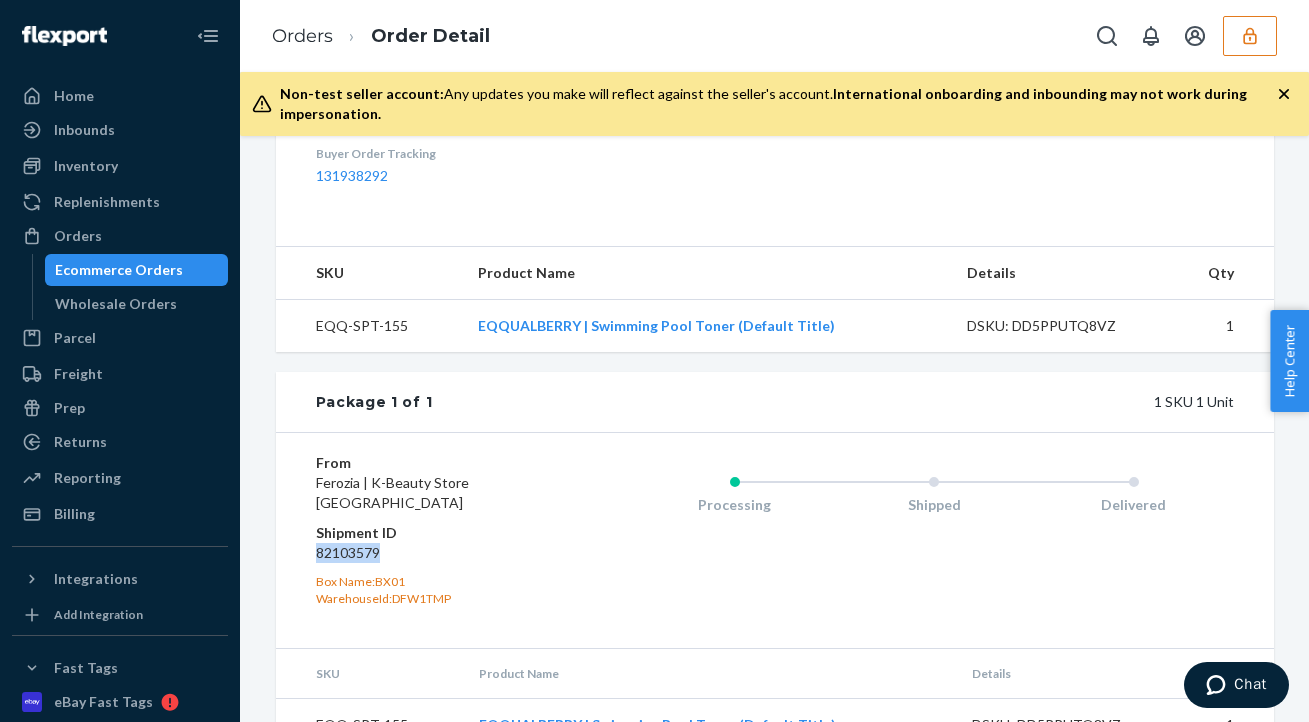 scroll, scrollTop: 634, scrollLeft: 0, axis: vertical 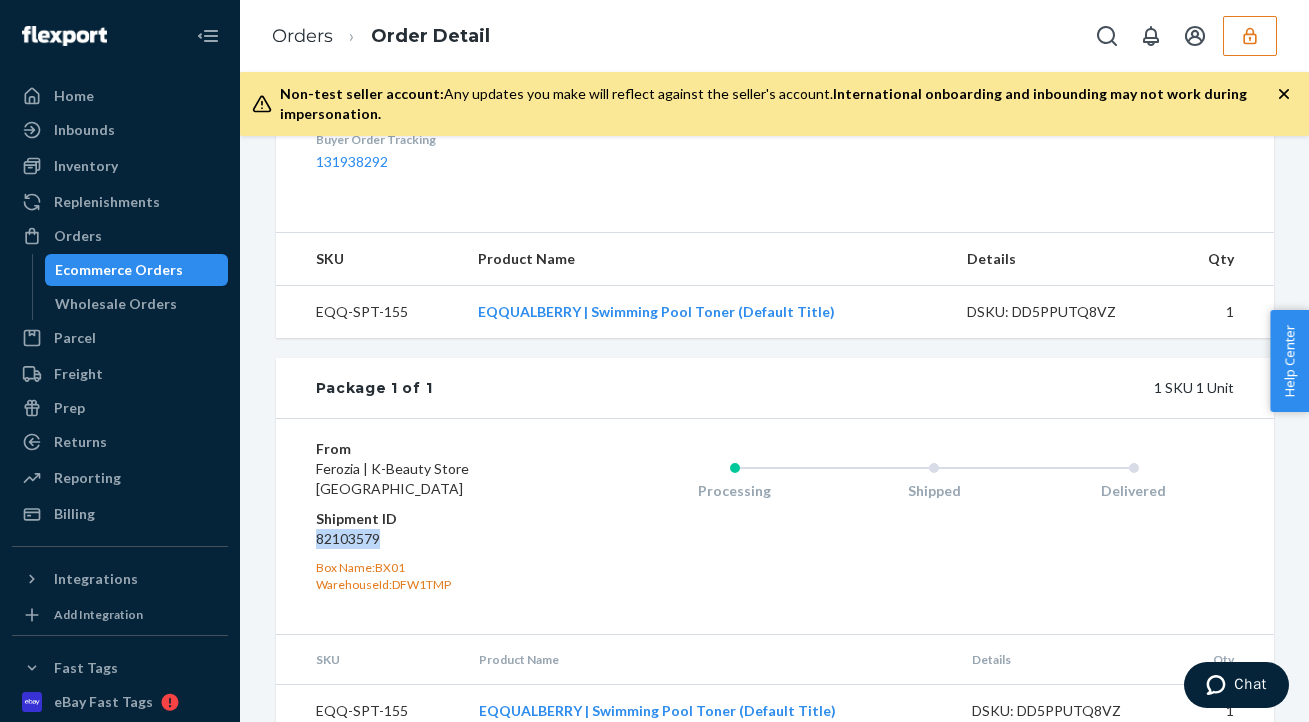 click at bounding box center [1250, 36] 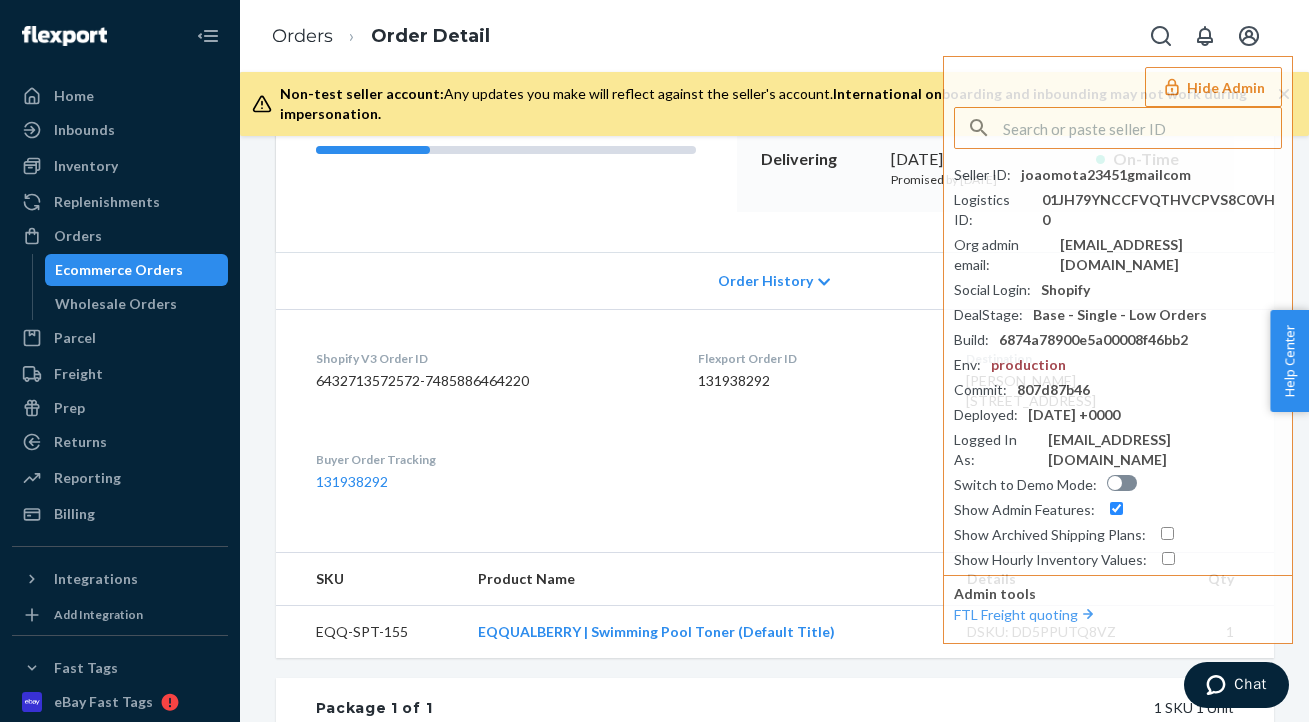 scroll, scrollTop: 293, scrollLeft: 0, axis: vertical 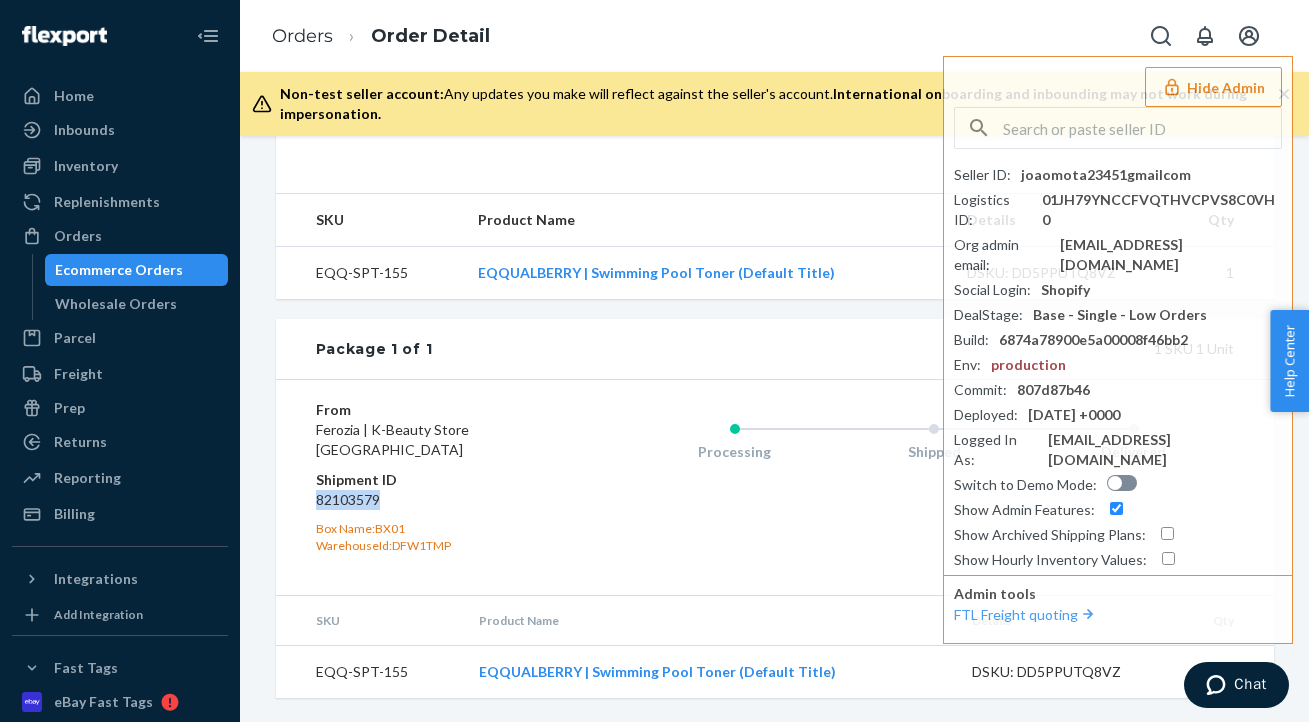 drag, startPoint x: 310, startPoint y: 506, endPoint x: 427, endPoint y: 508, distance: 117.01709 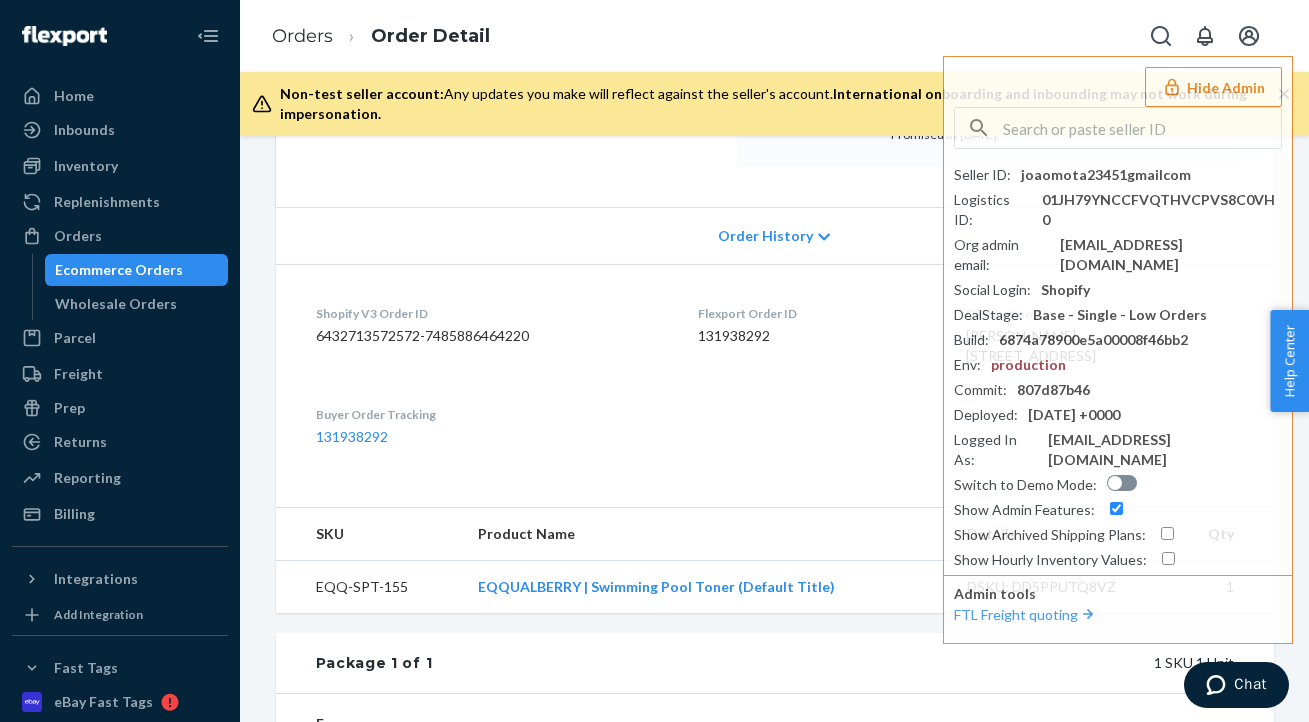 scroll, scrollTop: 712, scrollLeft: 0, axis: vertical 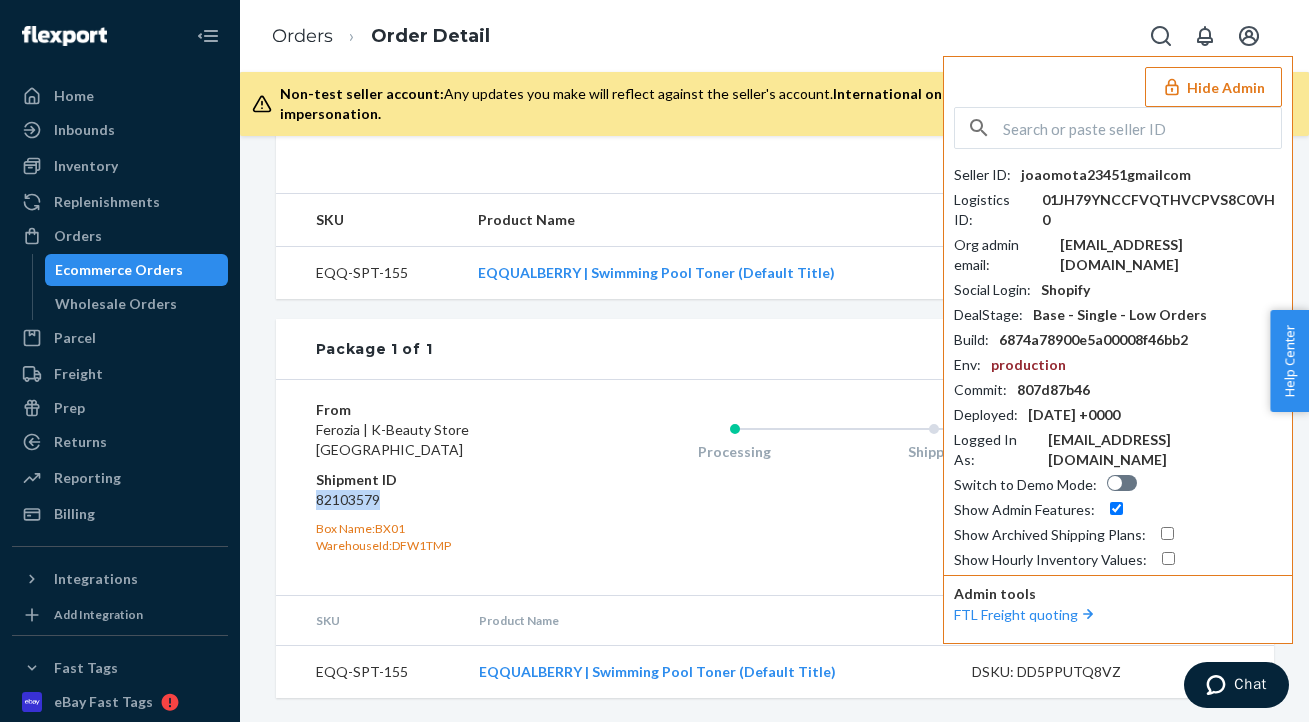 click on "Seller ID :  joaomota23451gmailcom Logistics ID :  01JH79YNCCFVQTHVCPVS8C0VH0 Org admin email :  joao.mota23451@gmail.com Social Login :  Shopify DealStage :  Base - Single - Low Orders Build :  6874a78900e5a00008f46bb2 Env :  production Commit :  807d87b46 Deployed :  Mon Jul 14 06:45:27 2025 +0000
Logged In As :  c-amoore1@flexport.com Switch to Demo Mode :  Show Admin Features :  Show Archived Shipping Plans :  Show Hourly Inventory Values :" at bounding box center (1118, 338) 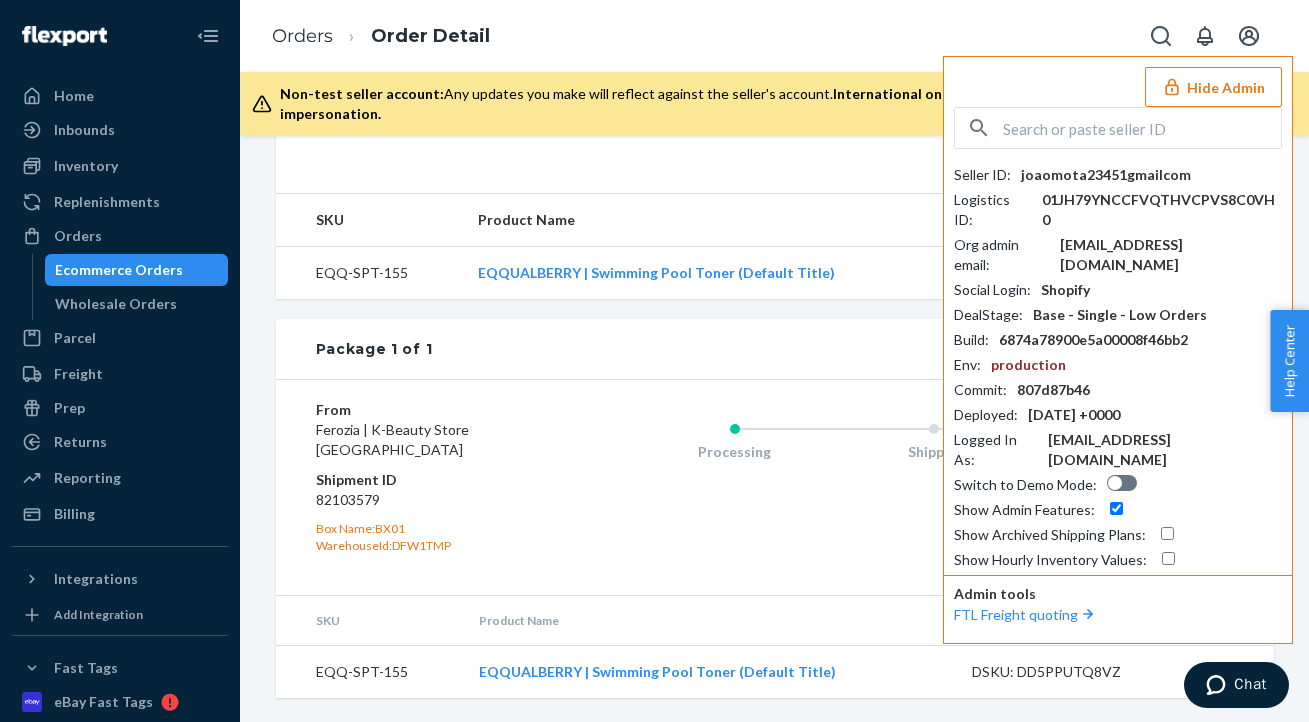 click at bounding box center [1142, 128] 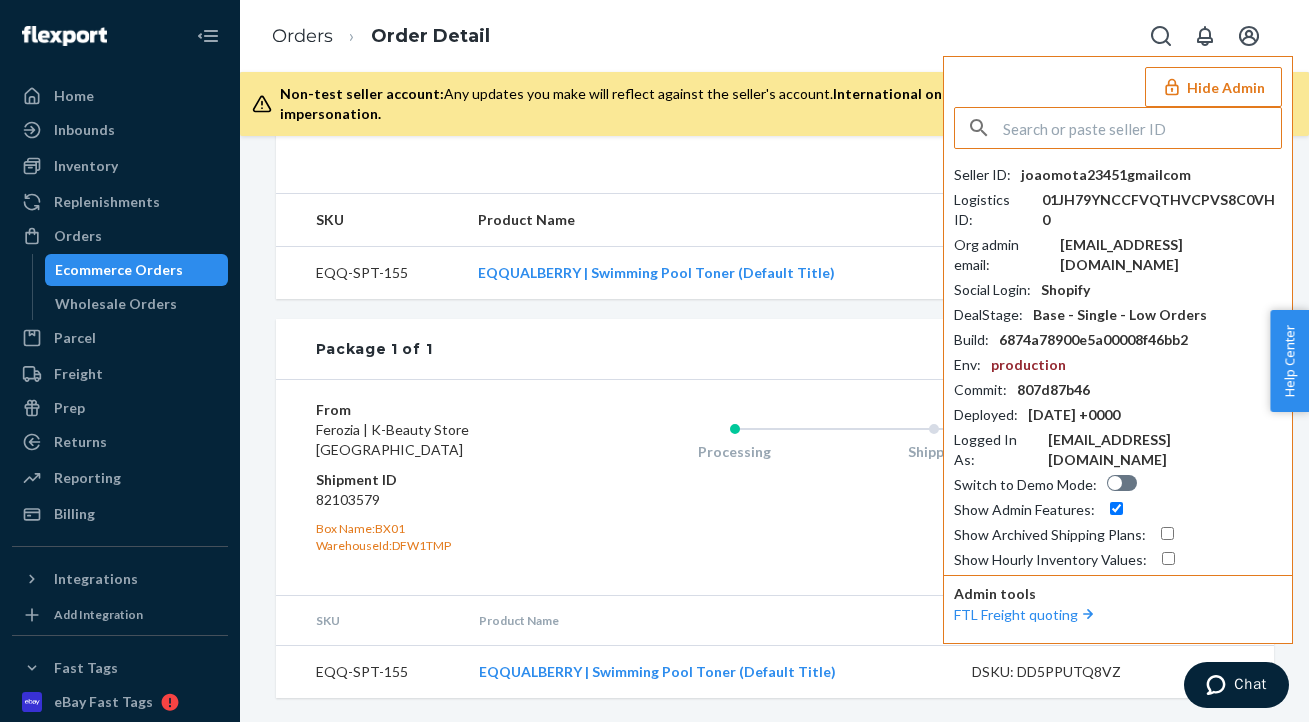paste on "01H3ENXPCHKN4F5PVBDA57PKTG" 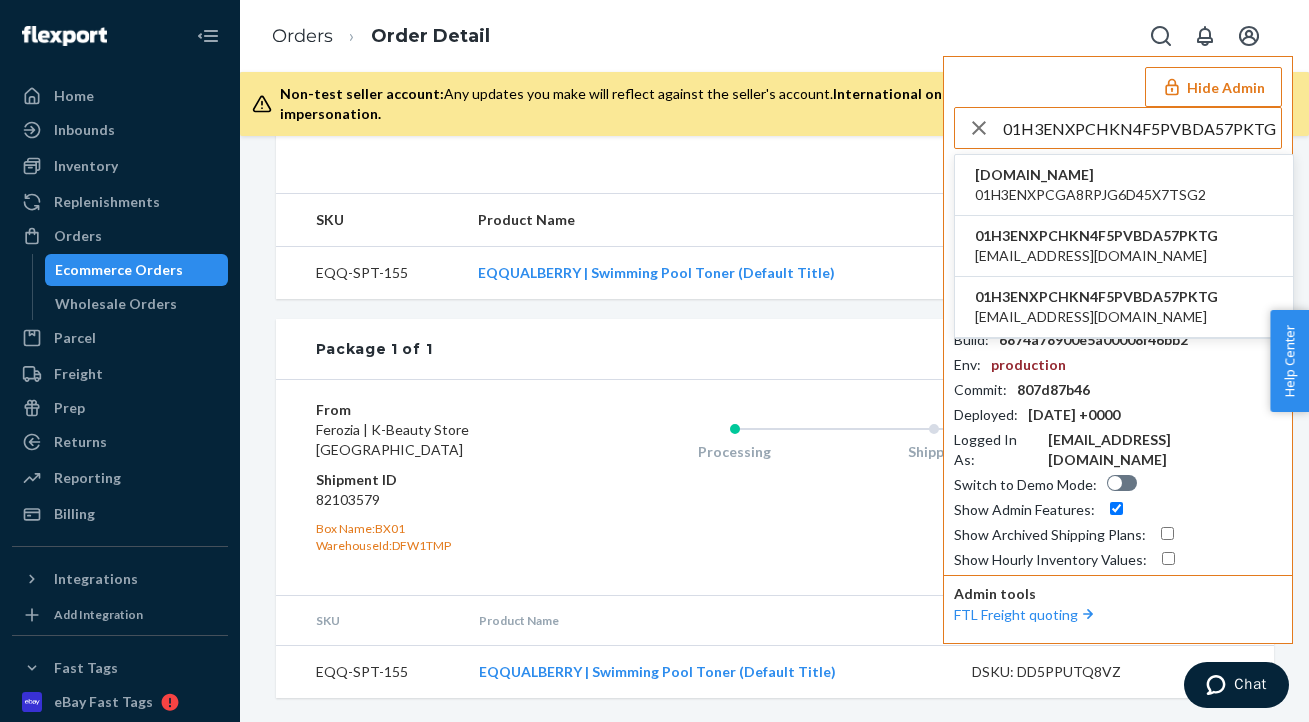 type on "01H3ENXPCHKN4F5PVBDA57PKTG" 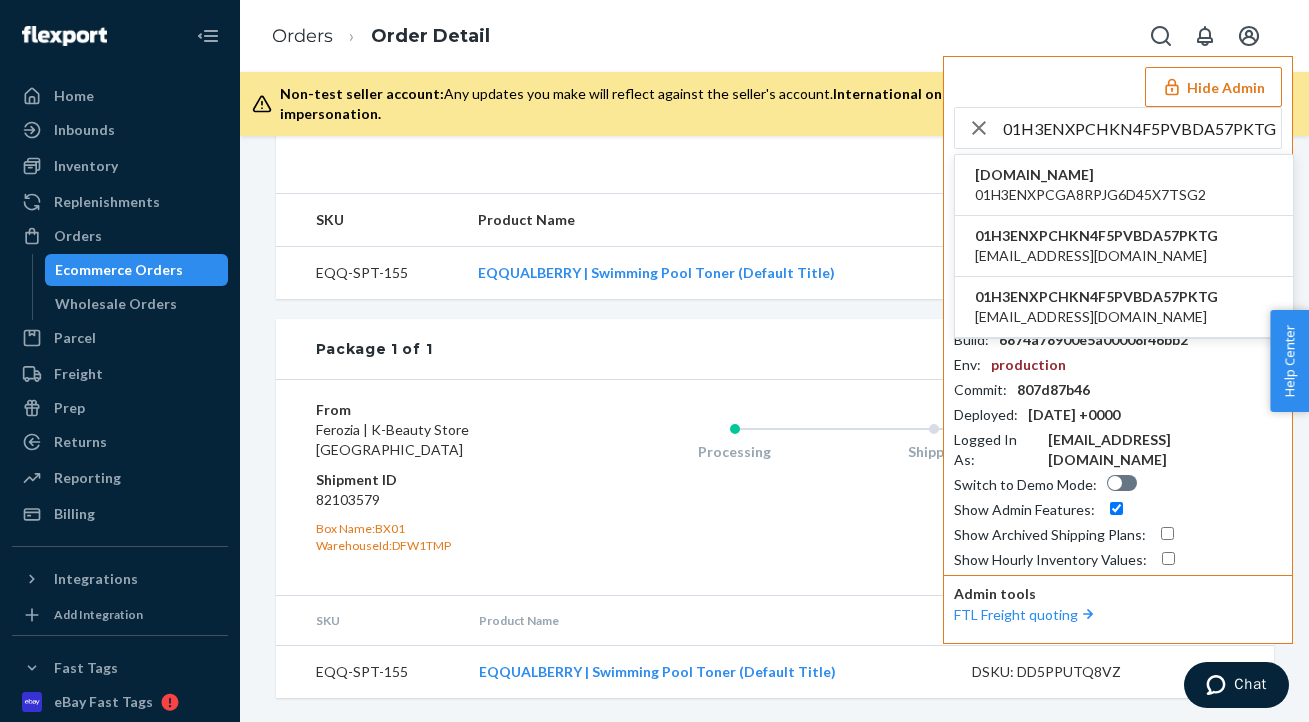 click on "[DOMAIN_NAME]" at bounding box center [1090, 175] 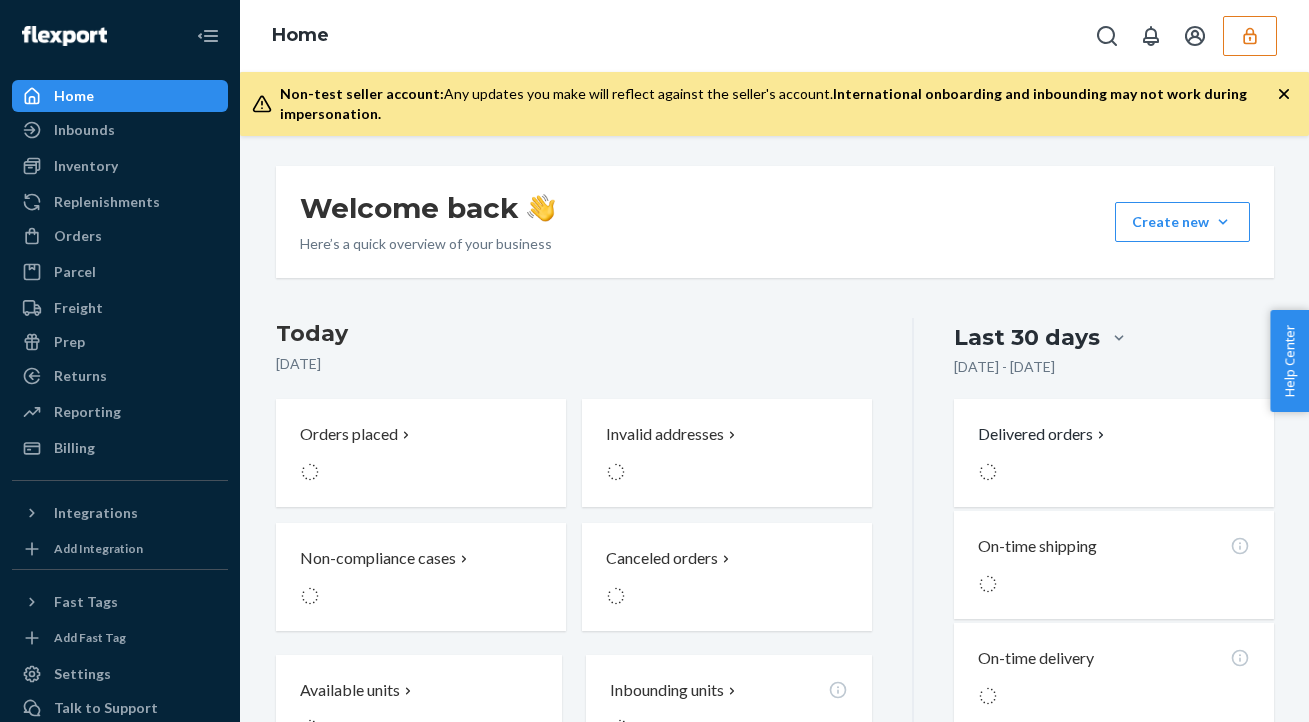 scroll, scrollTop: 0, scrollLeft: 0, axis: both 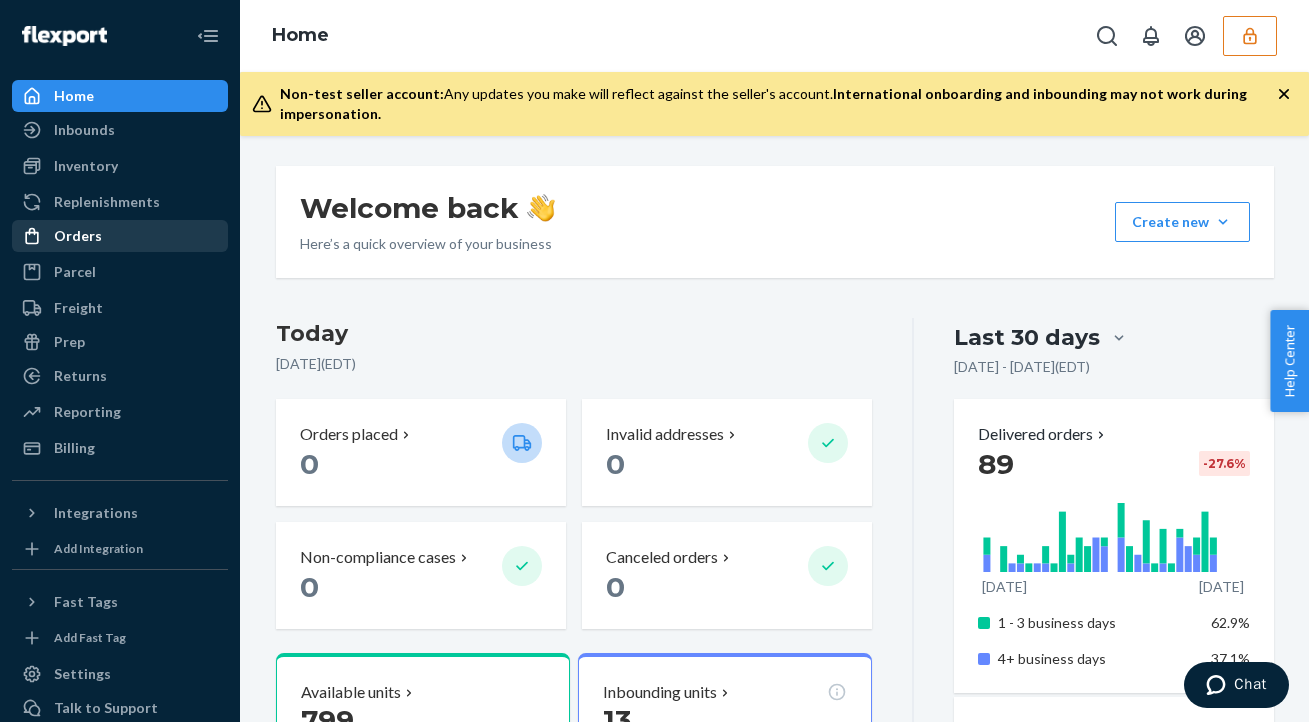 click on "Orders" at bounding box center (120, 236) 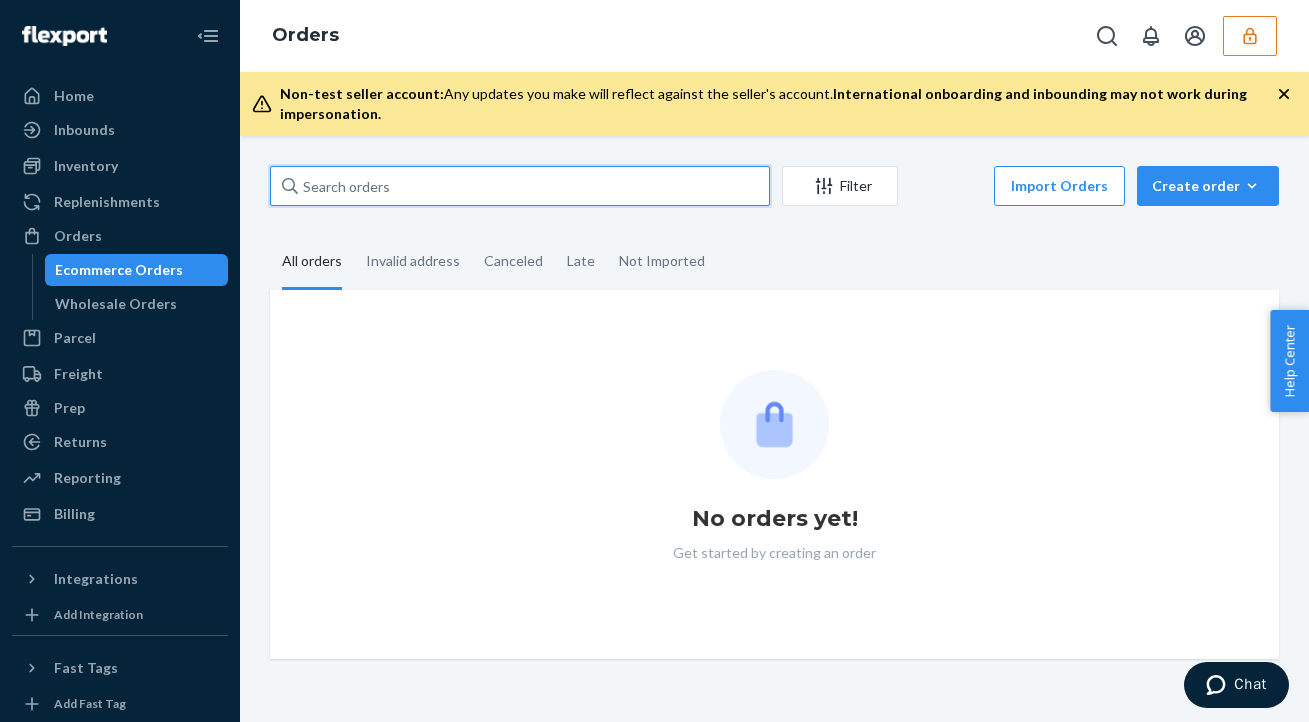 click at bounding box center (520, 186) 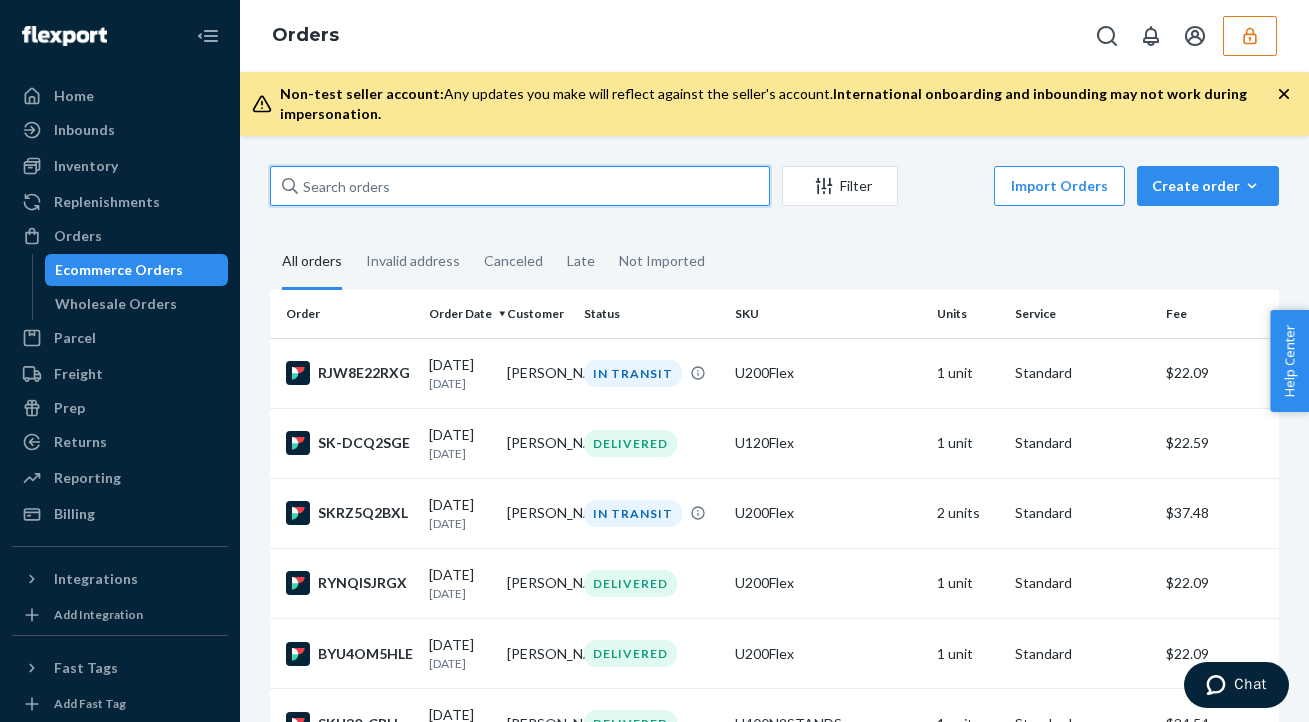 paste on "#SKRZ5Q2BXL" 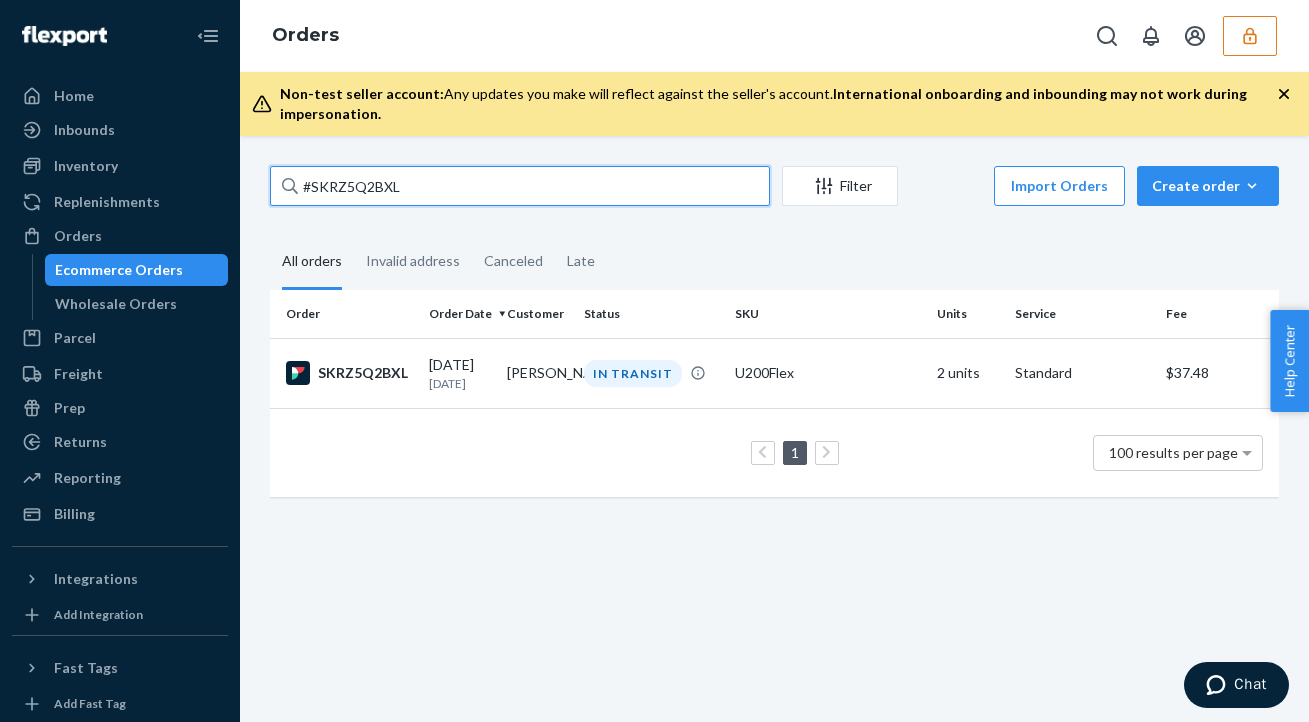 type on "#SKRZ5Q2BXL" 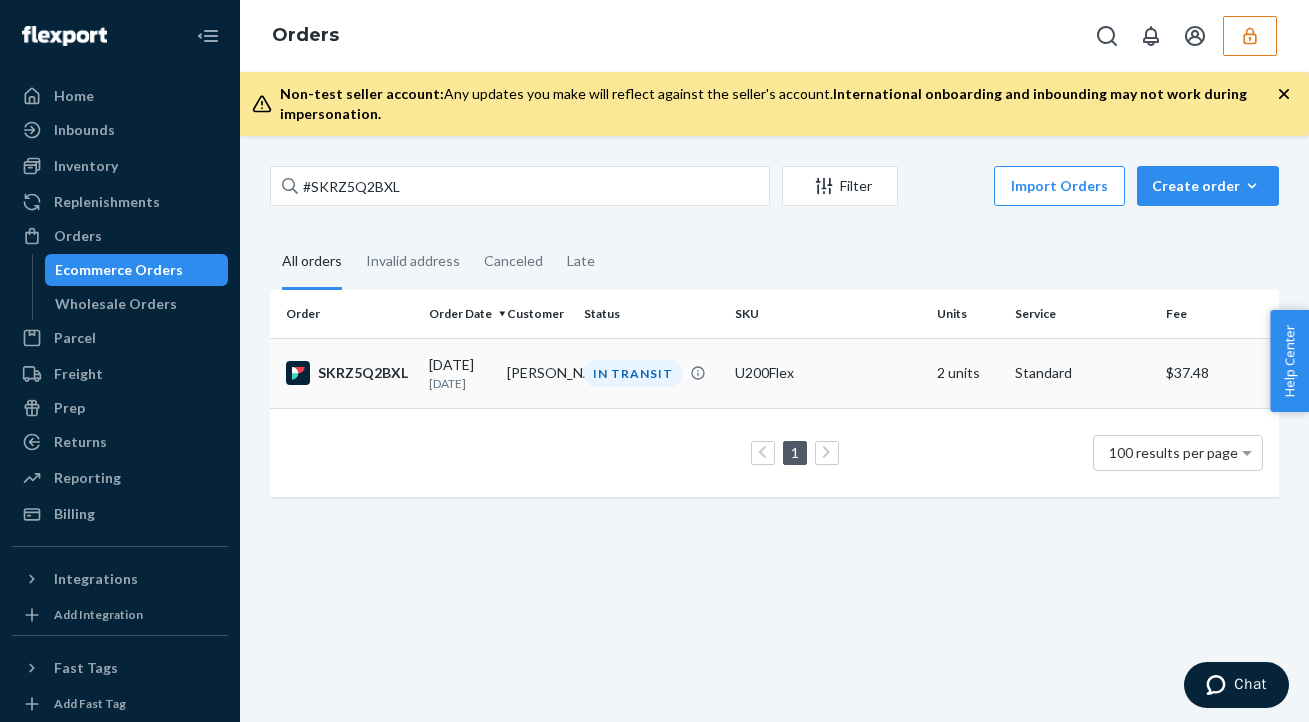 click on "IN TRANSIT" at bounding box center [633, 373] 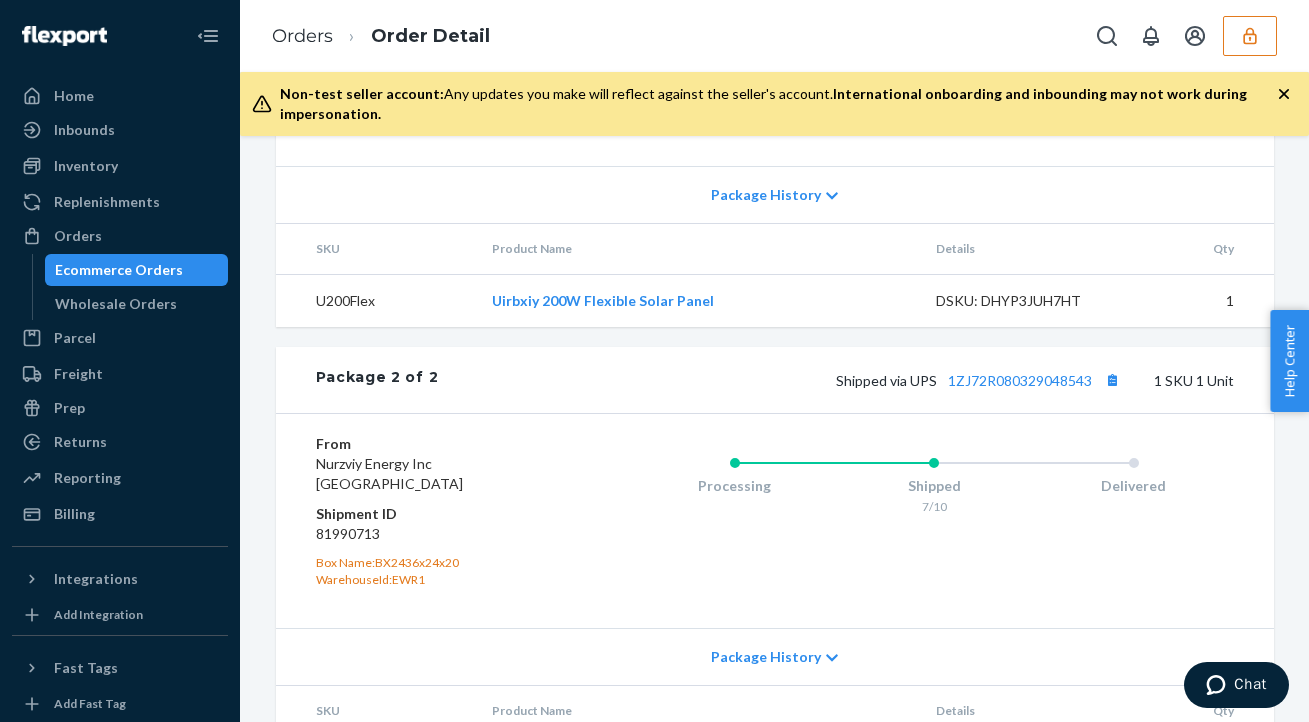 scroll, scrollTop: 847, scrollLeft: 0, axis: vertical 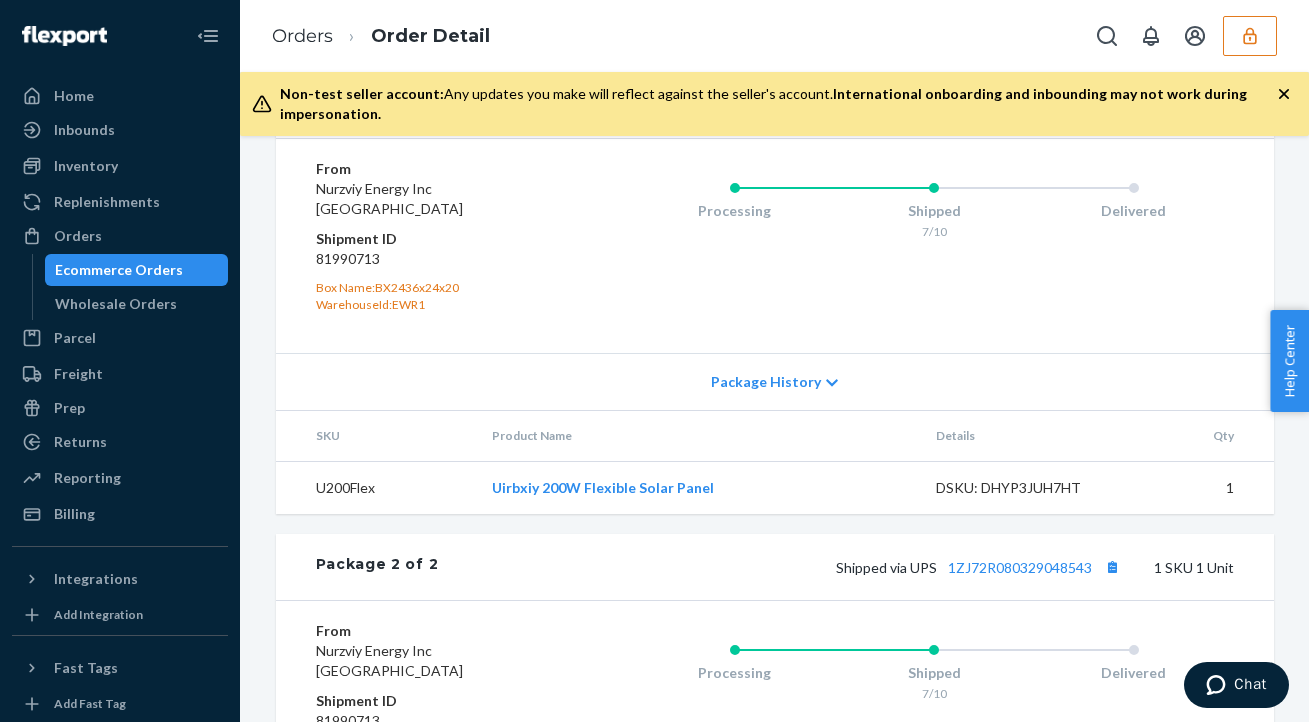 click on "81990713" at bounding box center (435, 259) 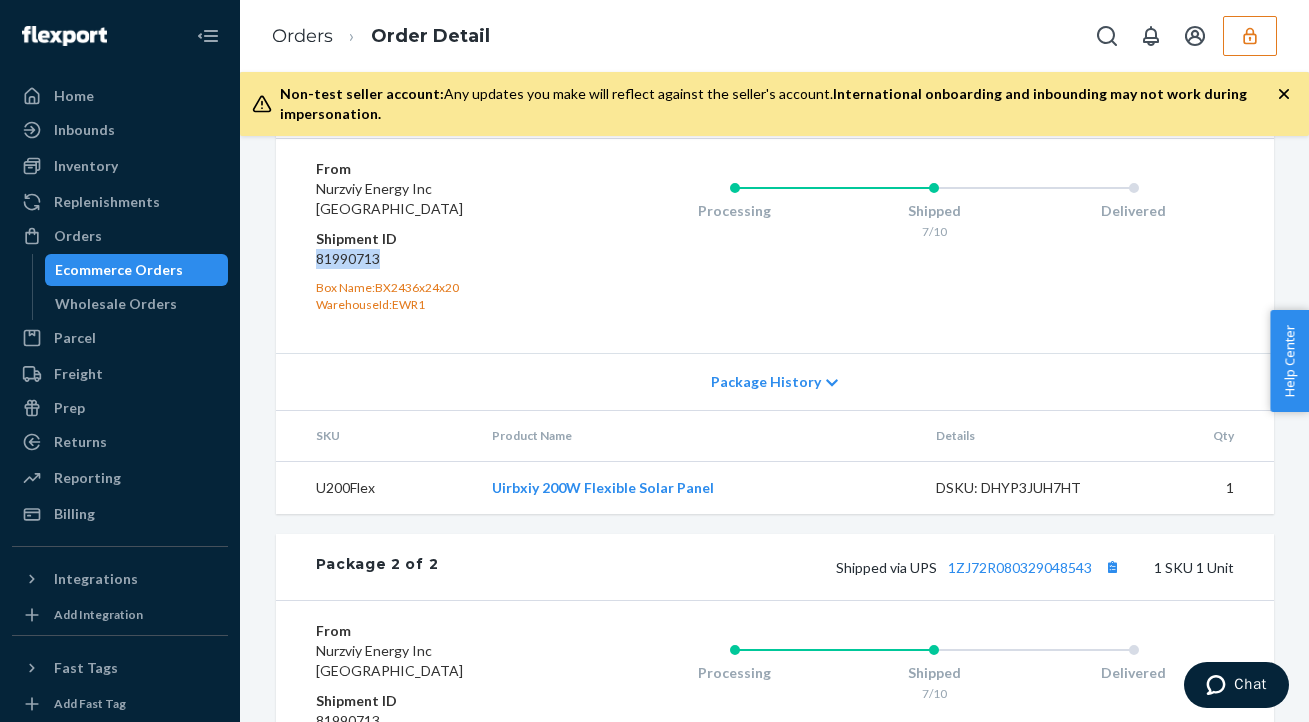 click on "81990713" at bounding box center (435, 259) 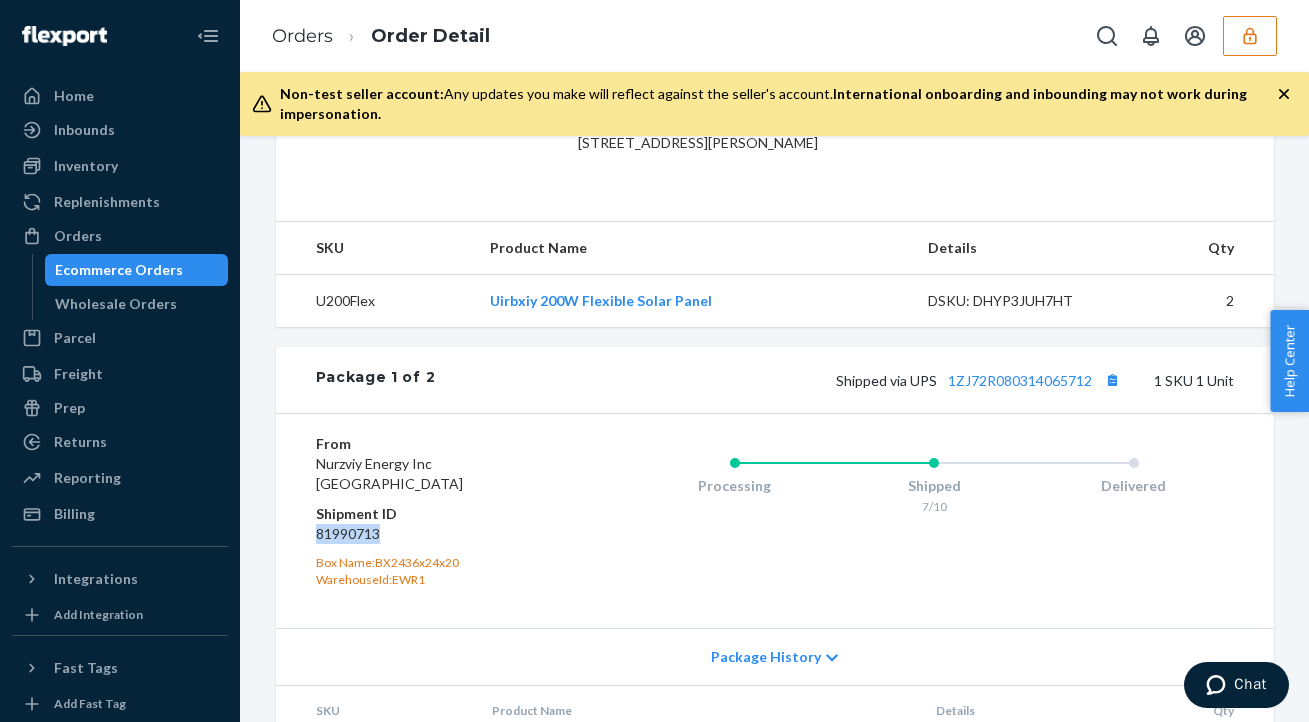 scroll, scrollTop: 523, scrollLeft: 0, axis: vertical 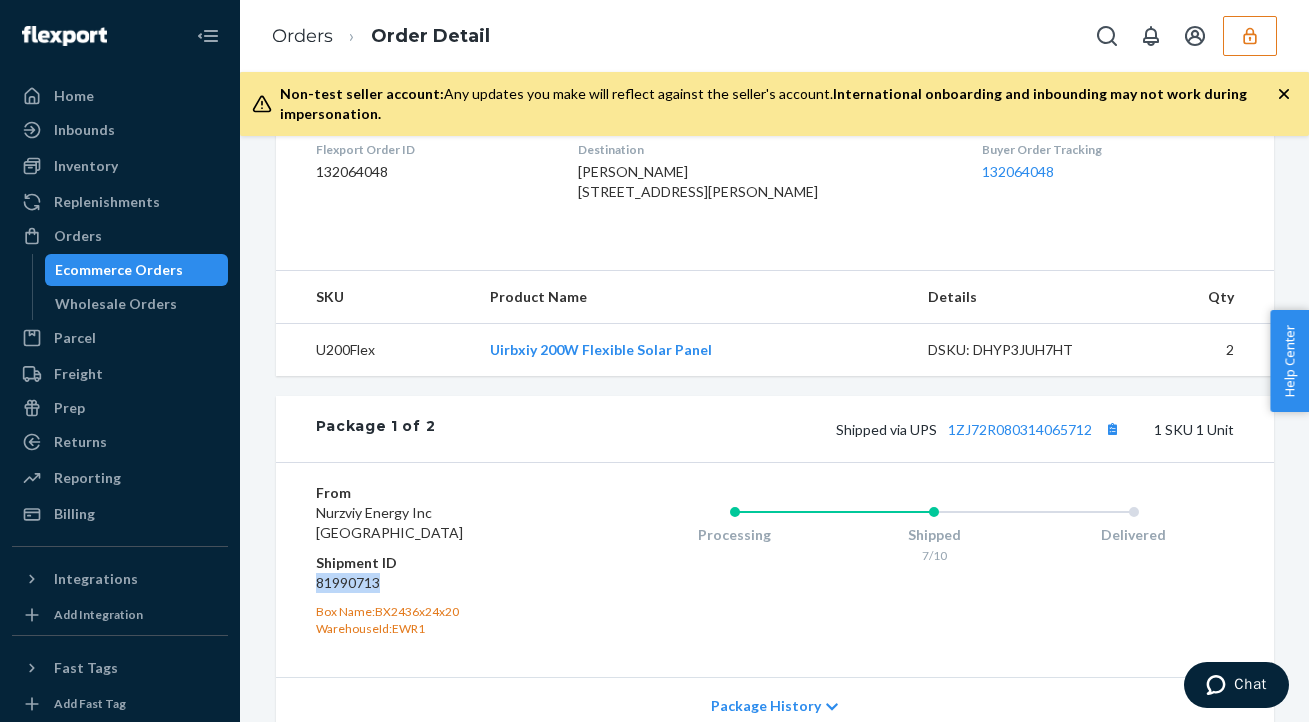 click at bounding box center [1250, 36] 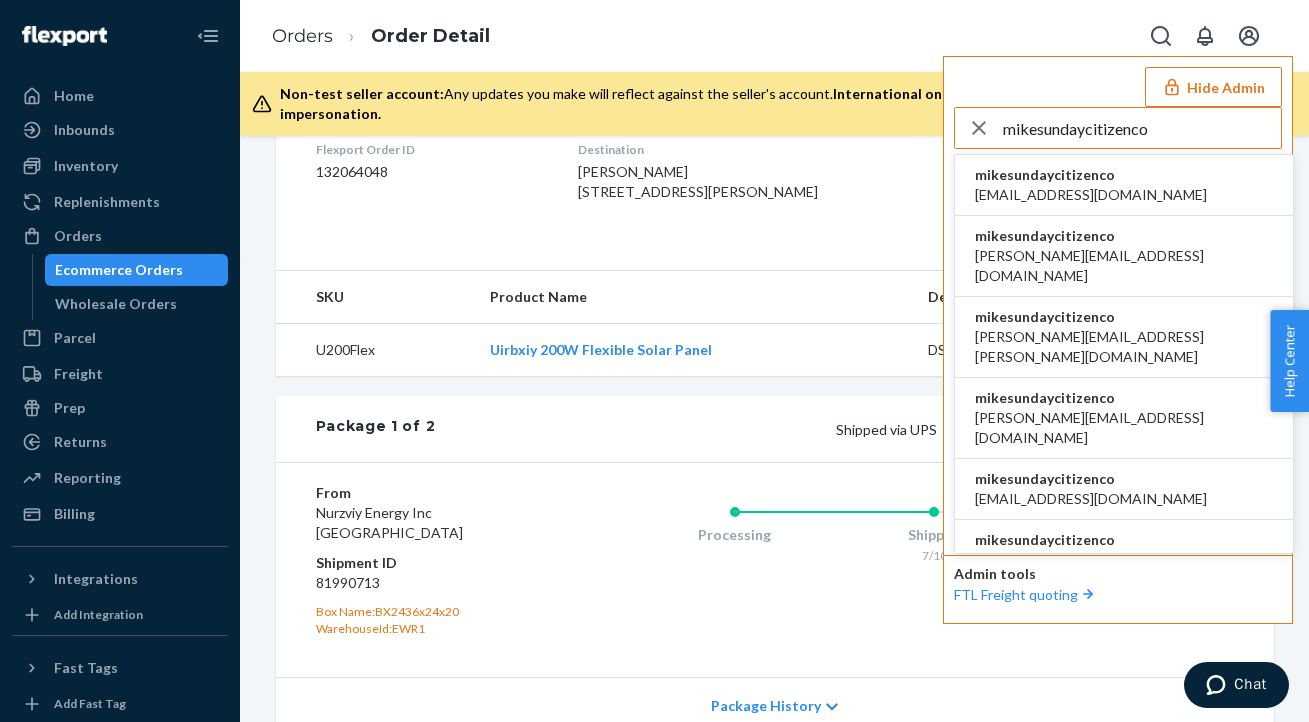 type on "mikesundaycitizenco" 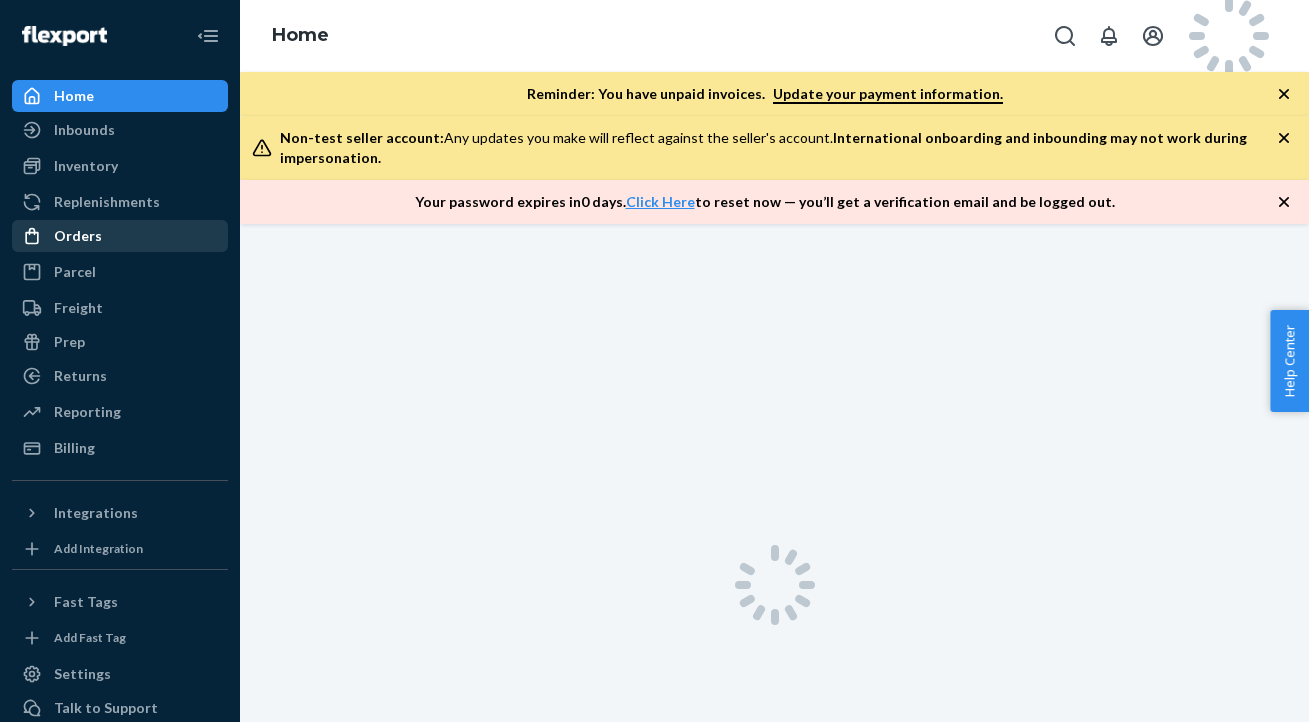 scroll, scrollTop: 0, scrollLeft: 0, axis: both 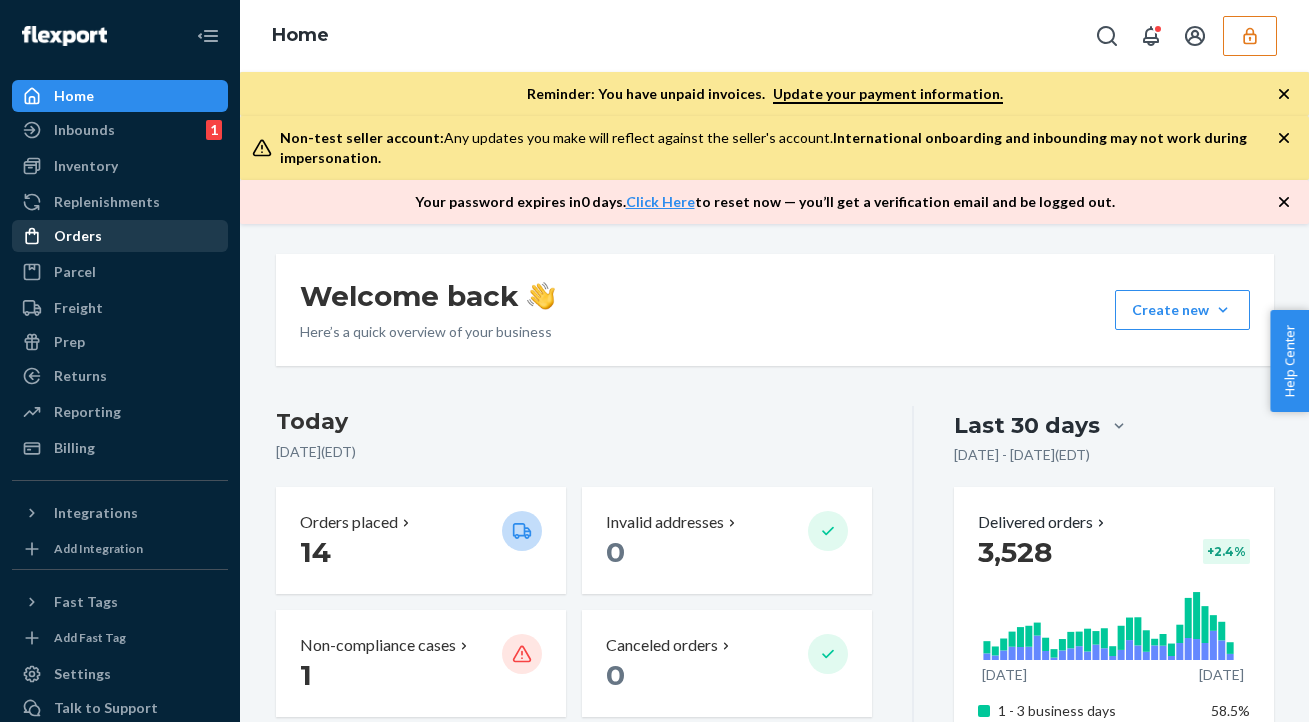 click on "Orders" at bounding box center (120, 236) 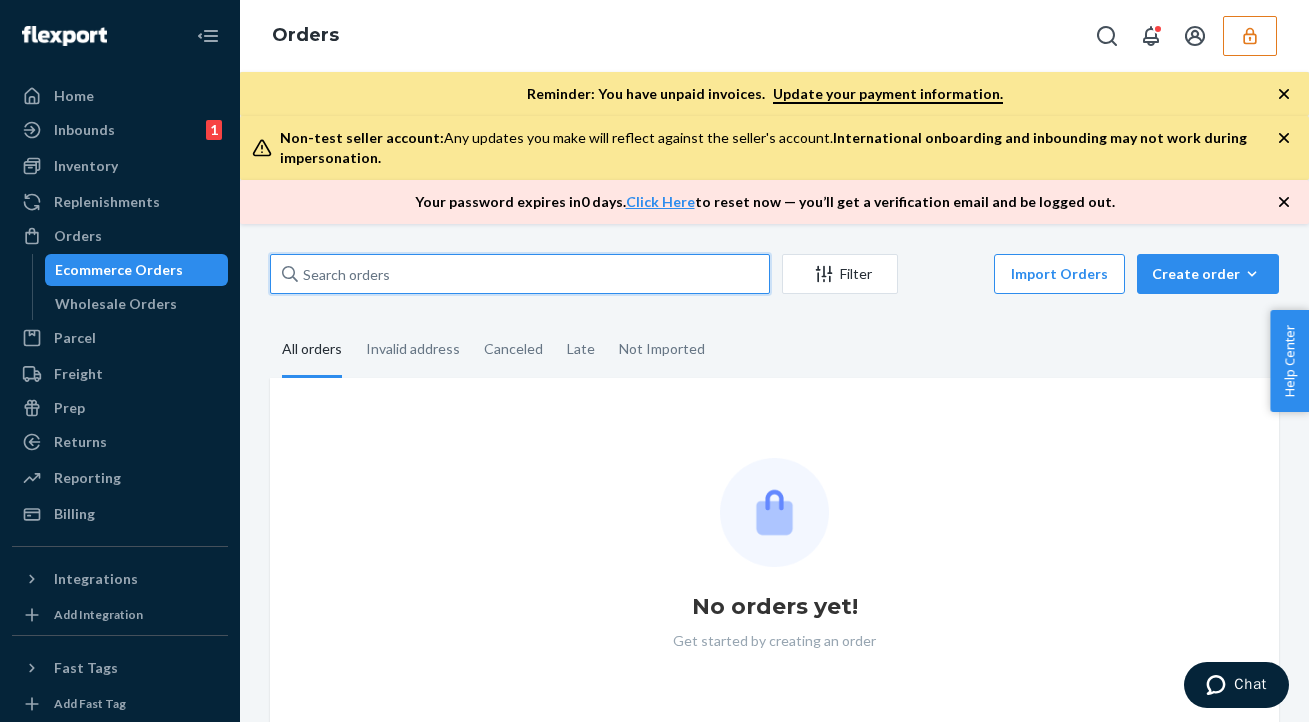 click at bounding box center (520, 274) 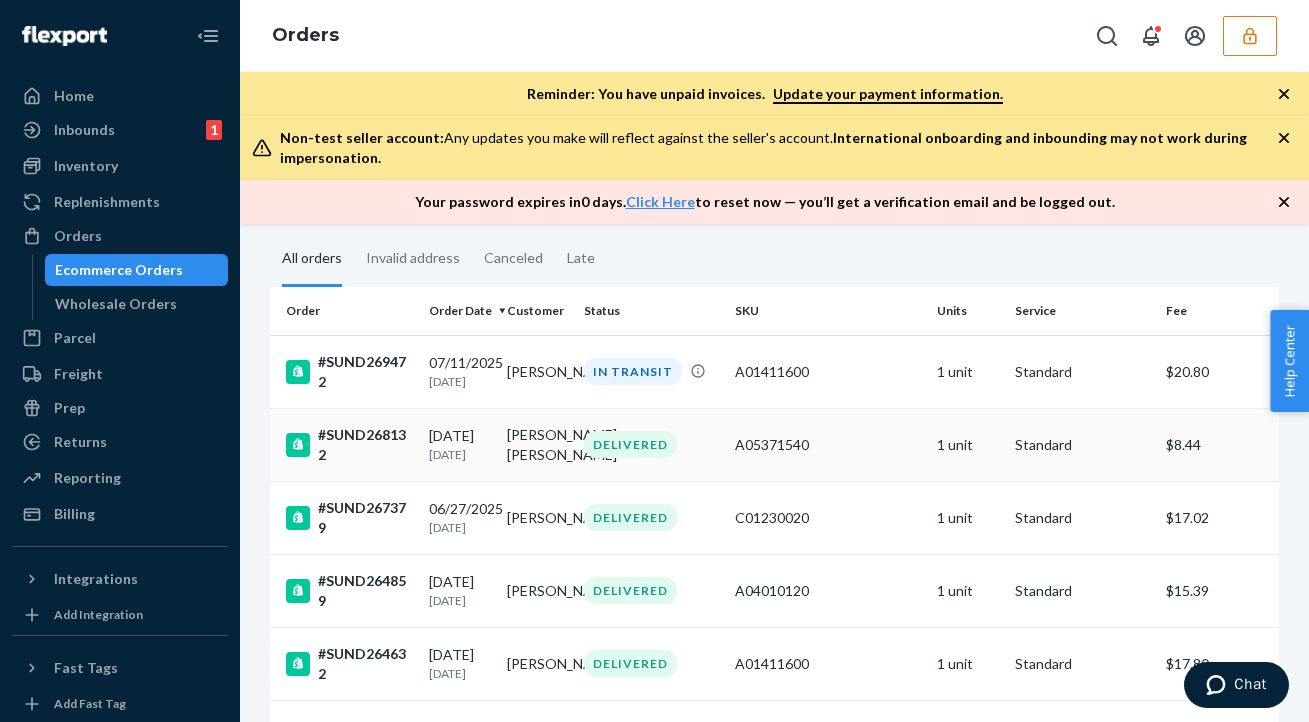 scroll, scrollTop: 93, scrollLeft: 0, axis: vertical 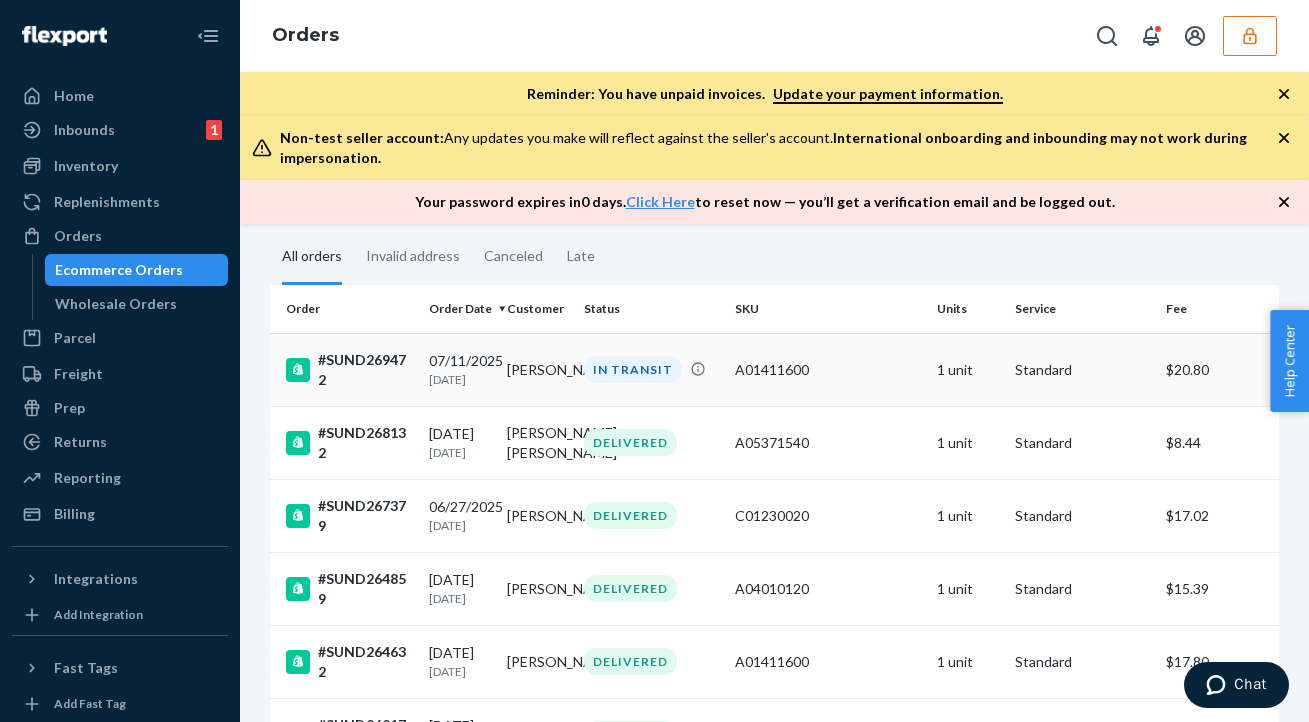 type on "[PERSON_NAME]" 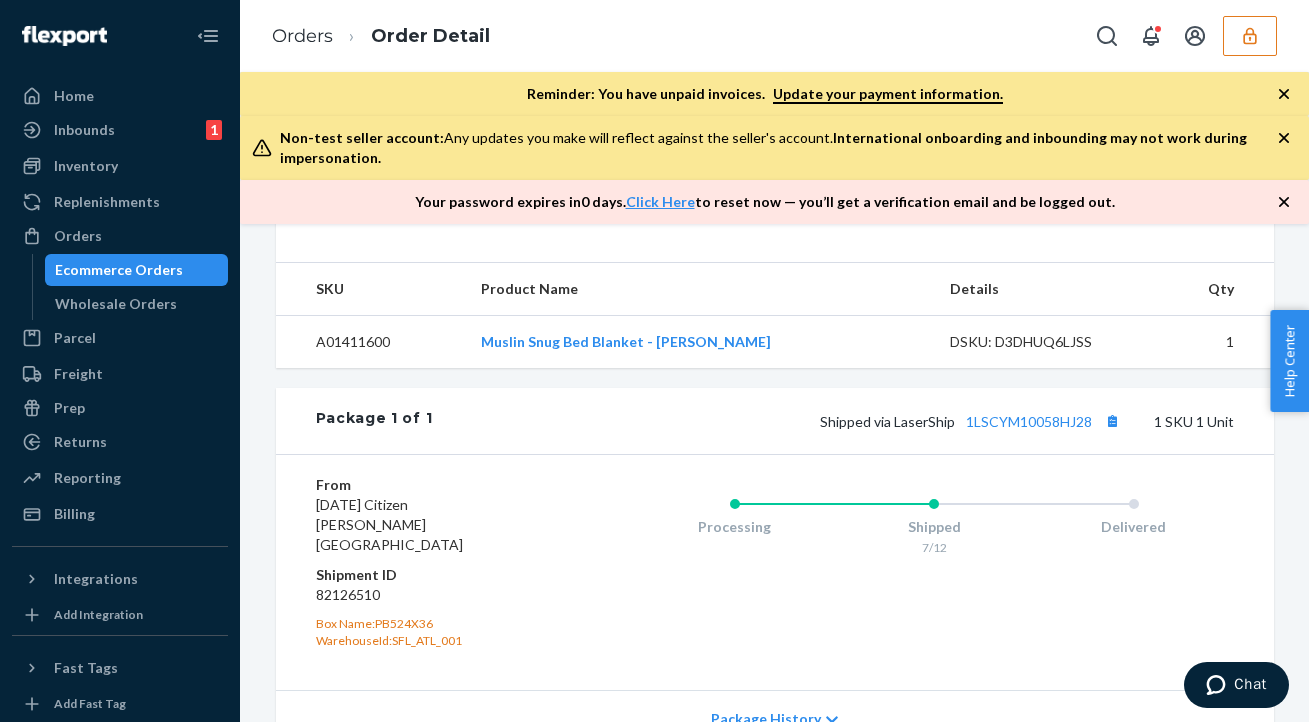 scroll, scrollTop: 675, scrollLeft: 0, axis: vertical 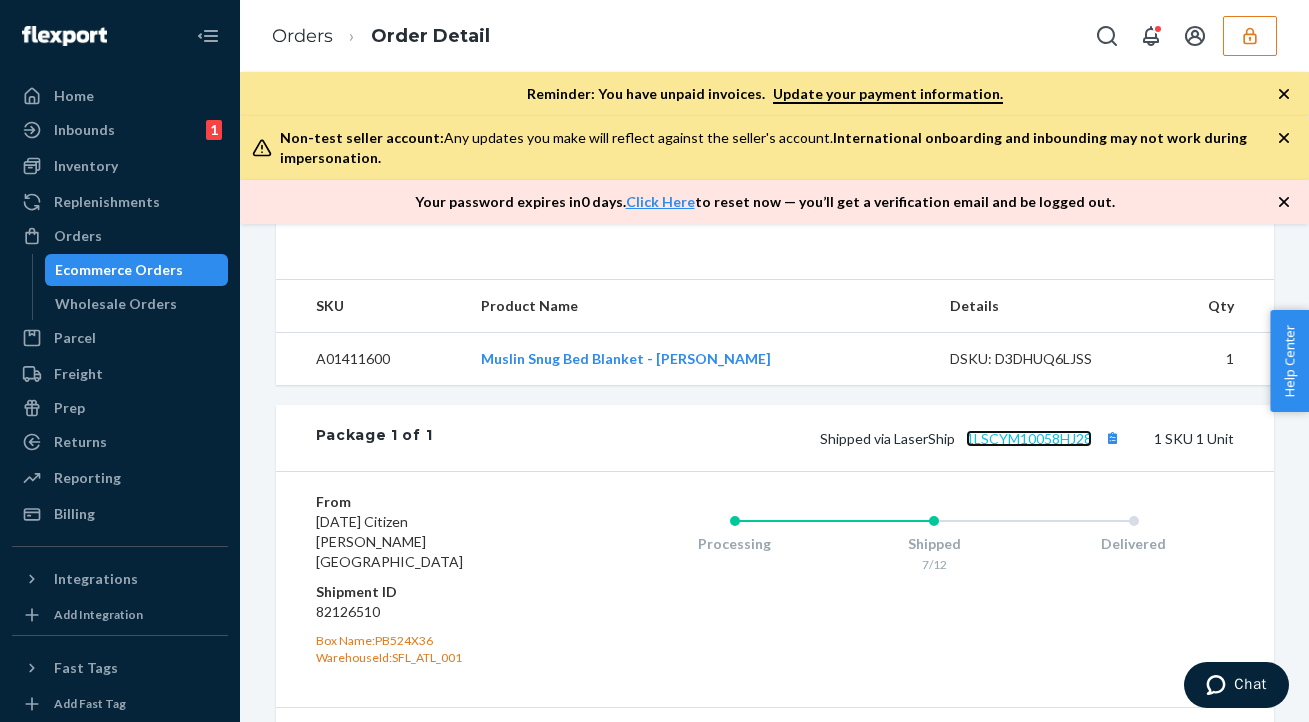 click on "1LSCYM10058HJ28" at bounding box center [1029, 438] 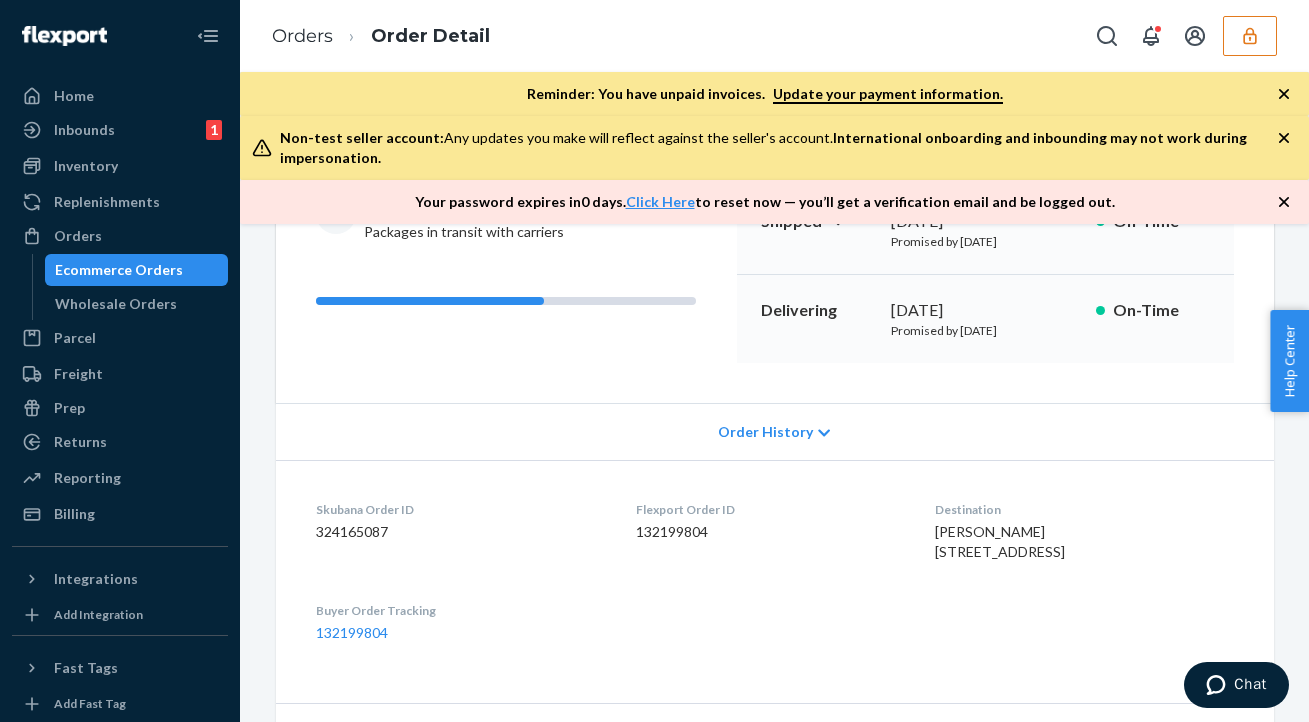 scroll, scrollTop: 253, scrollLeft: 0, axis: vertical 